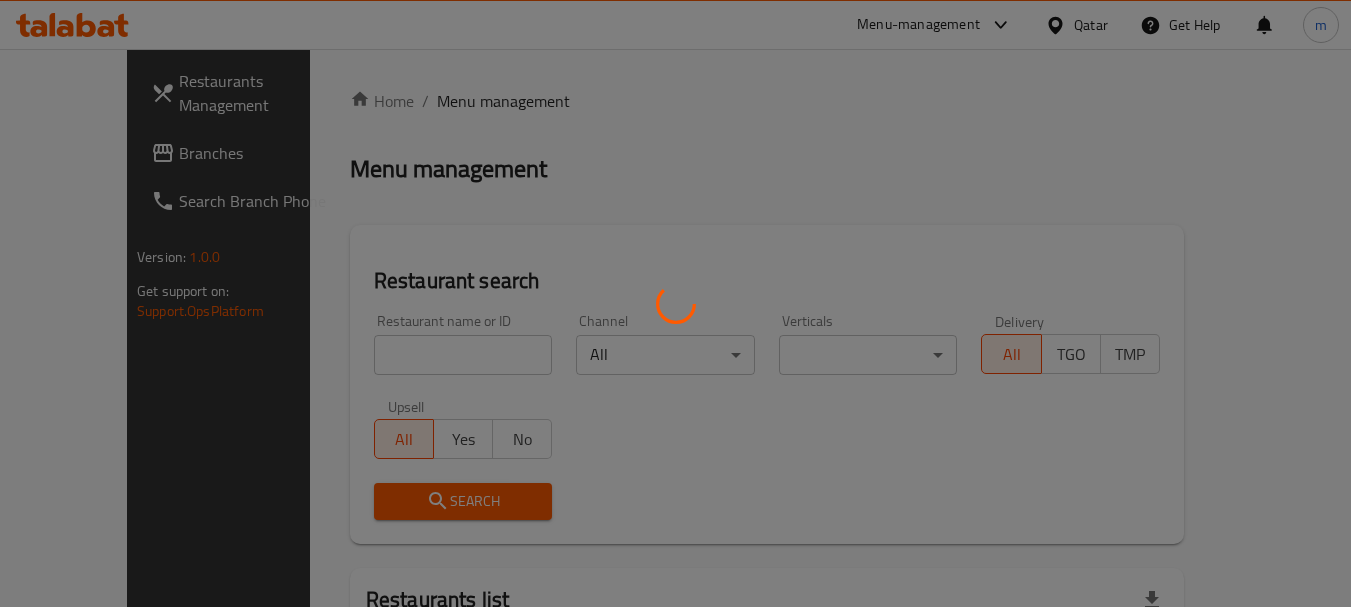 scroll, scrollTop: 0, scrollLeft: 0, axis: both 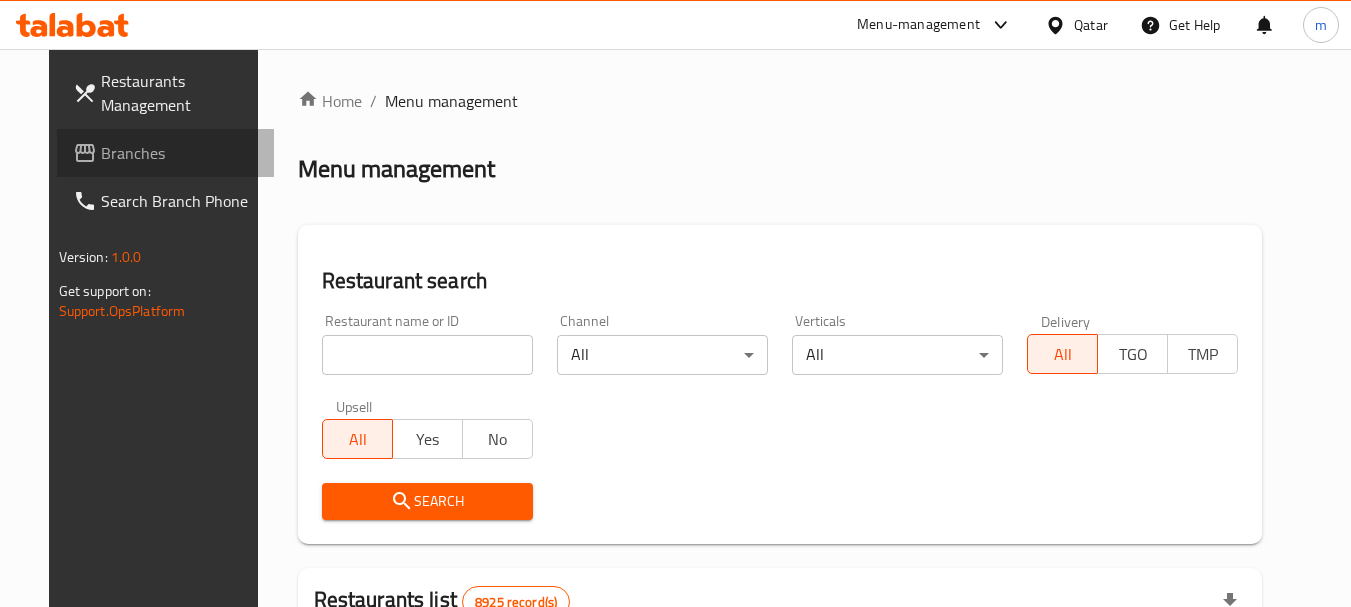 click on "Branches" at bounding box center [180, 153] 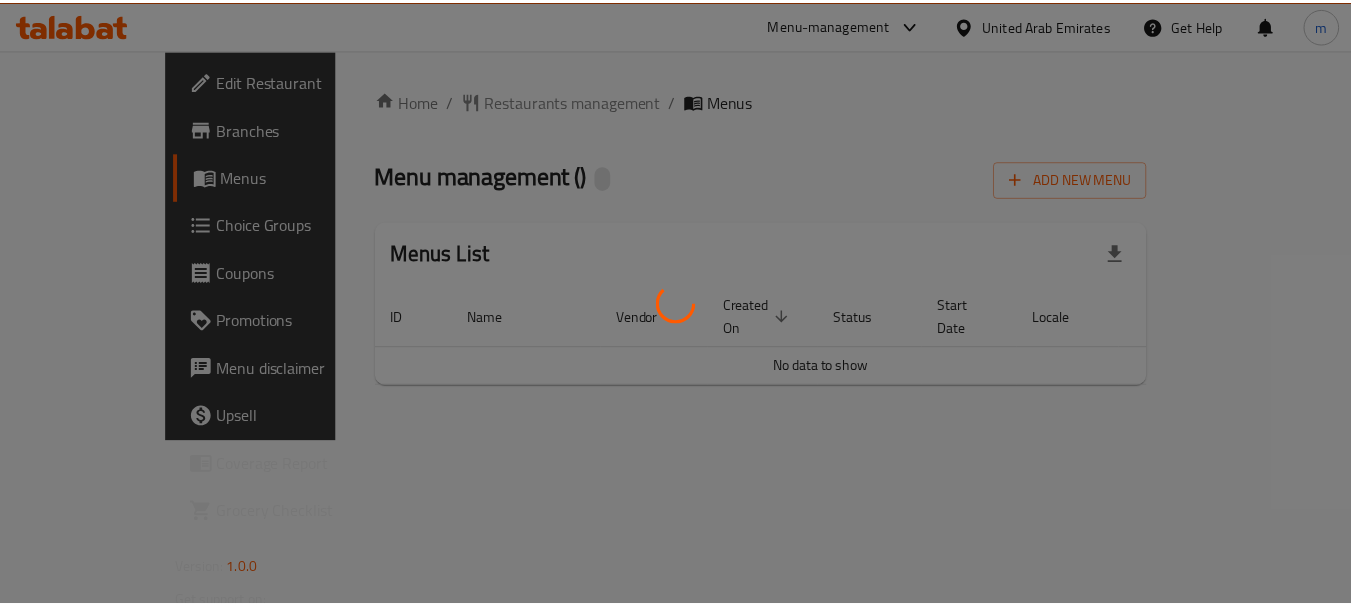 scroll, scrollTop: 0, scrollLeft: 0, axis: both 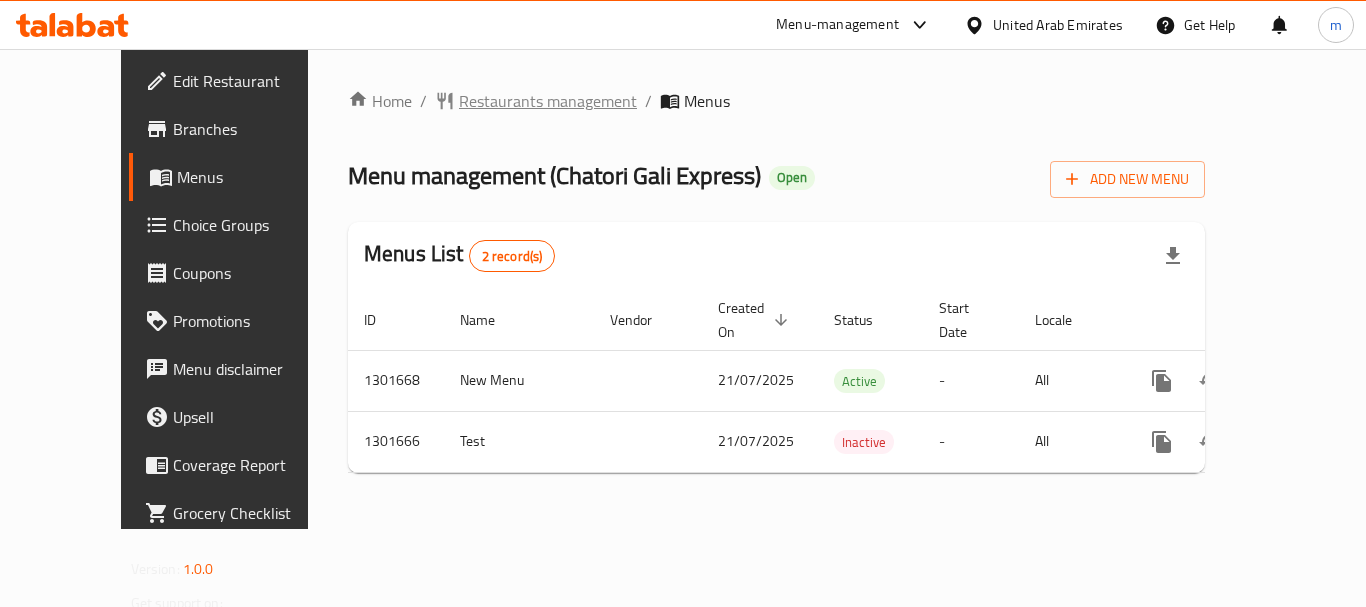 click on "Restaurants management" at bounding box center [548, 101] 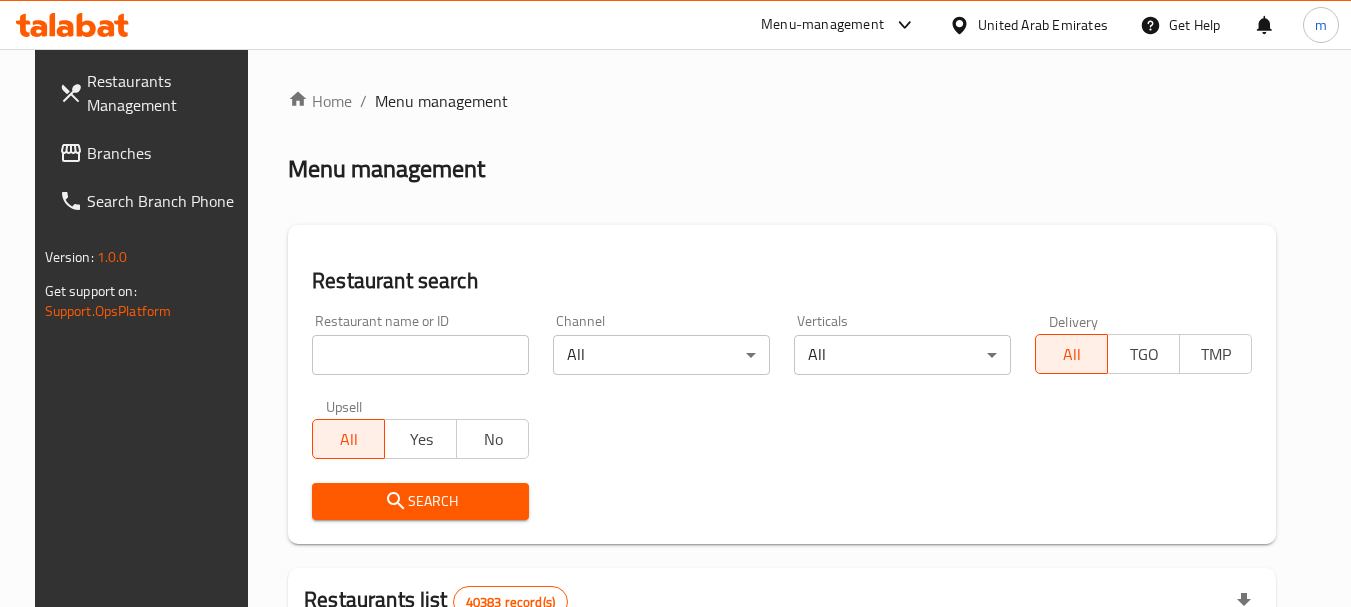 click at bounding box center (420, 355) 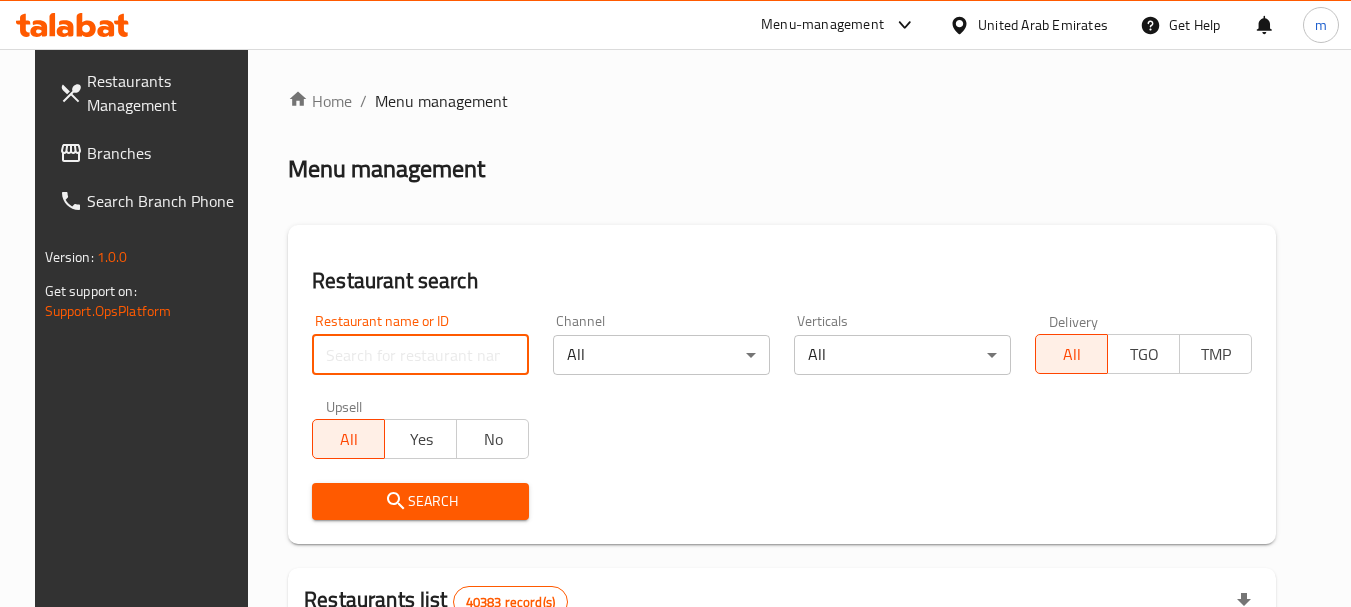 paste on "702147" 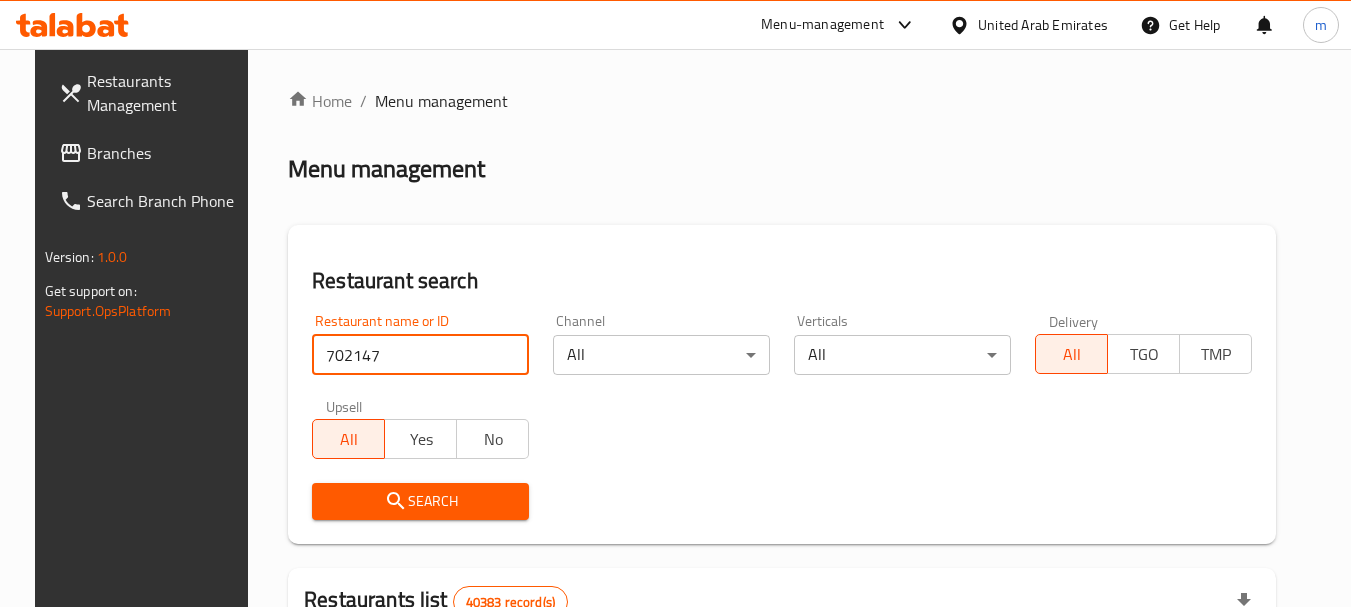 type on "702147" 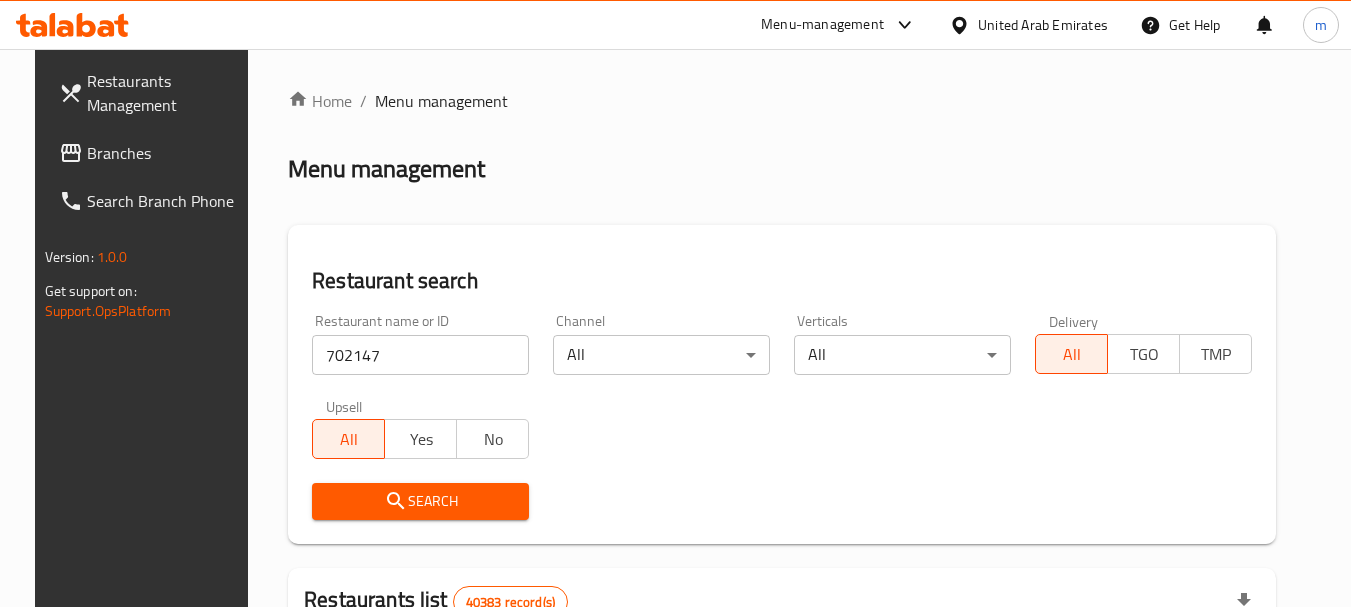 click 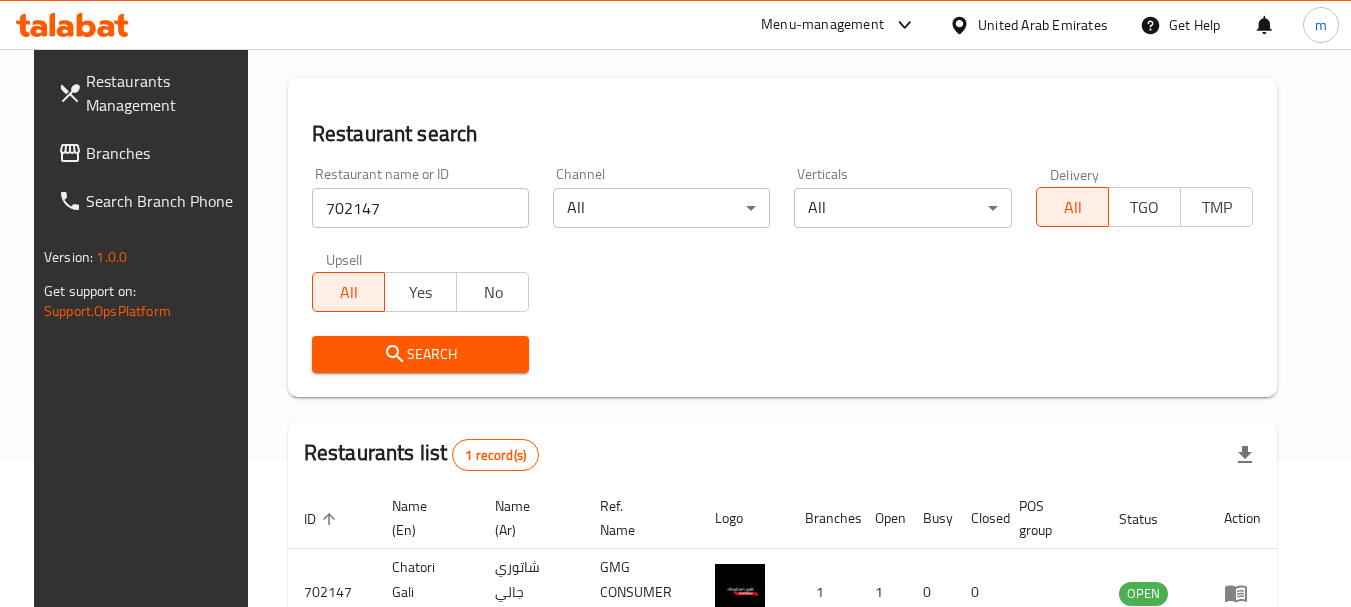 scroll, scrollTop: 285, scrollLeft: 0, axis: vertical 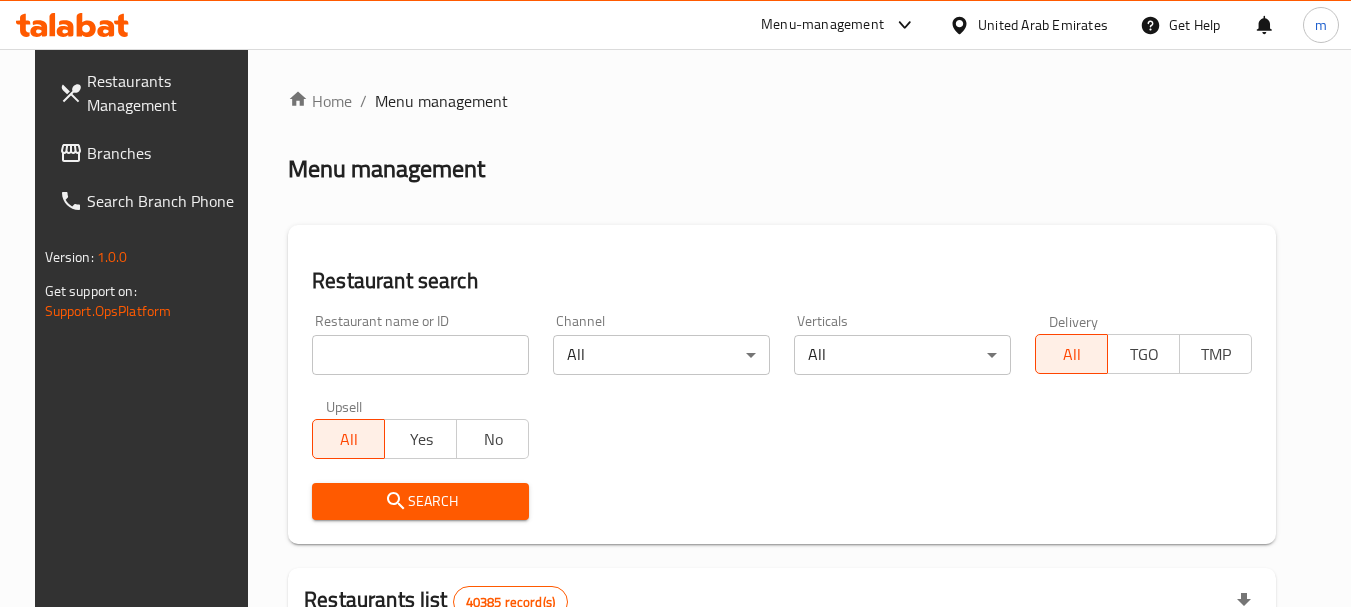 click 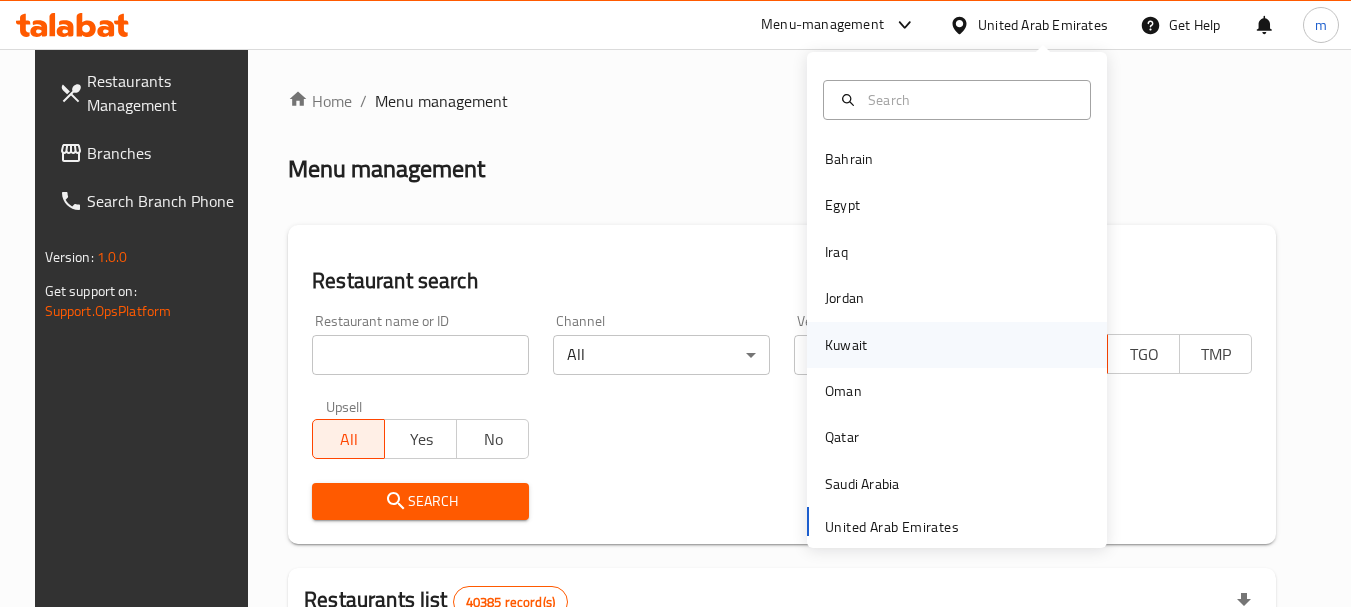 click on "Kuwait" at bounding box center (846, 345) 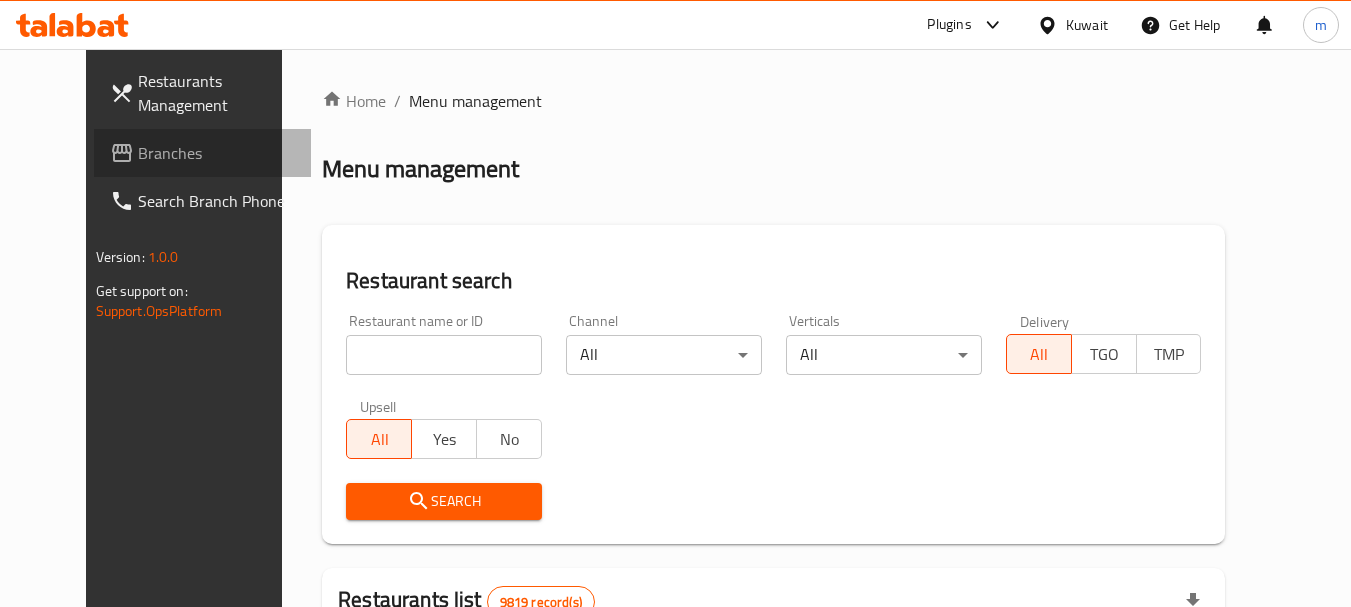 click on "Branches" at bounding box center (217, 153) 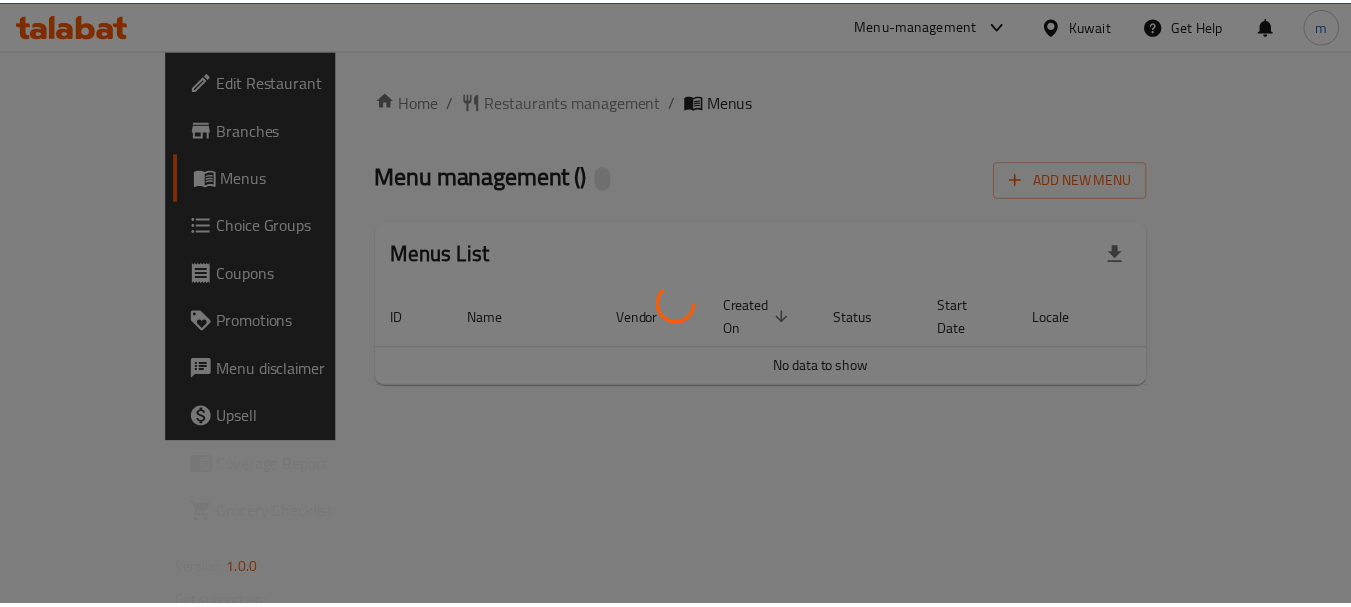 scroll, scrollTop: 0, scrollLeft: 0, axis: both 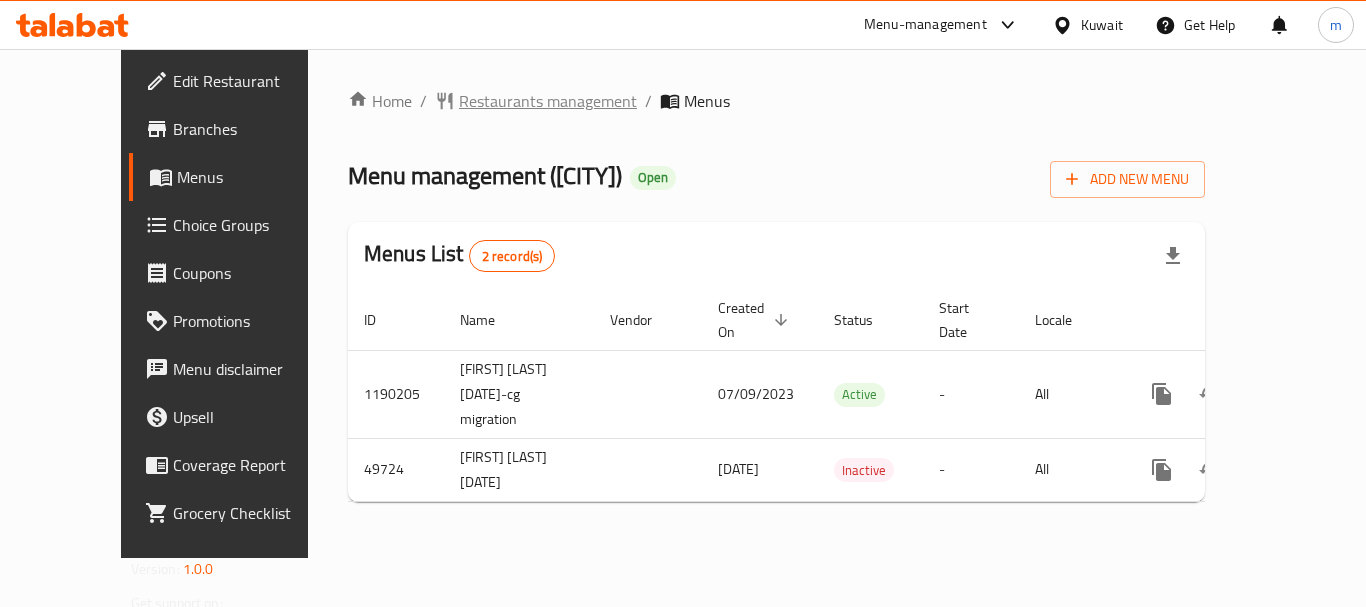 click on "Restaurants management" at bounding box center (548, 101) 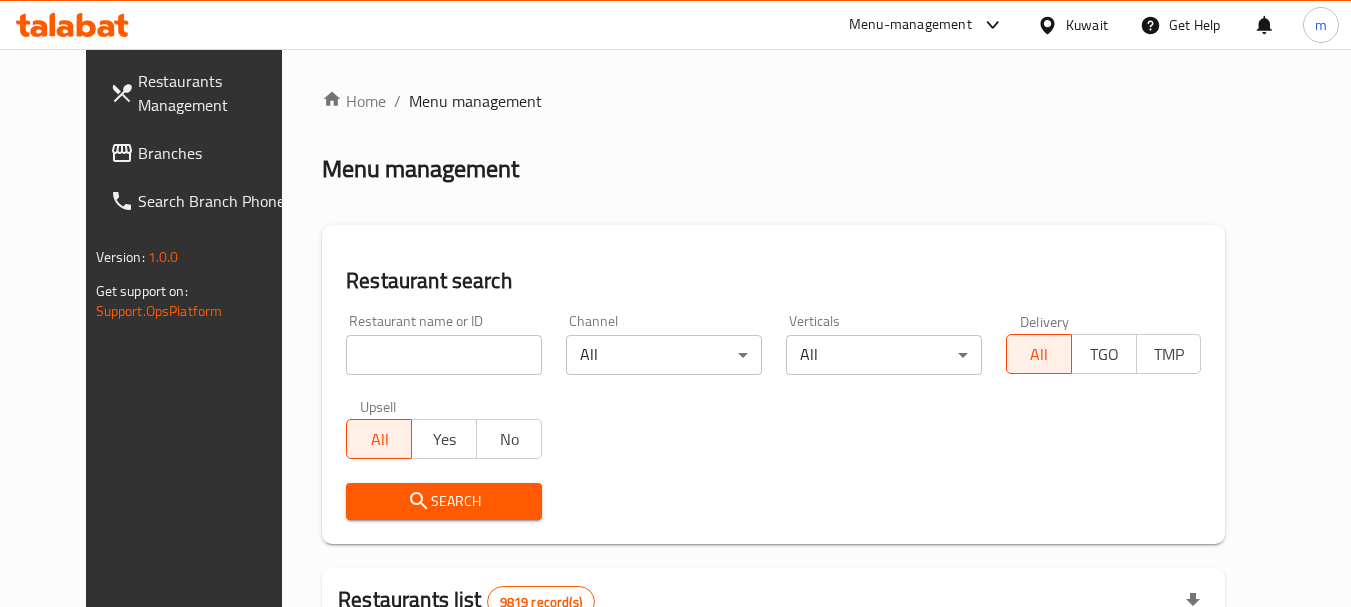 click at bounding box center [444, 355] 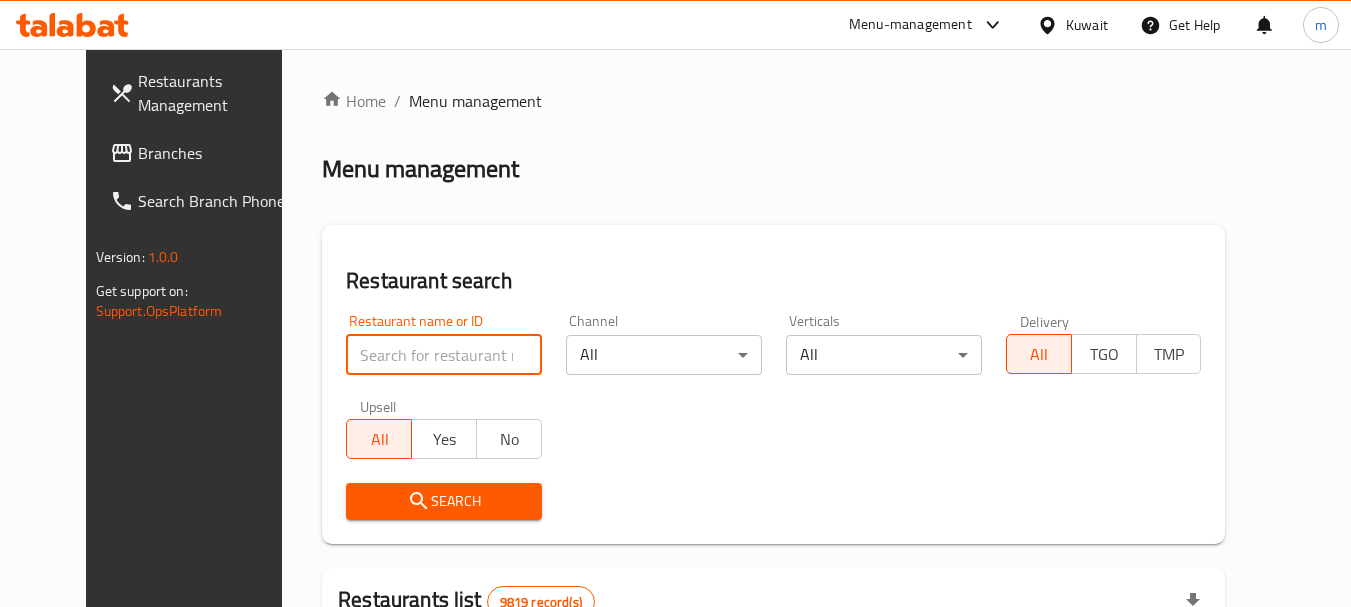paste on "24937" 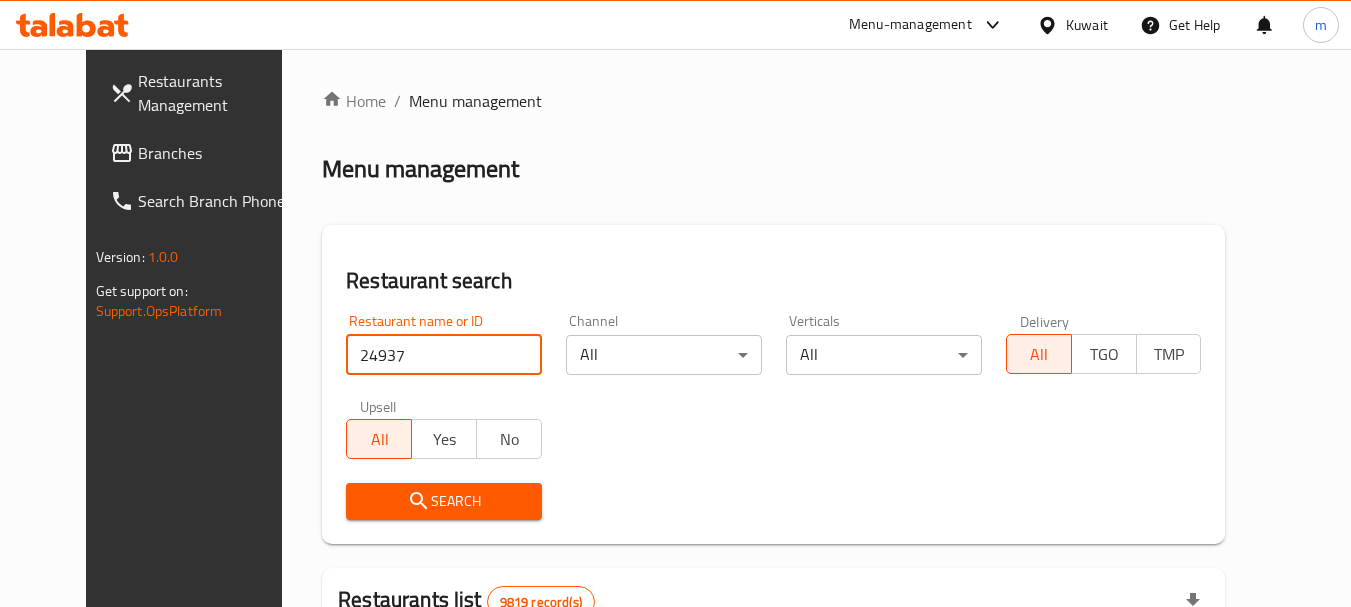 type on "24937" 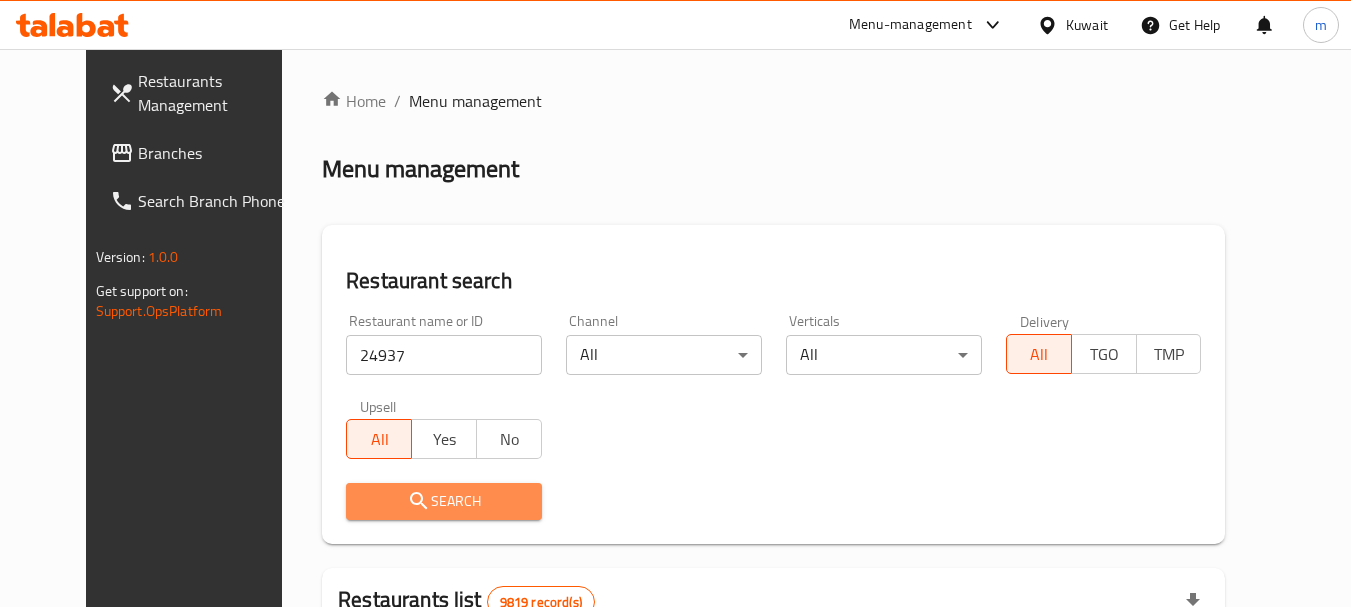 click on "Search" at bounding box center (444, 501) 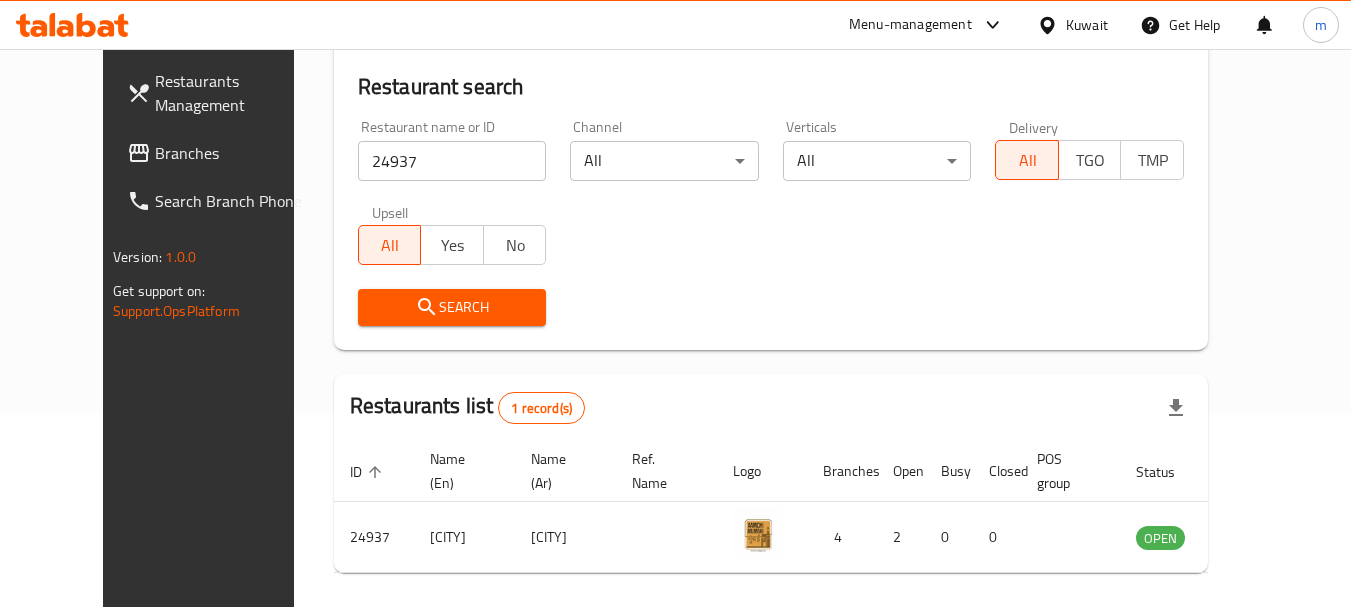 scroll, scrollTop: 160, scrollLeft: 0, axis: vertical 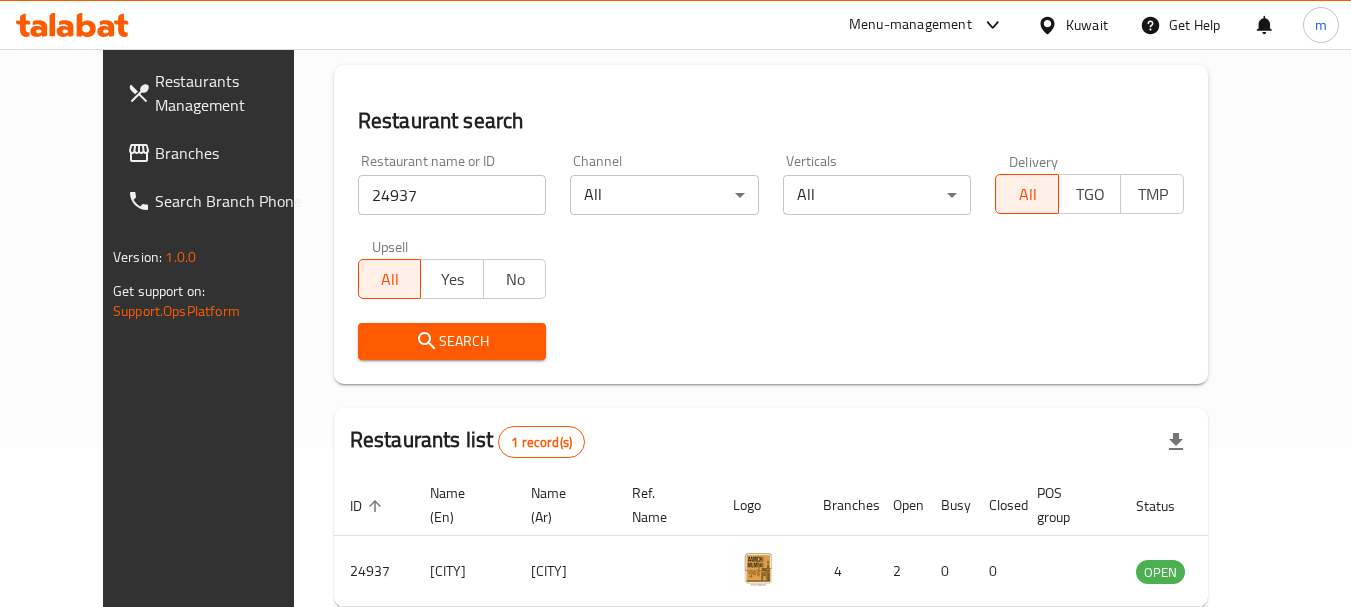 click 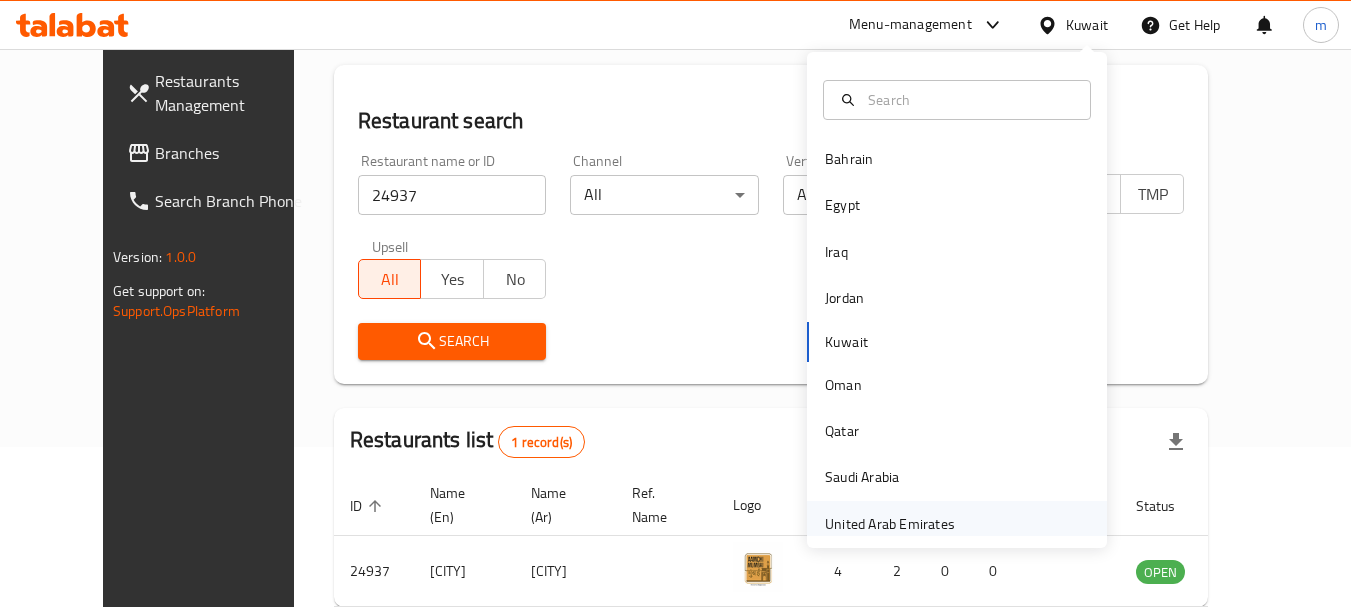 click on "United Arab Emirates" at bounding box center (890, 524) 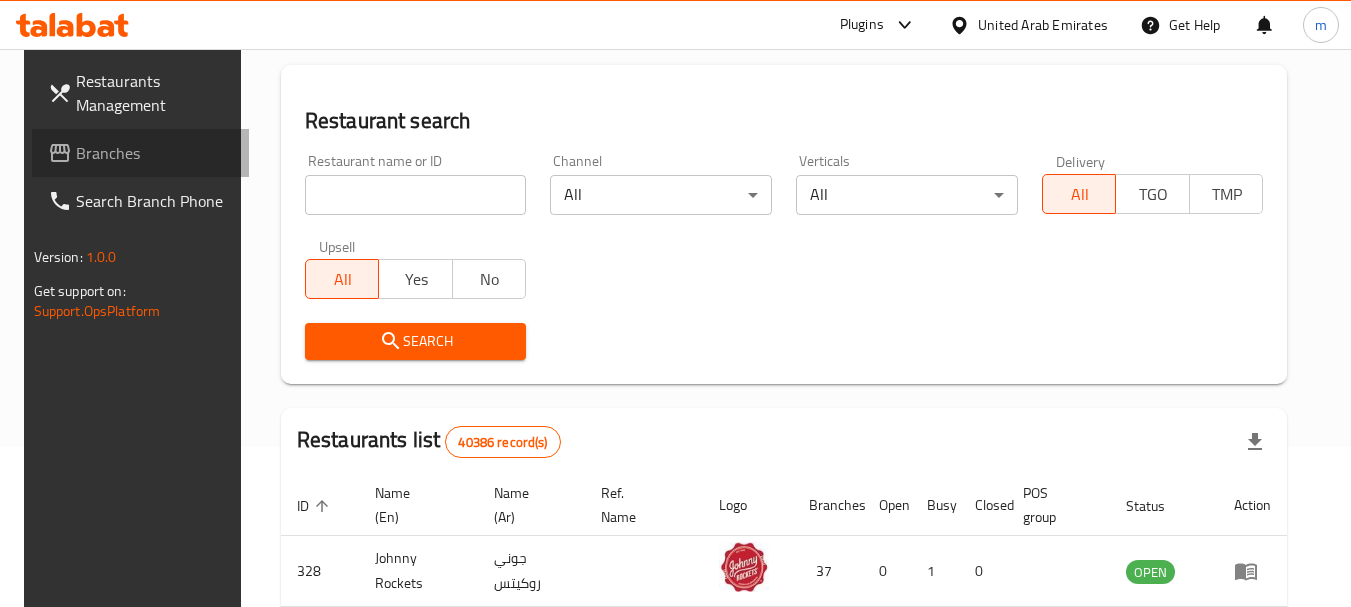 click on "Branches" at bounding box center (155, 153) 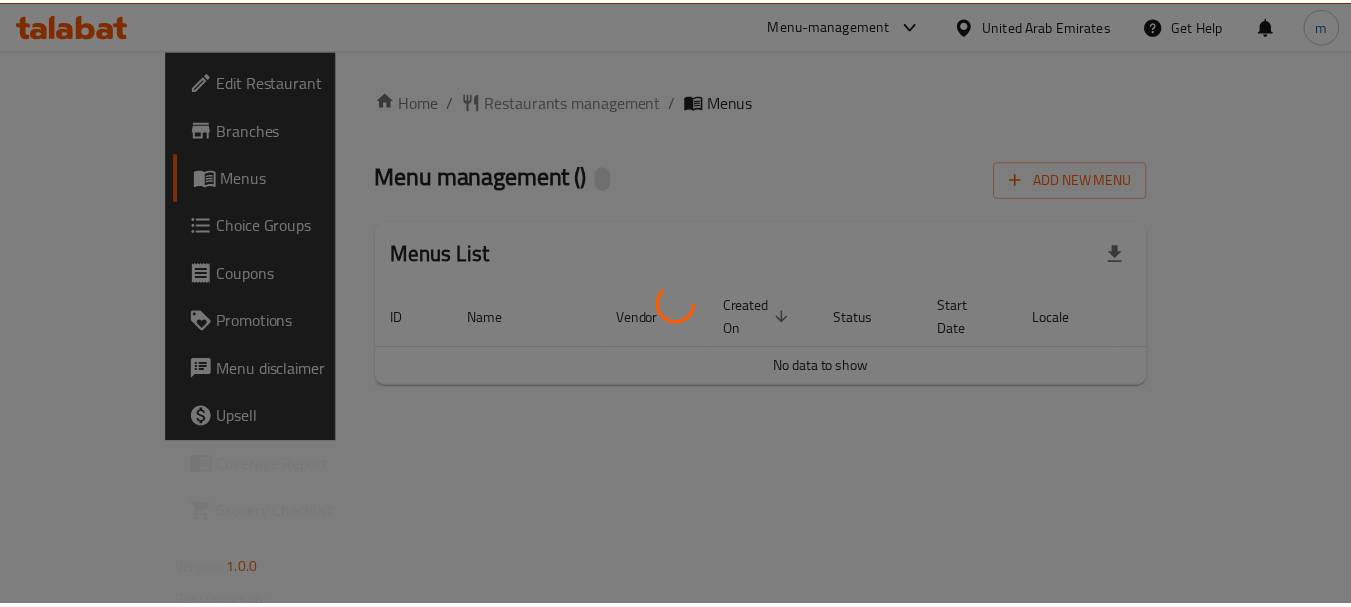 scroll, scrollTop: 0, scrollLeft: 0, axis: both 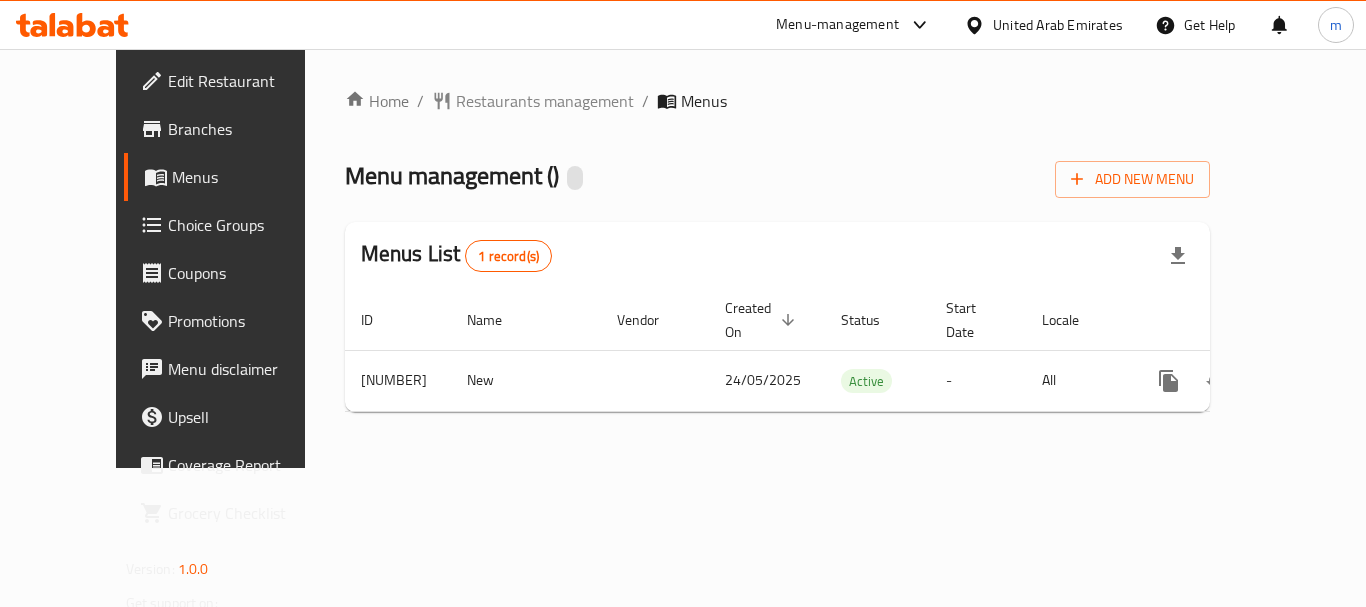 click on "Home / Restaurants management / Menus Menu management ( )  Add New Menu Menus List   1 record(s) ID Name Vendor Created On sorted descending Status Start Date Locale Actions 1290599 New 24/05/2025 Active - All" at bounding box center (778, 258) 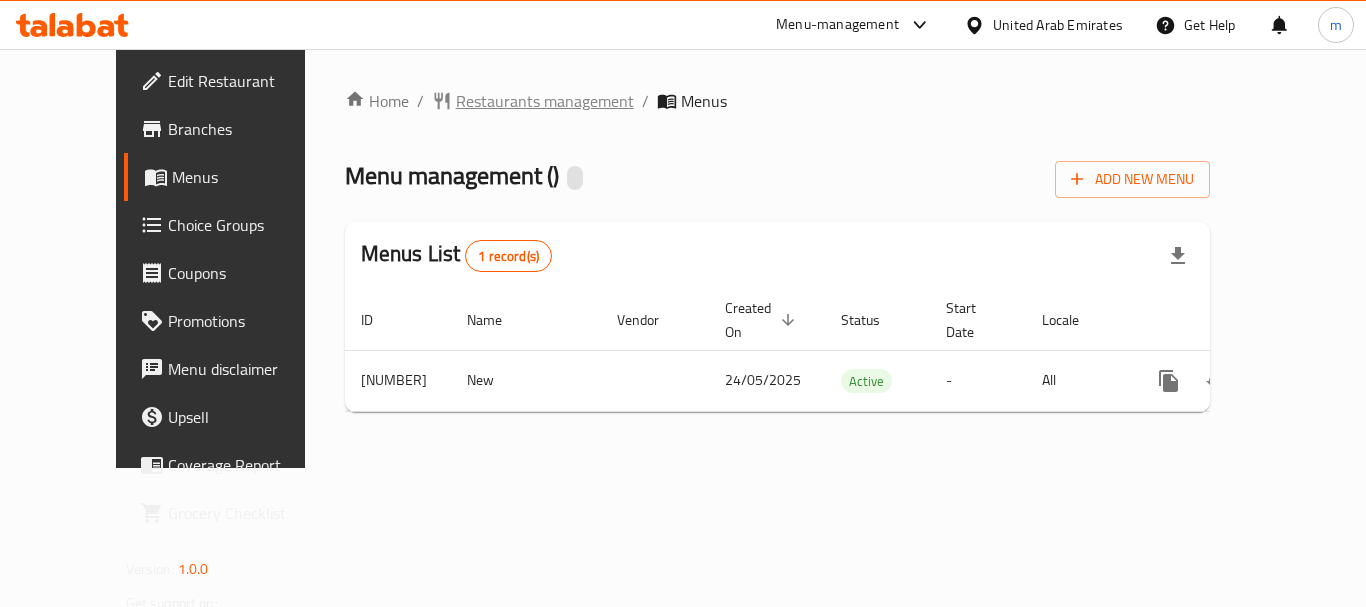 click on "Restaurants management" at bounding box center (545, 101) 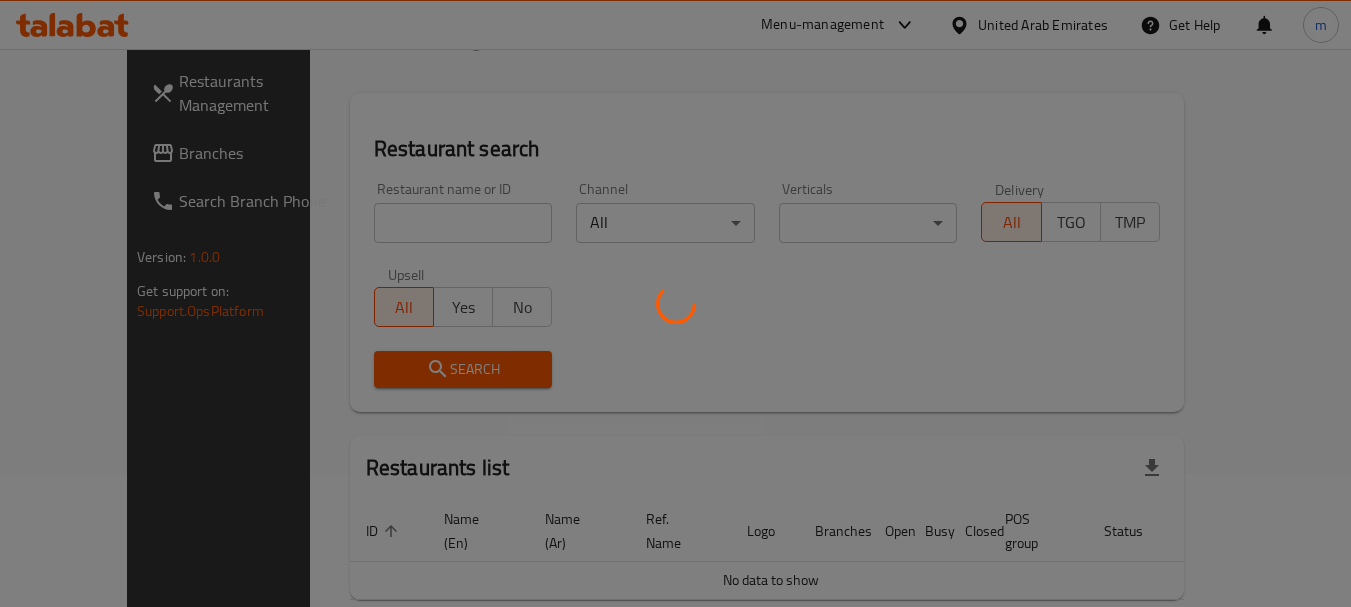 scroll, scrollTop: 110, scrollLeft: 0, axis: vertical 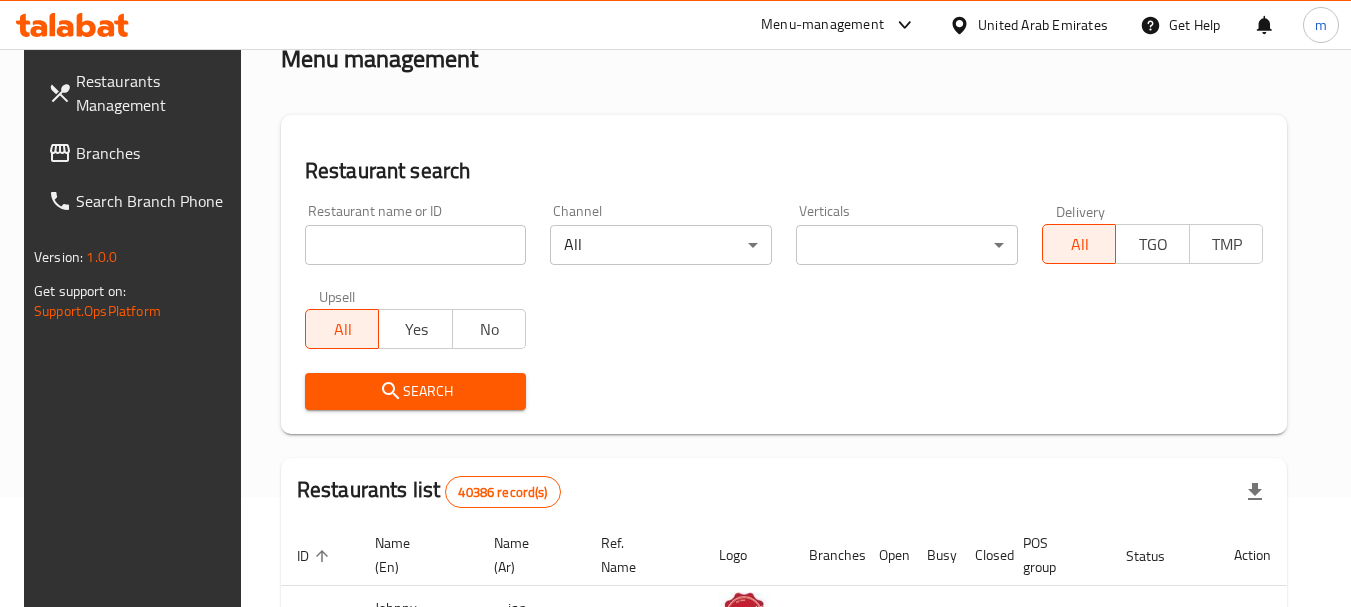 click at bounding box center [416, 245] 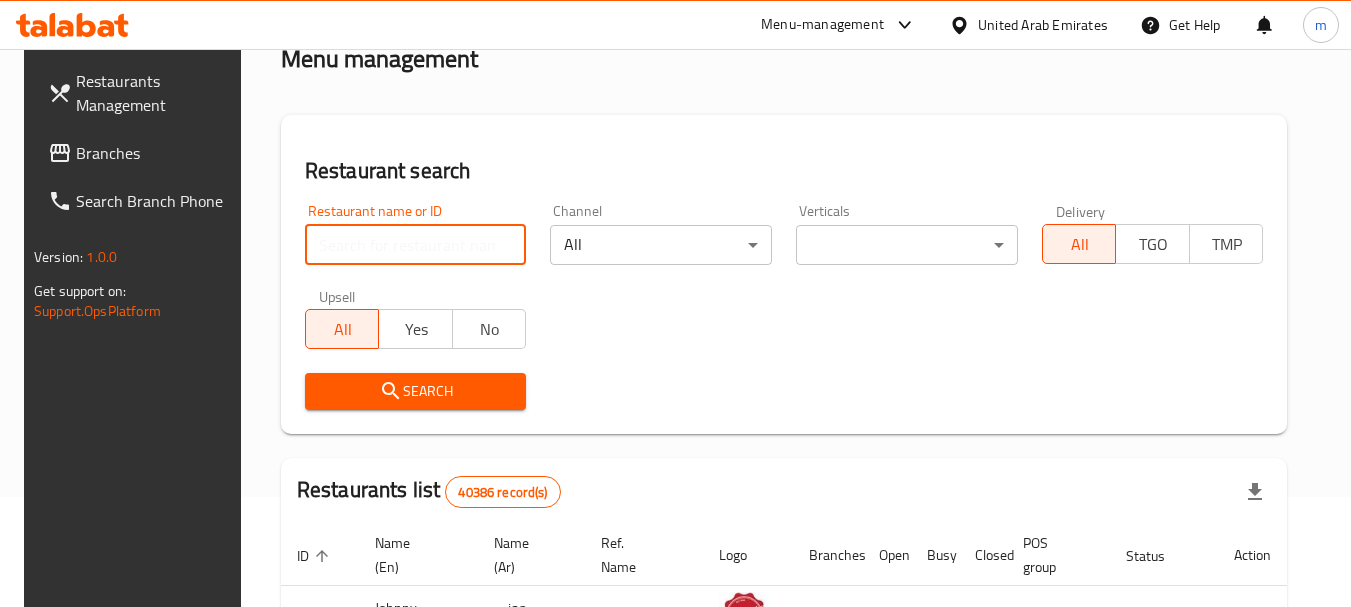 paste on "698261" 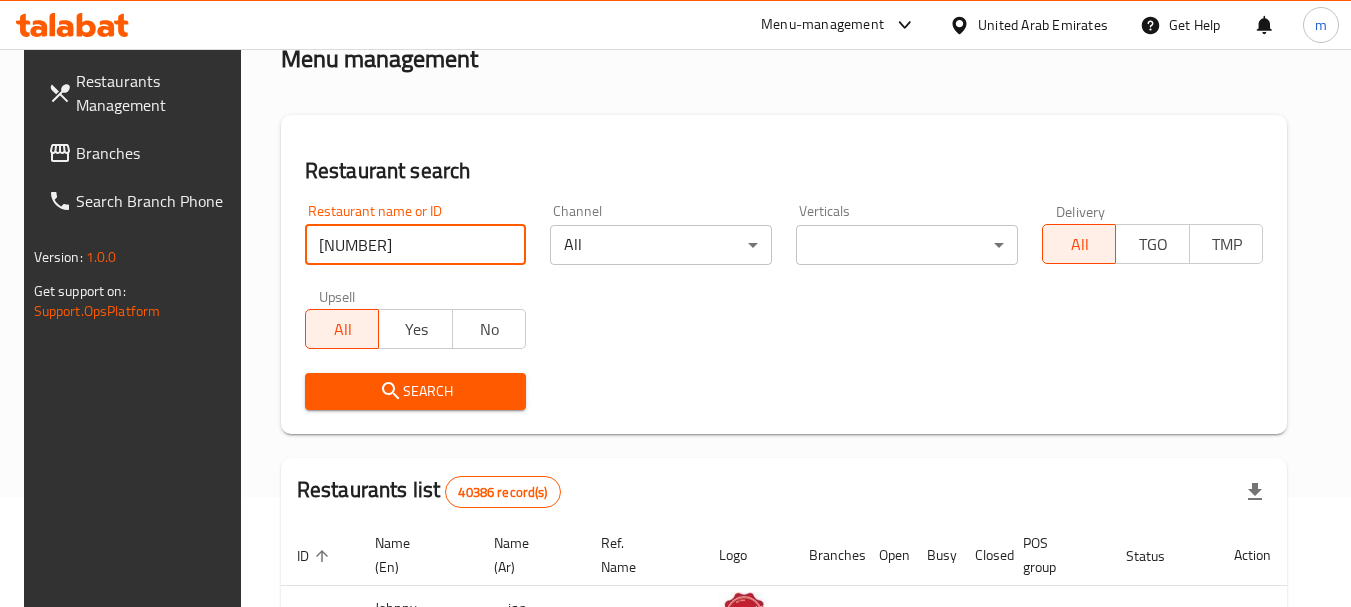 type on "698261" 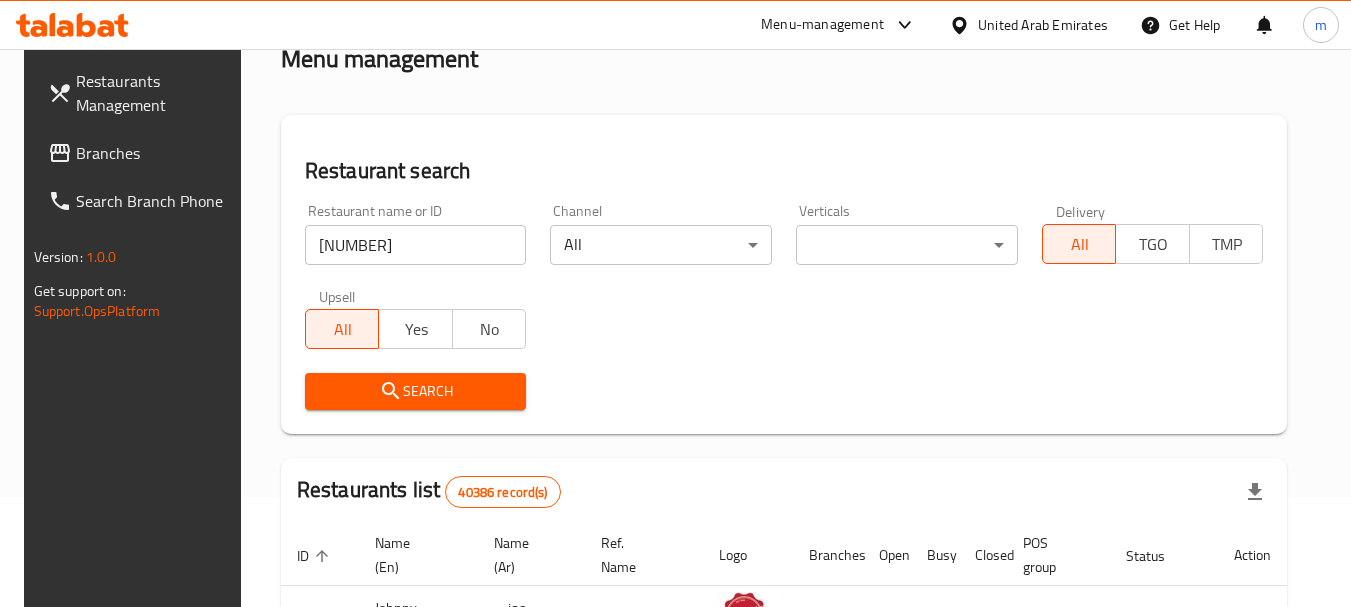 click on "Search" at bounding box center [416, 391] 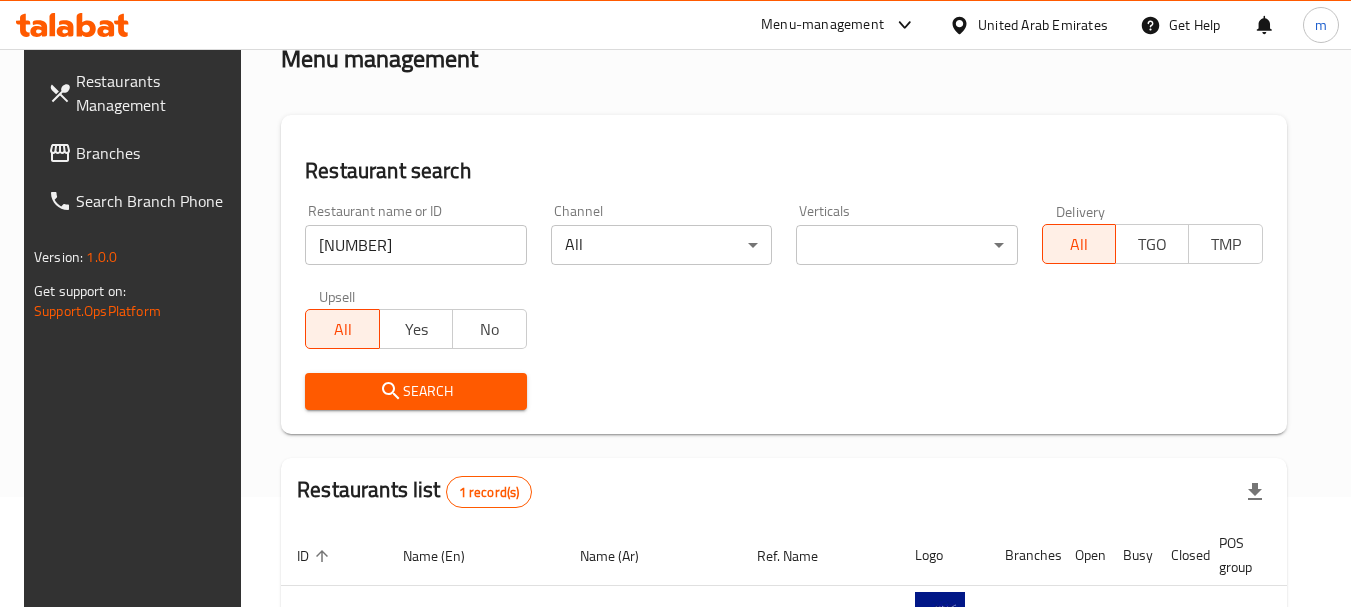 scroll, scrollTop: 268, scrollLeft: 0, axis: vertical 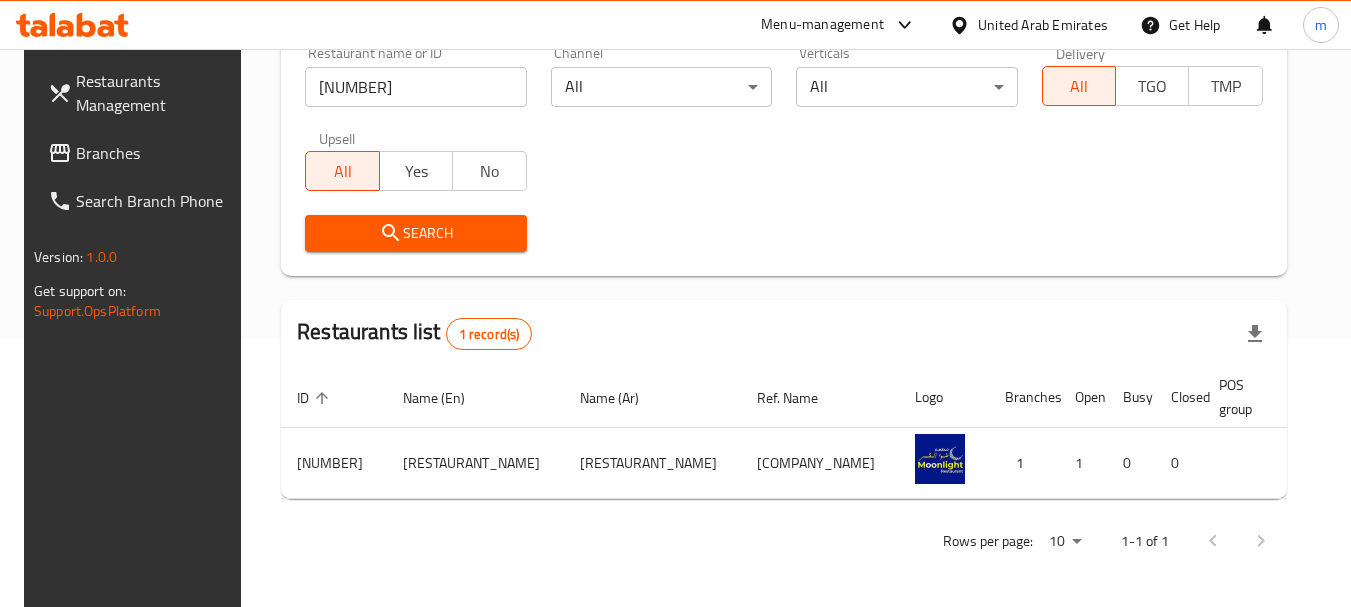 click on "Branches" at bounding box center (155, 153) 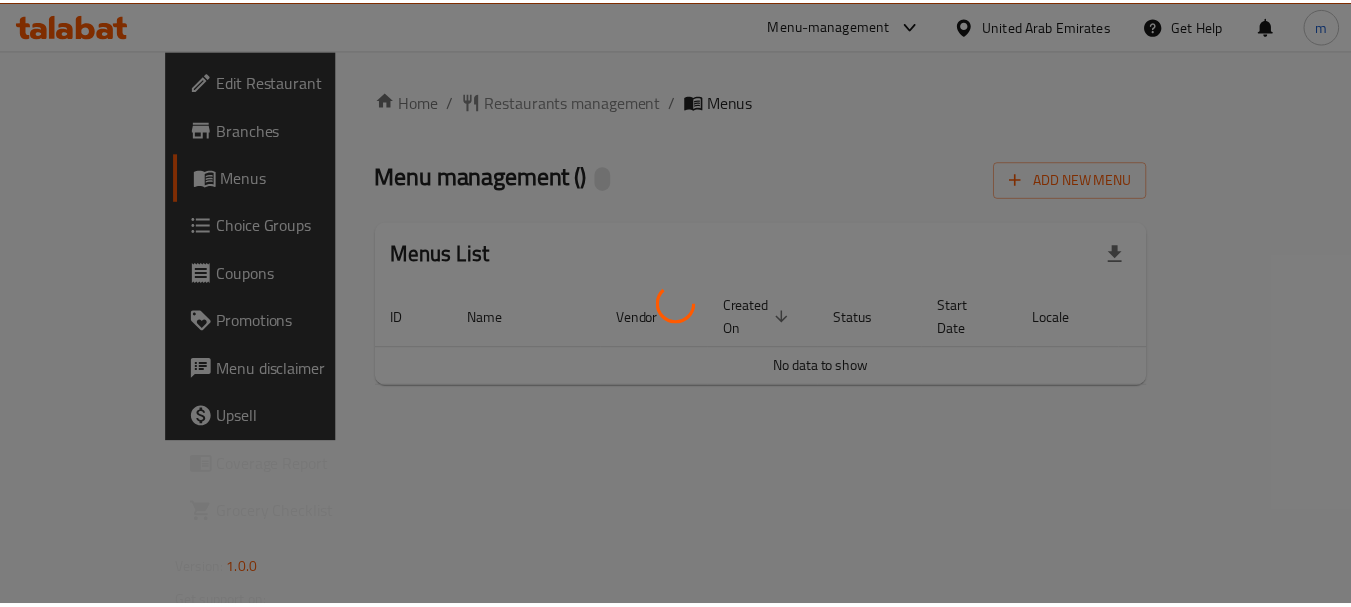 scroll, scrollTop: 0, scrollLeft: 0, axis: both 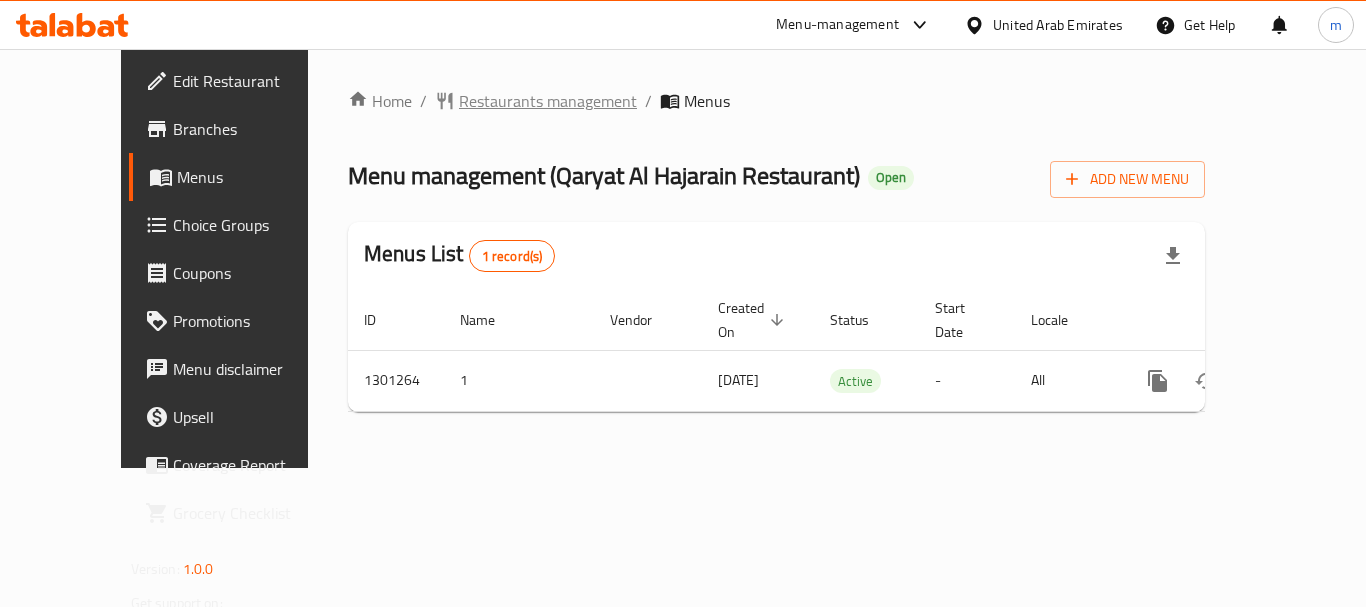 click on "Restaurants management" at bounding box center (548, 101) 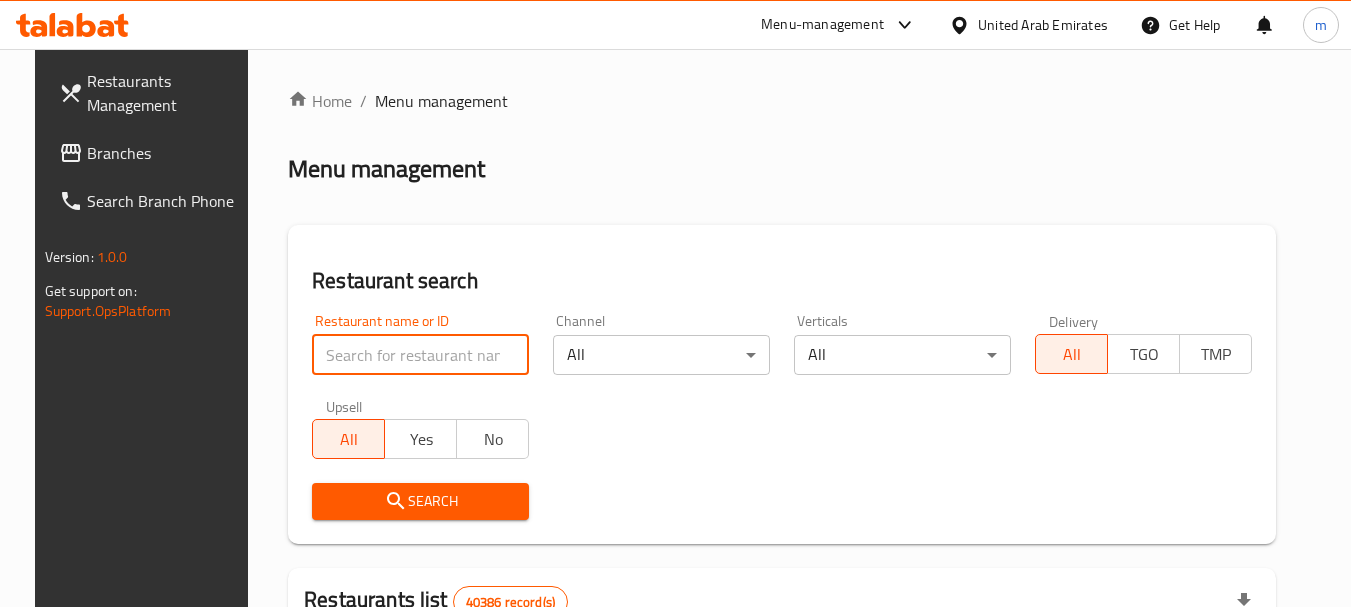 click at bounding box center [420, 355] 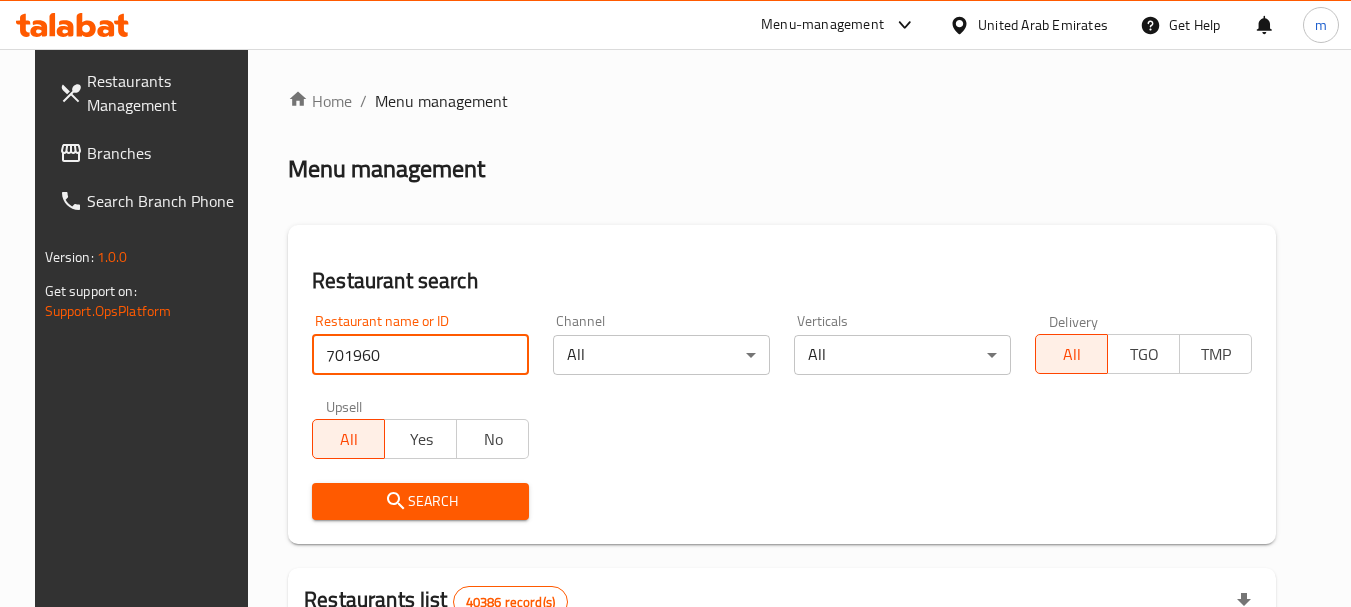 type on "701960" 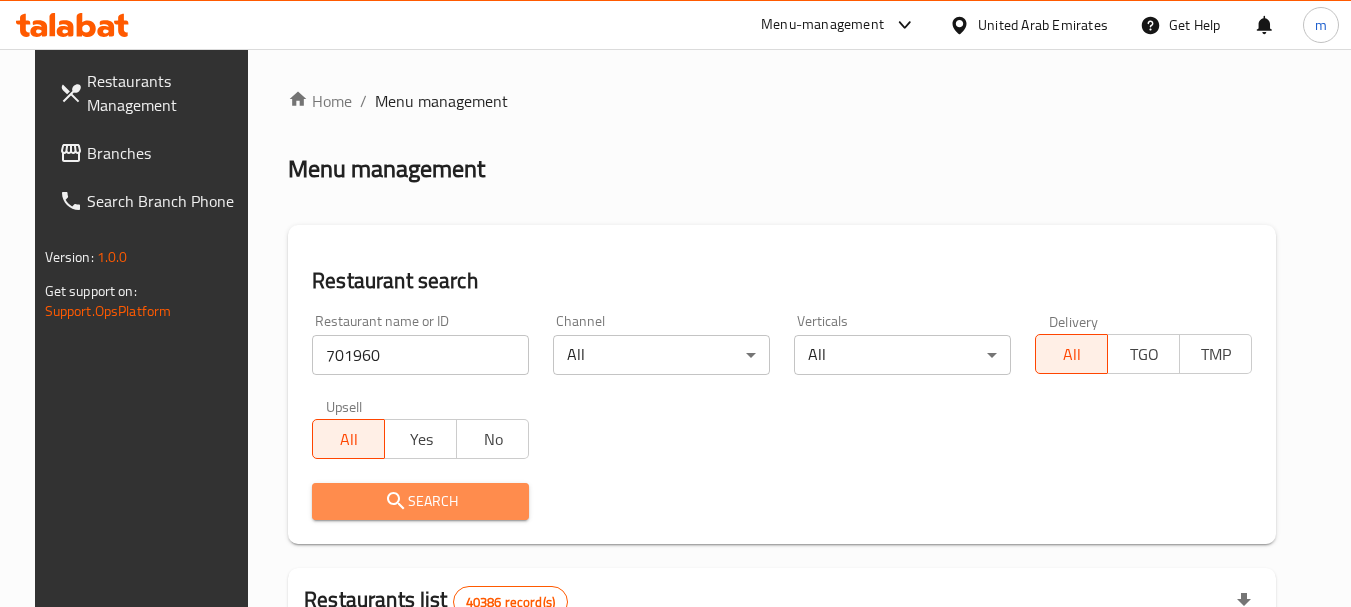 click on "Search" at bounding box center (420, 501) 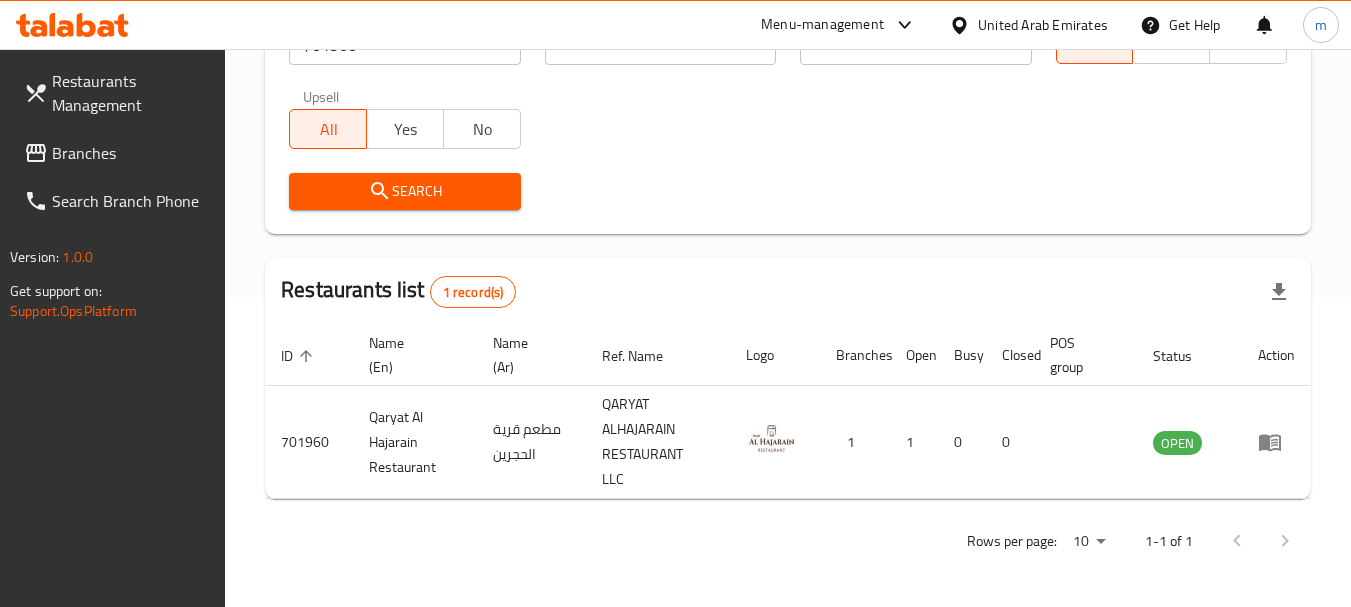 scroll, scrollTop: 310, scrollLeft: 0, axis: vertical 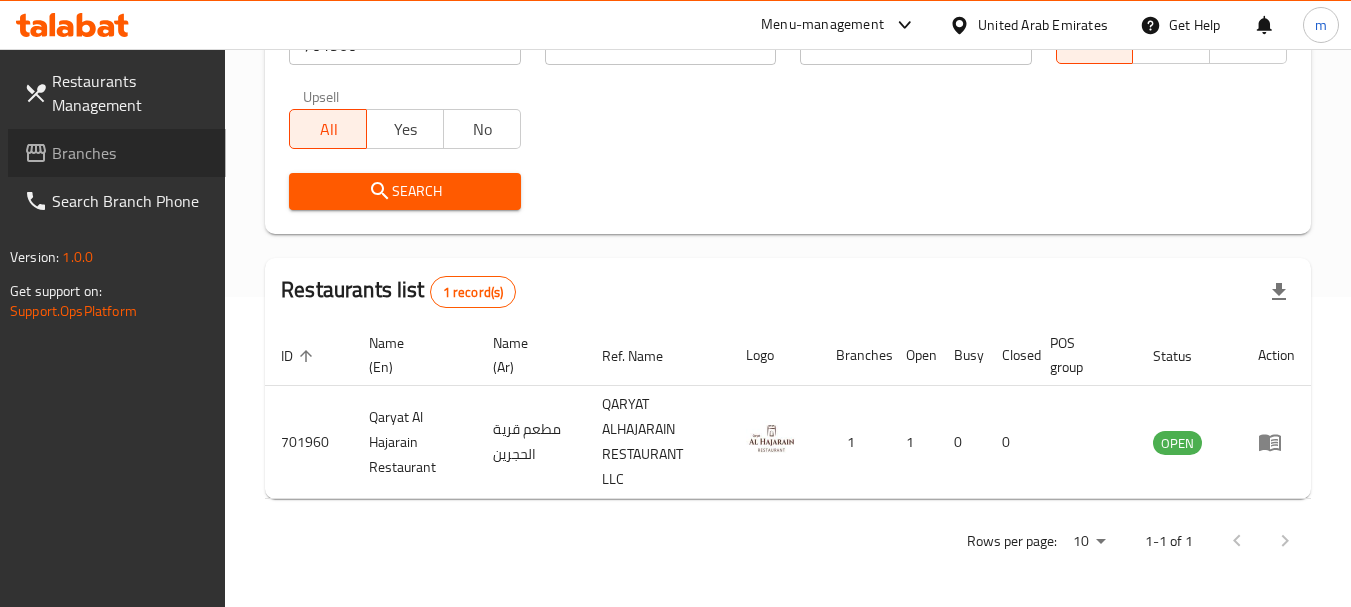 click on "Branches" at bounding box center [131, 153] 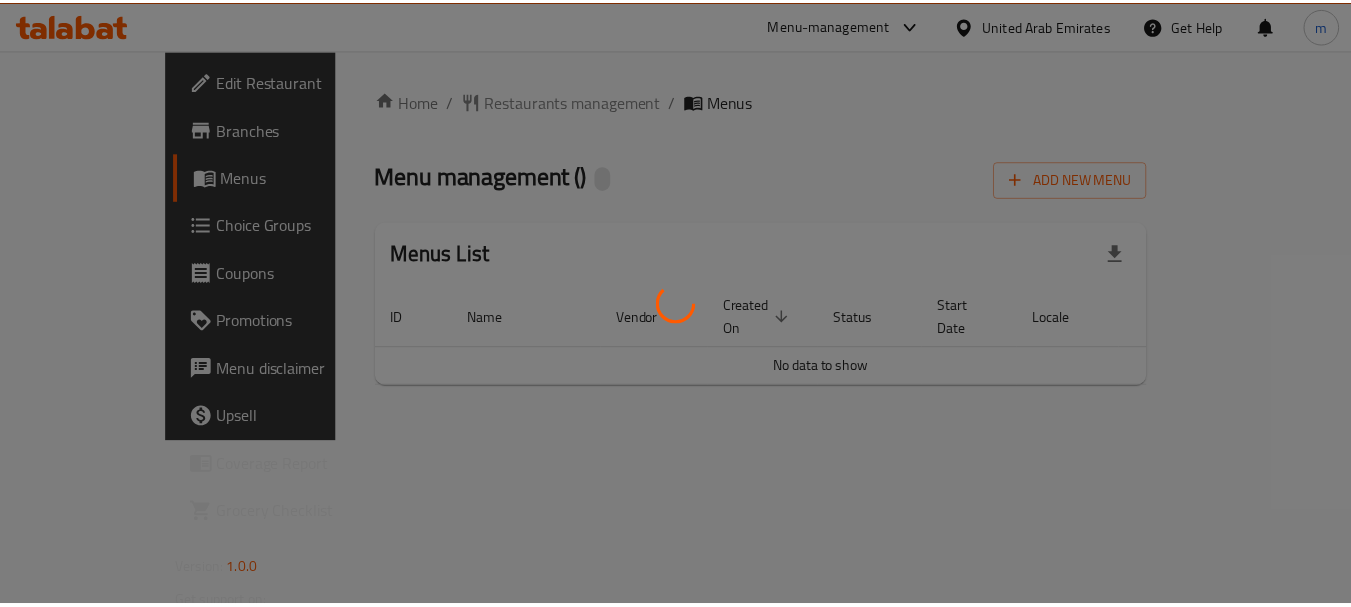 scroll, scrollTop: 0, scrollLeft: 0, axis: both 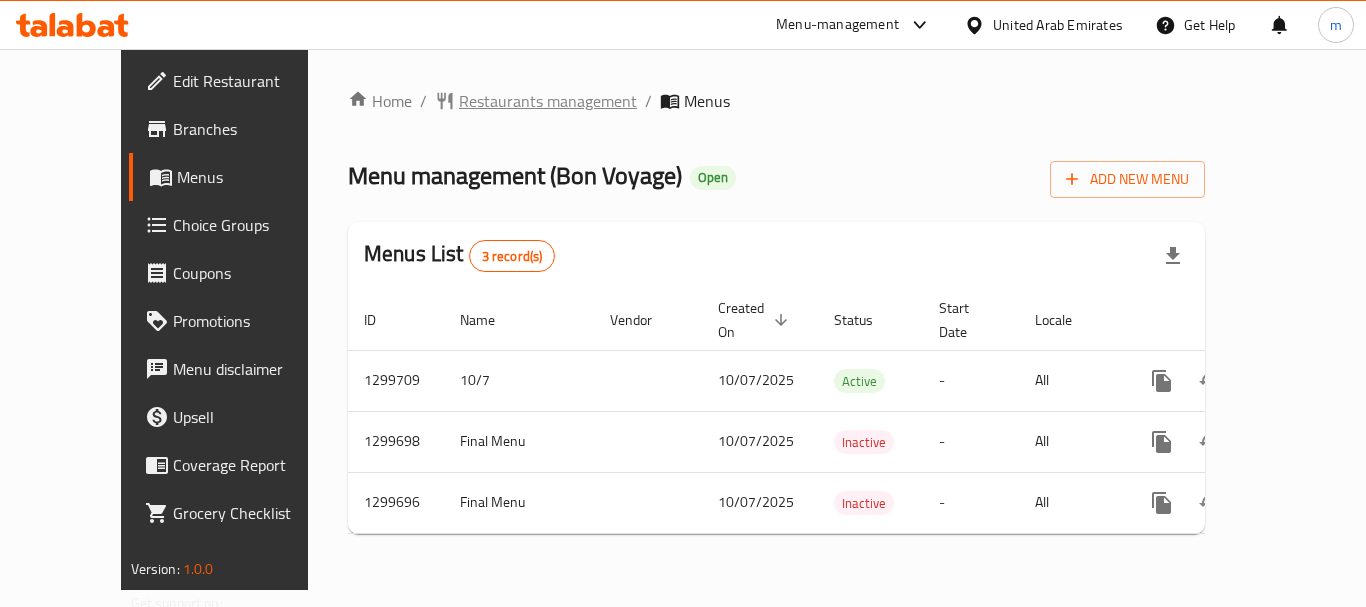 click on "Restaurants management" at bounding box center [548, 101] 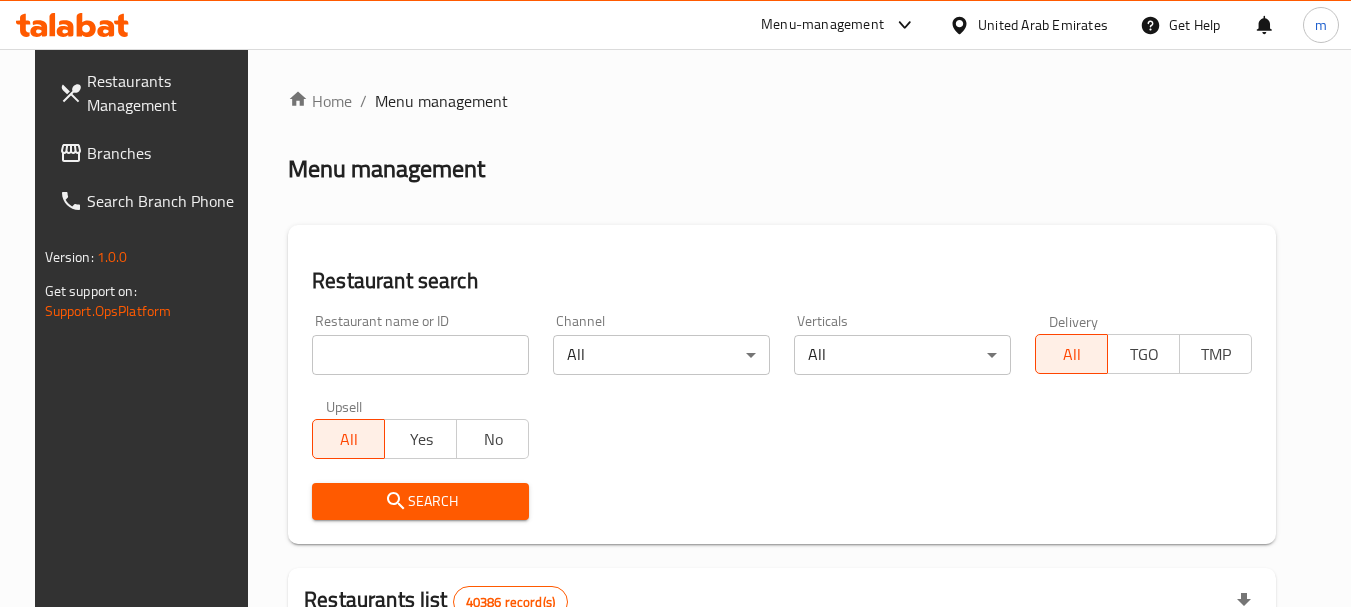 click at bounding box center [420, 355] 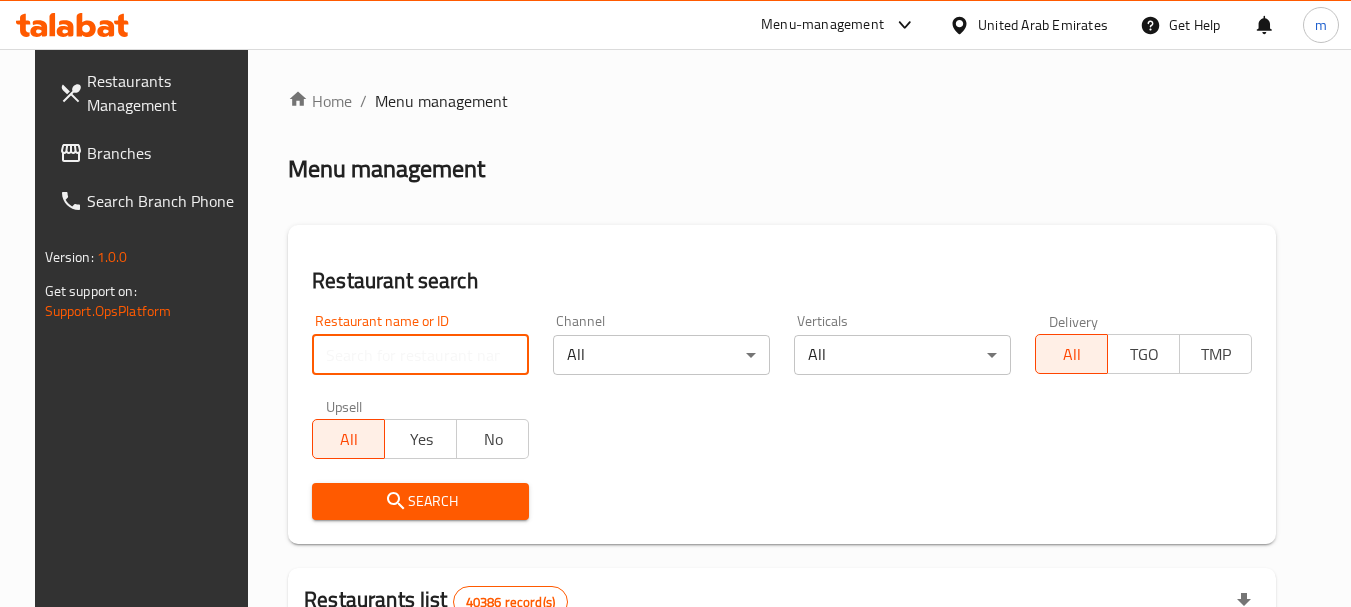 paste on "681453" 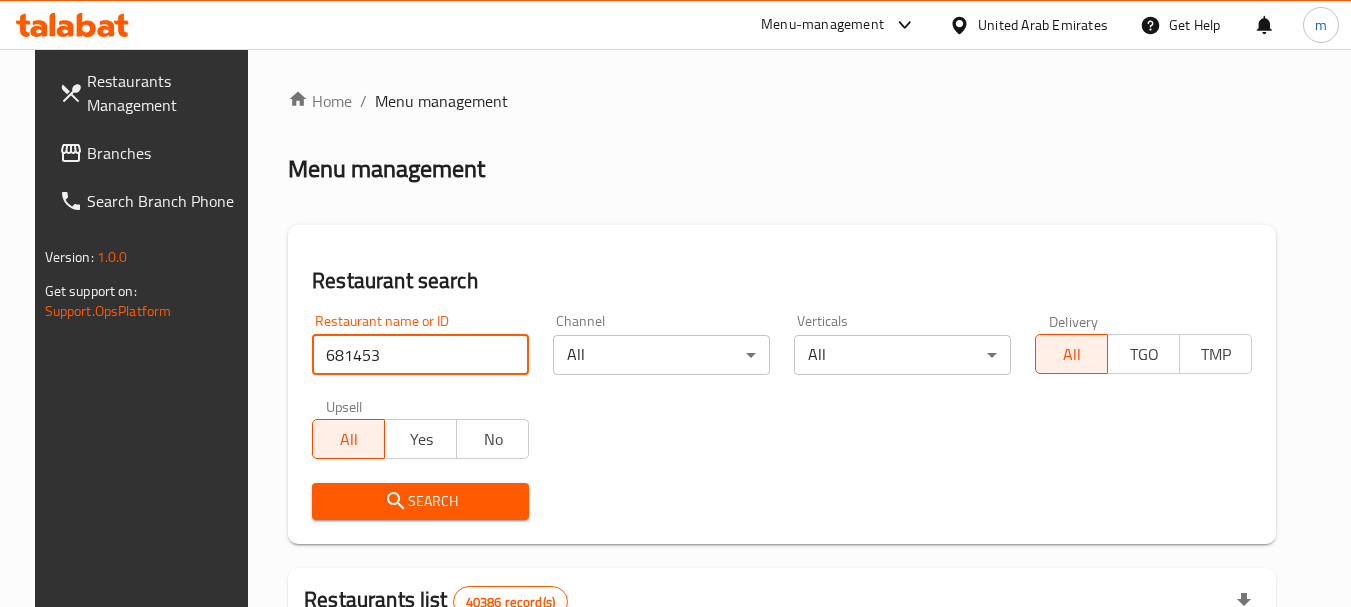 type on "681453" 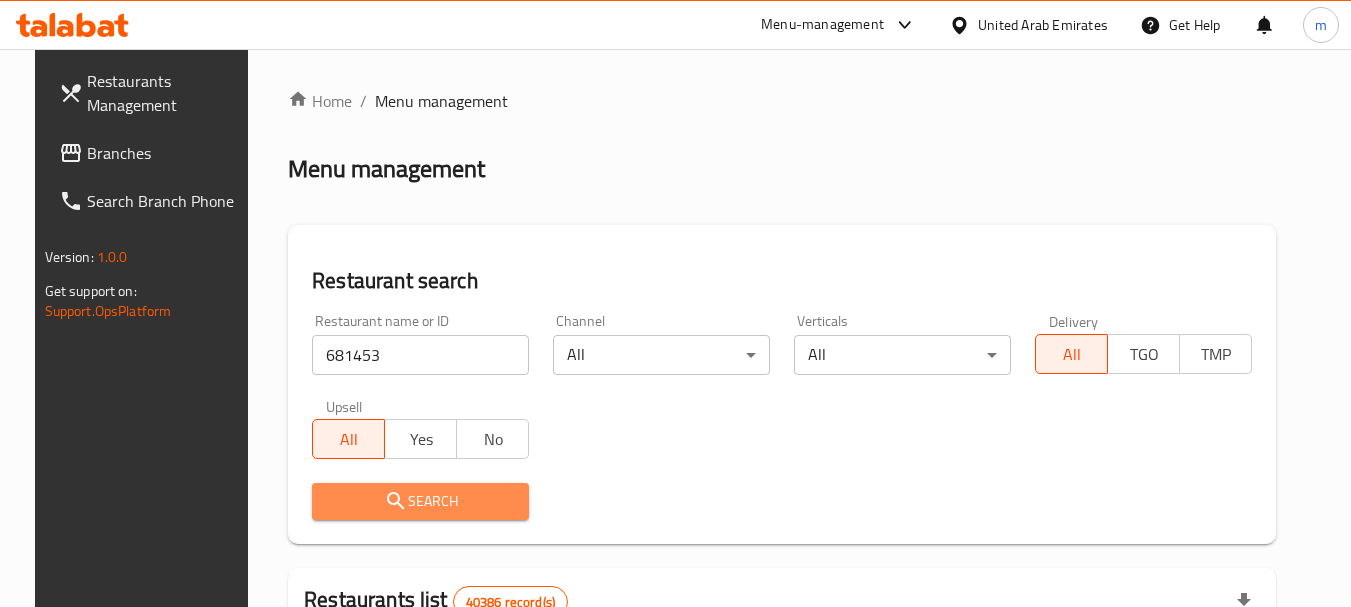 click on "Search" at bounding box center [420, 501] 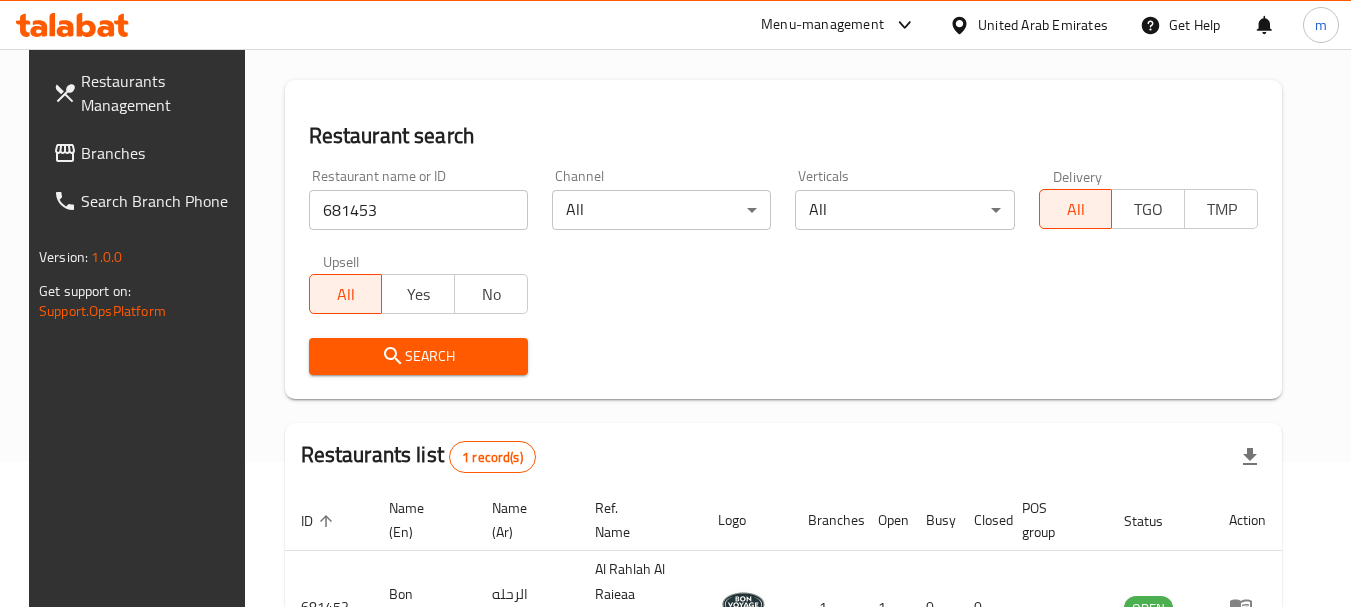 scroll, scrollTop: 260, scrollLeft: 0, axis: vertical 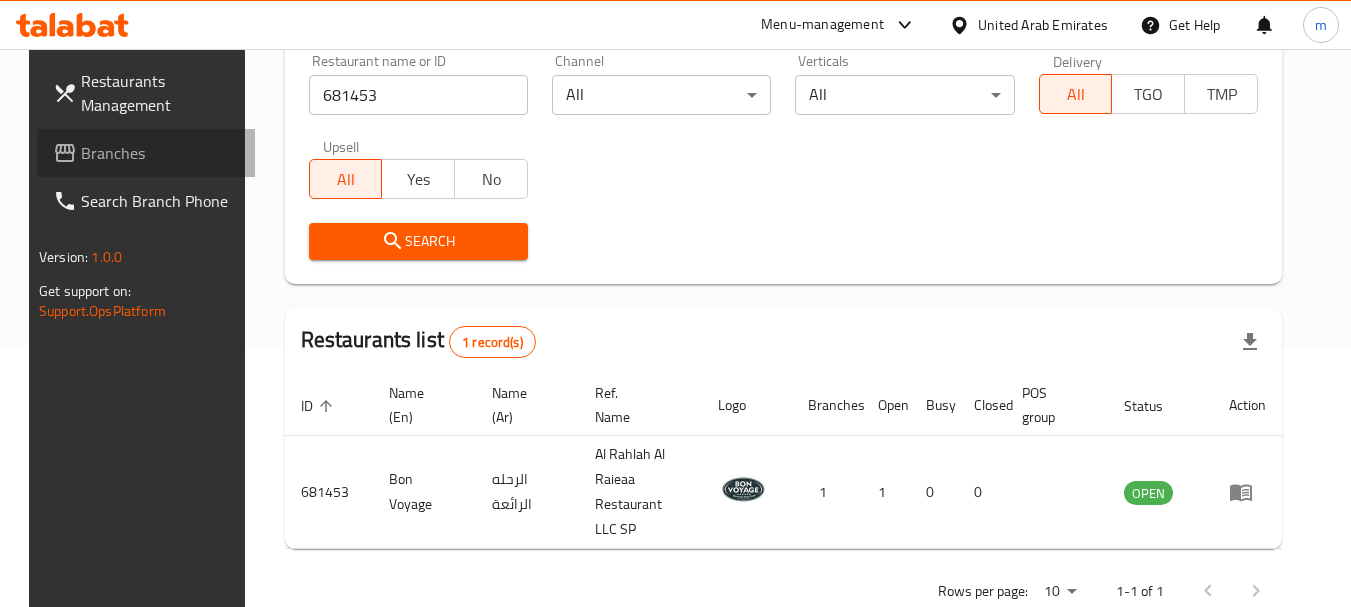 click on "Branches" at bounding box center (160, 153) 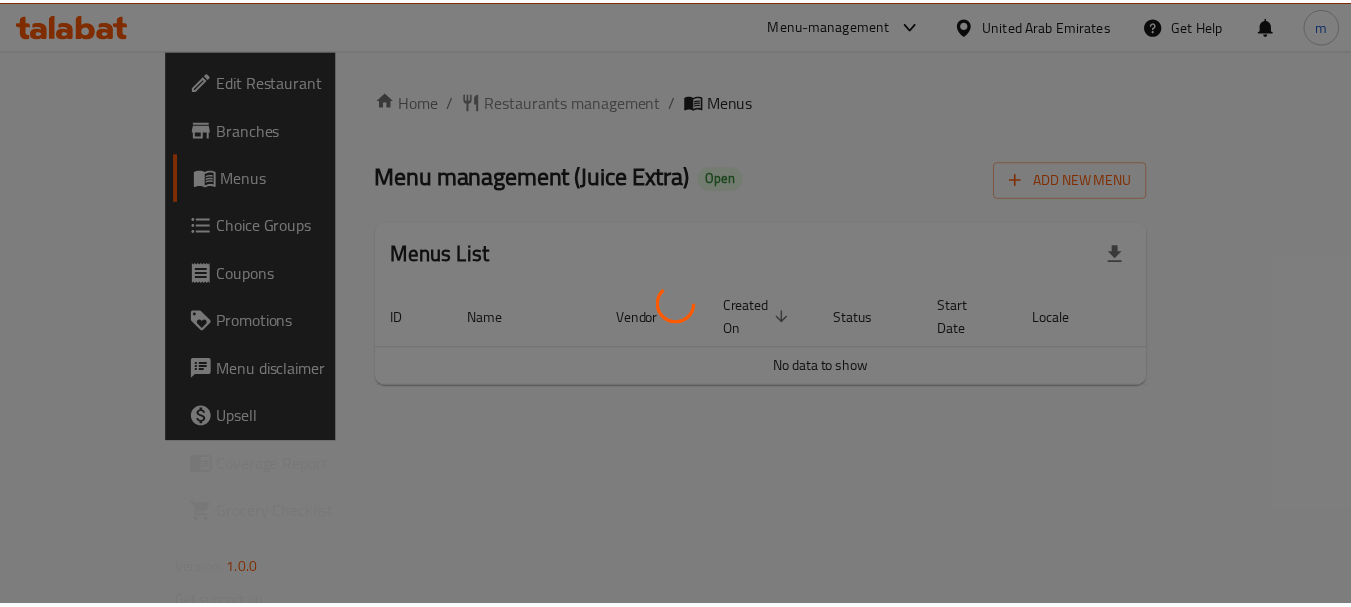 scroll, scrollTop: 0, scrollLeft: 0, axis: both 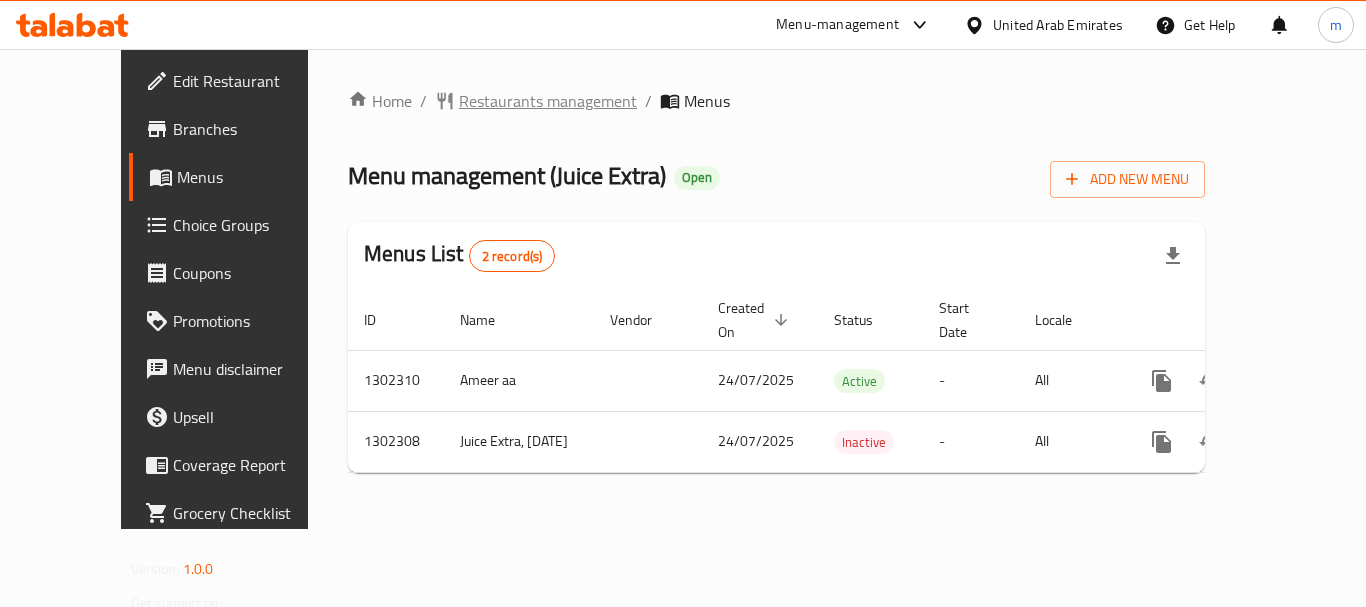 click on "Restaurants management" at bounding box center (548, 101) 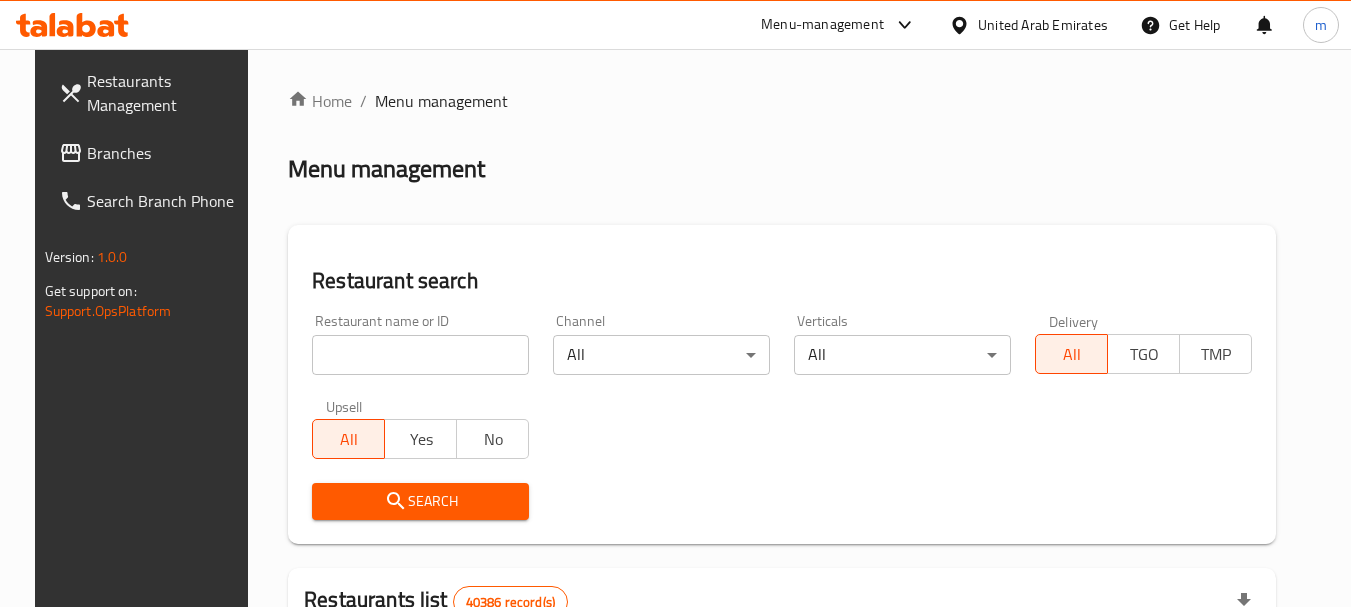 click at bounding box center [420, 355] 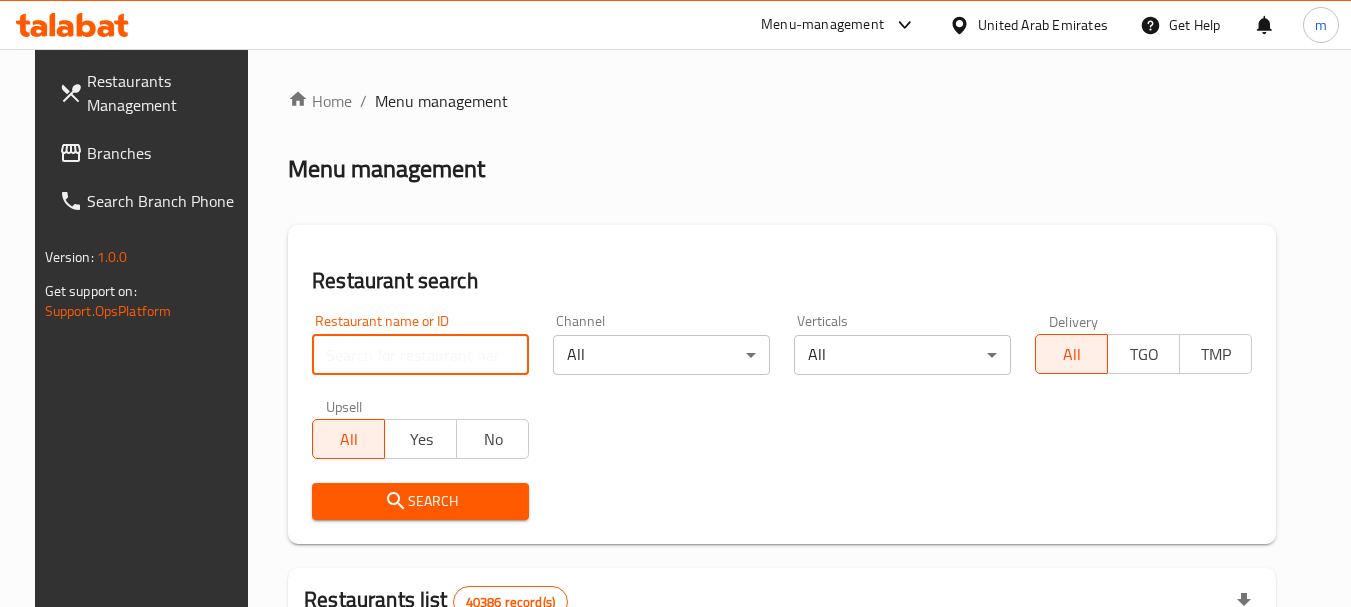 paste on "702378" 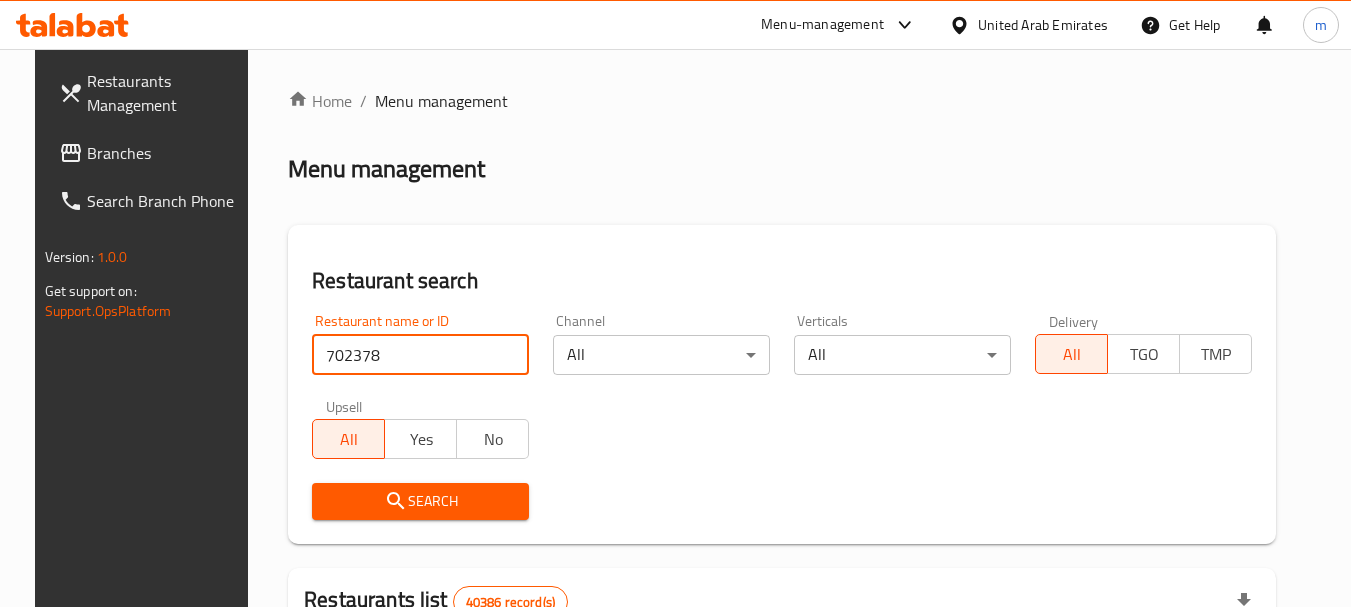 type on "702378" 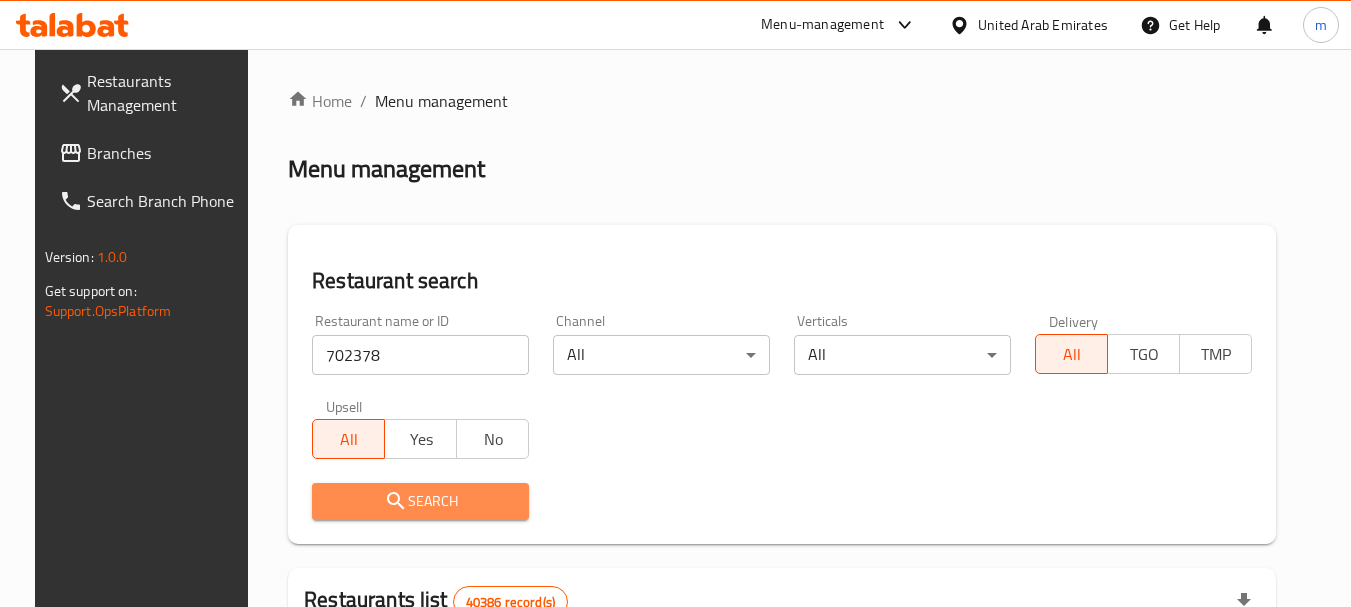 click on "Search" at bounding box center [420, 501] 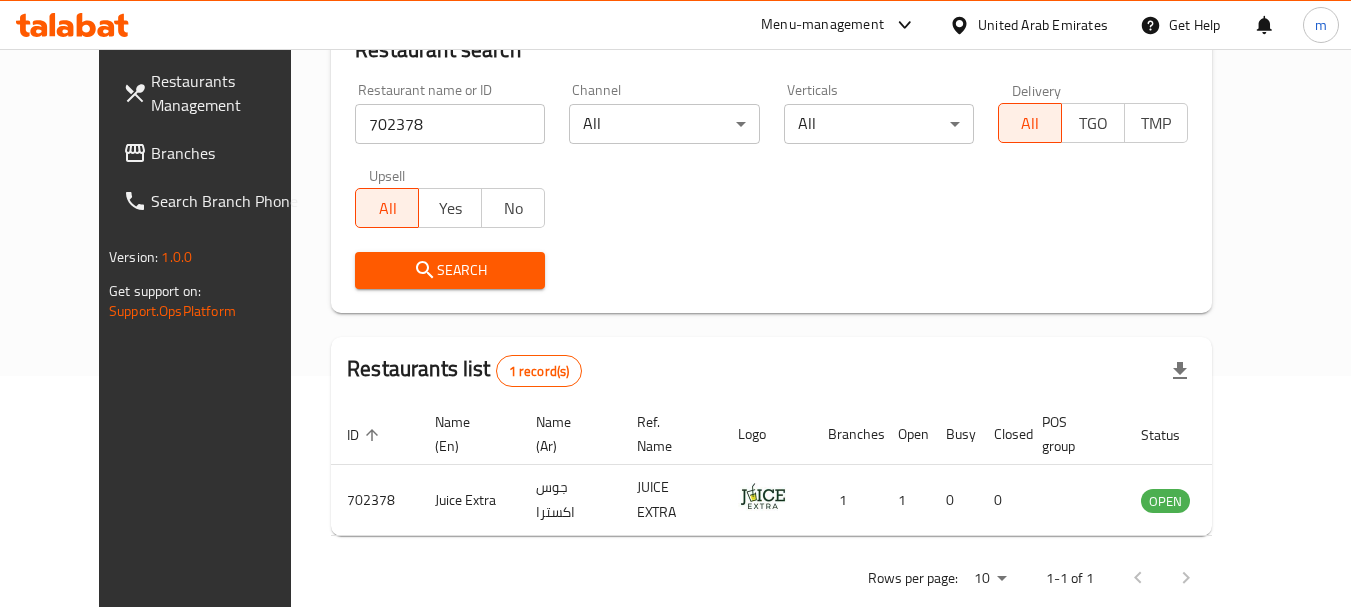scroll, scrollTop: 236, scrollLeft: 0, axis: vertical 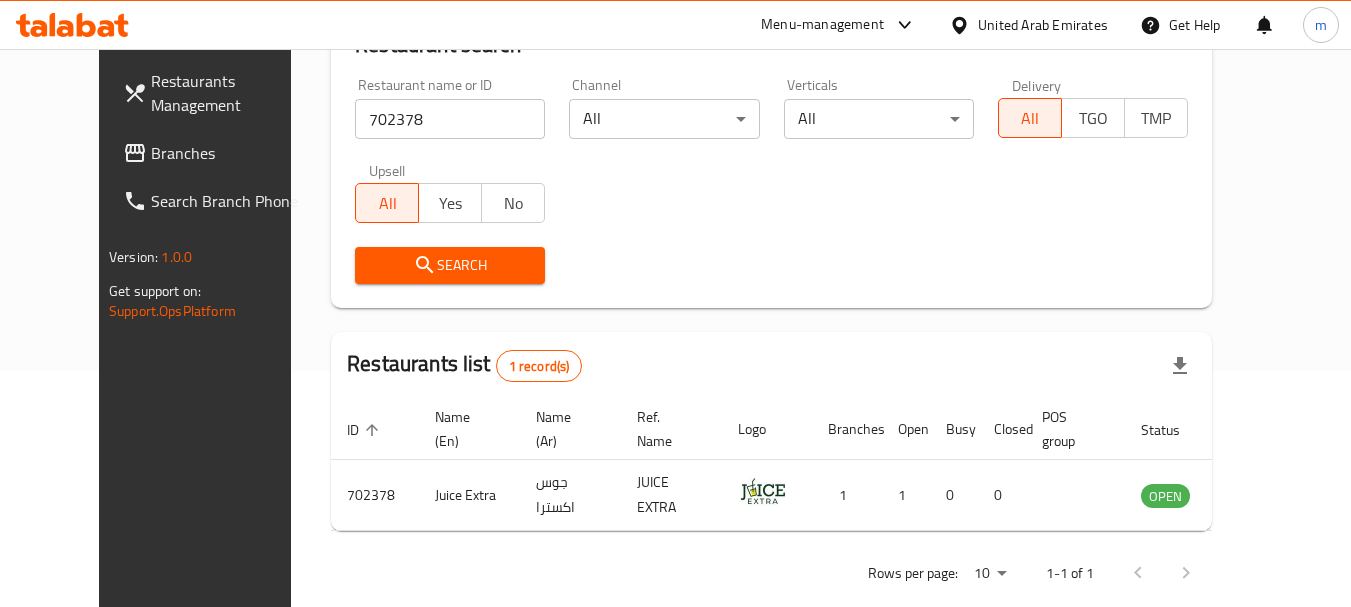 click on "Branches" at bounding box center [230, 153] 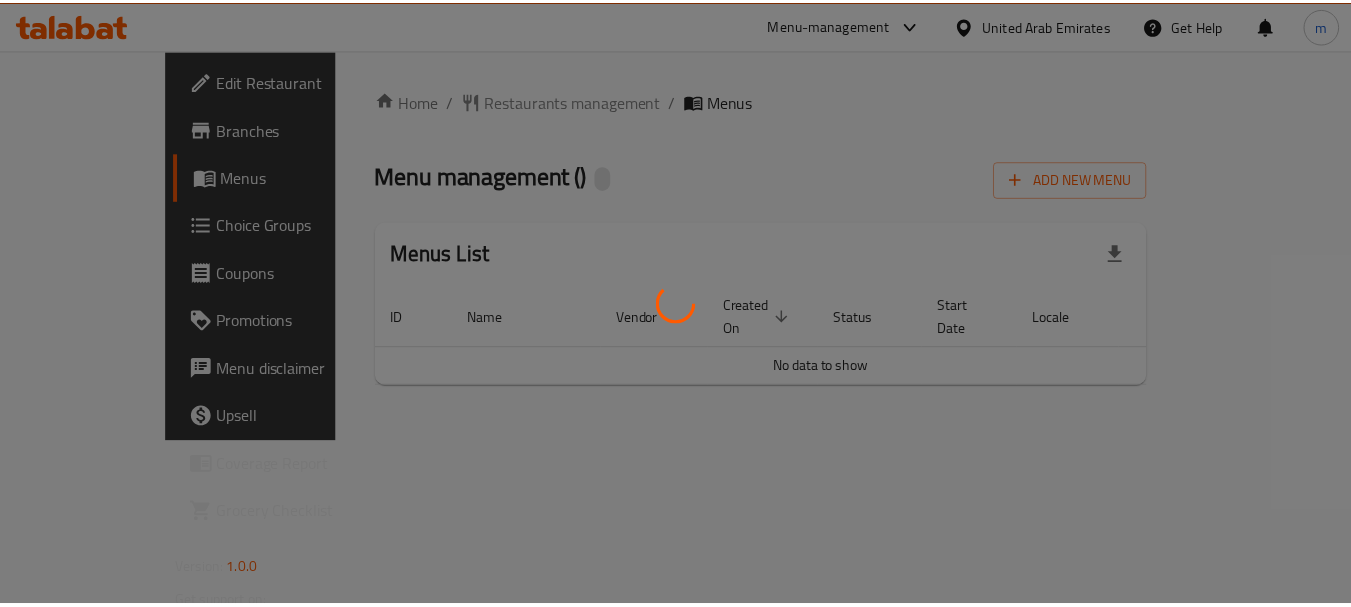 scroll, scrollTop: 0, scrollLeft: 0, axis: both 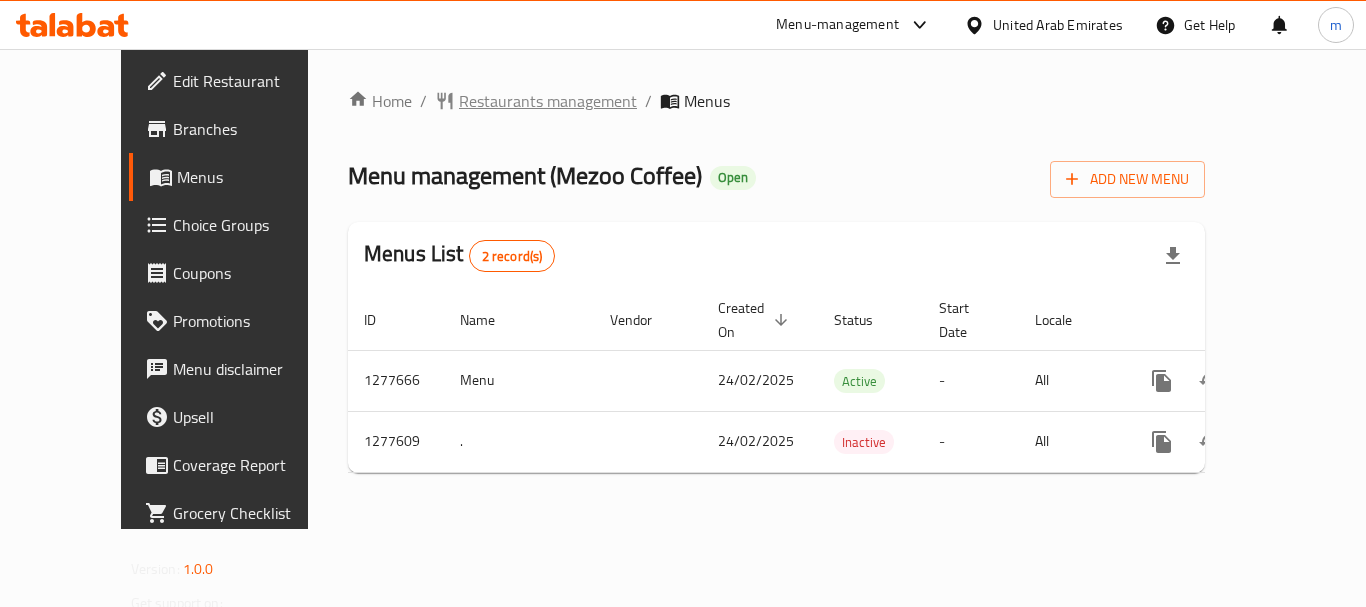 click on "Restaurants management" at bounding box center (548, 101) 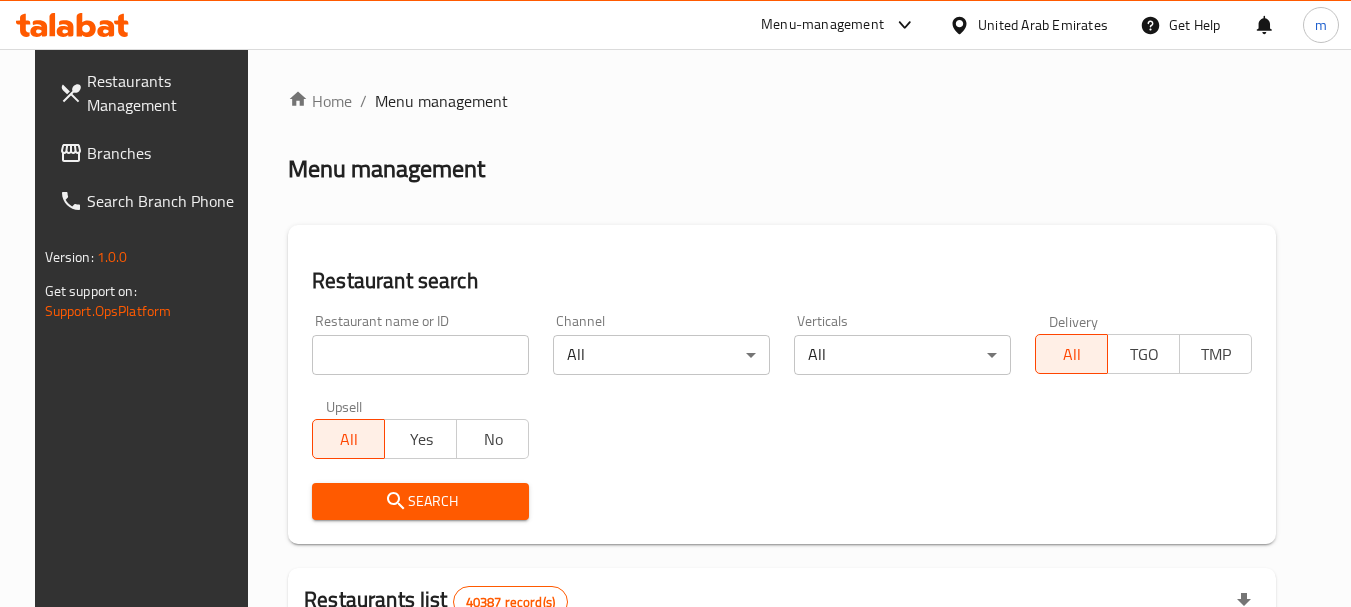 click at bounding box center (420, 355) 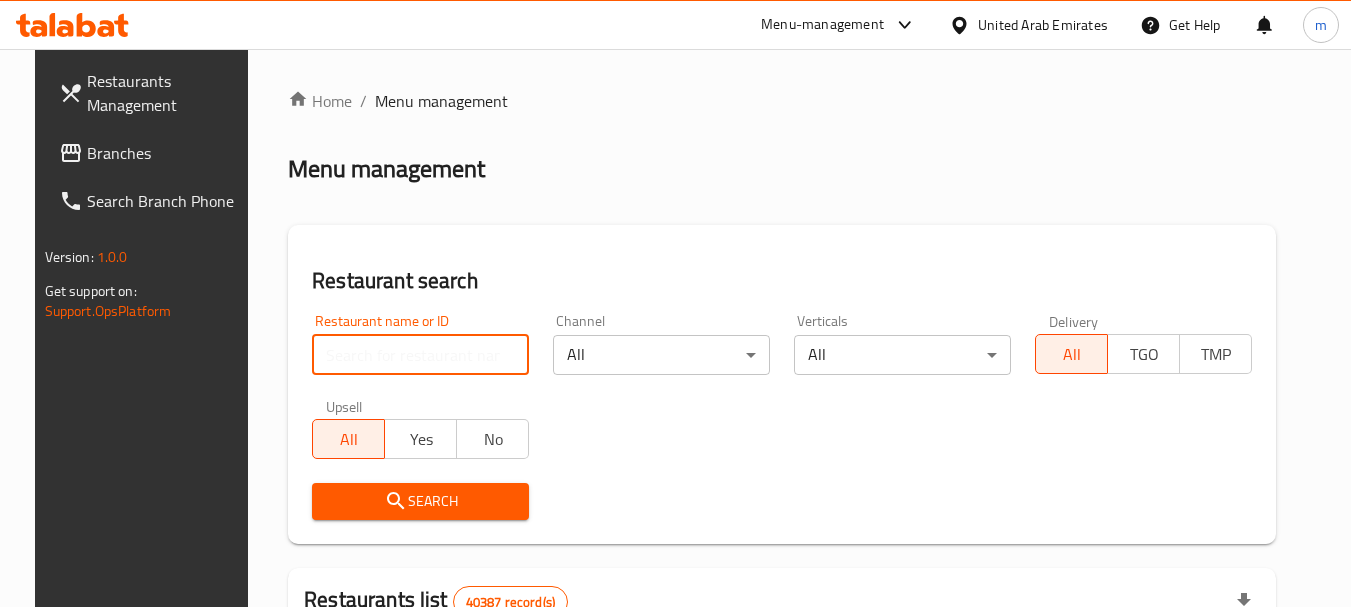 paste on "692552" 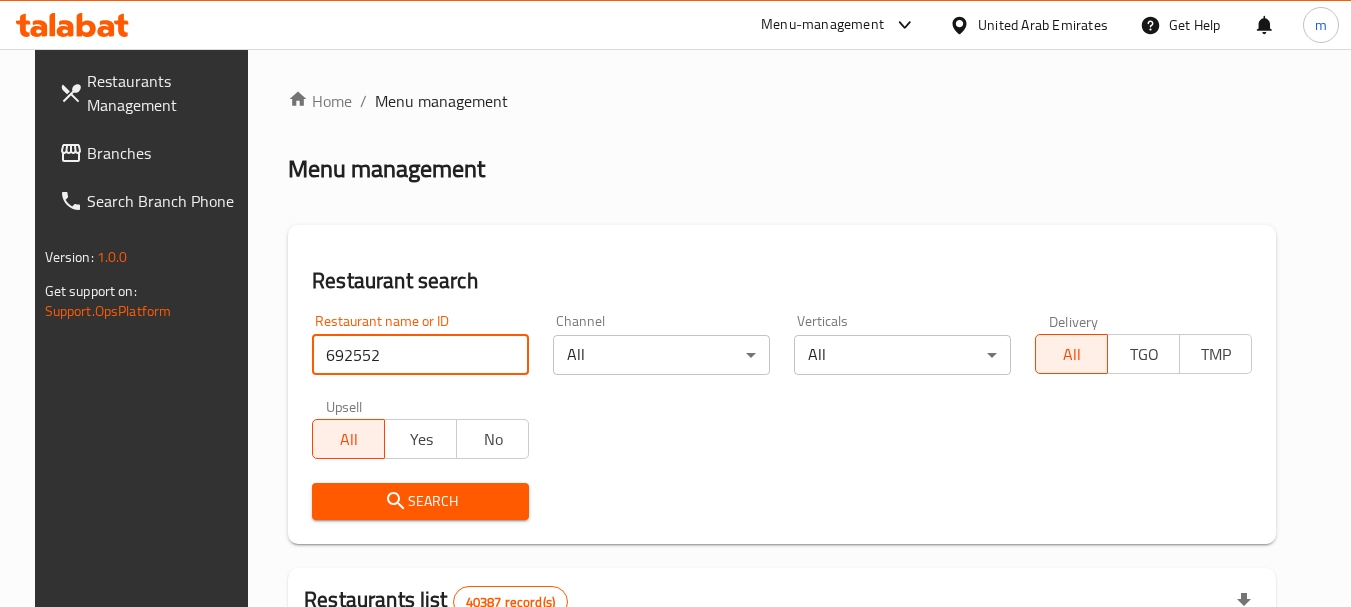 type on "692552" 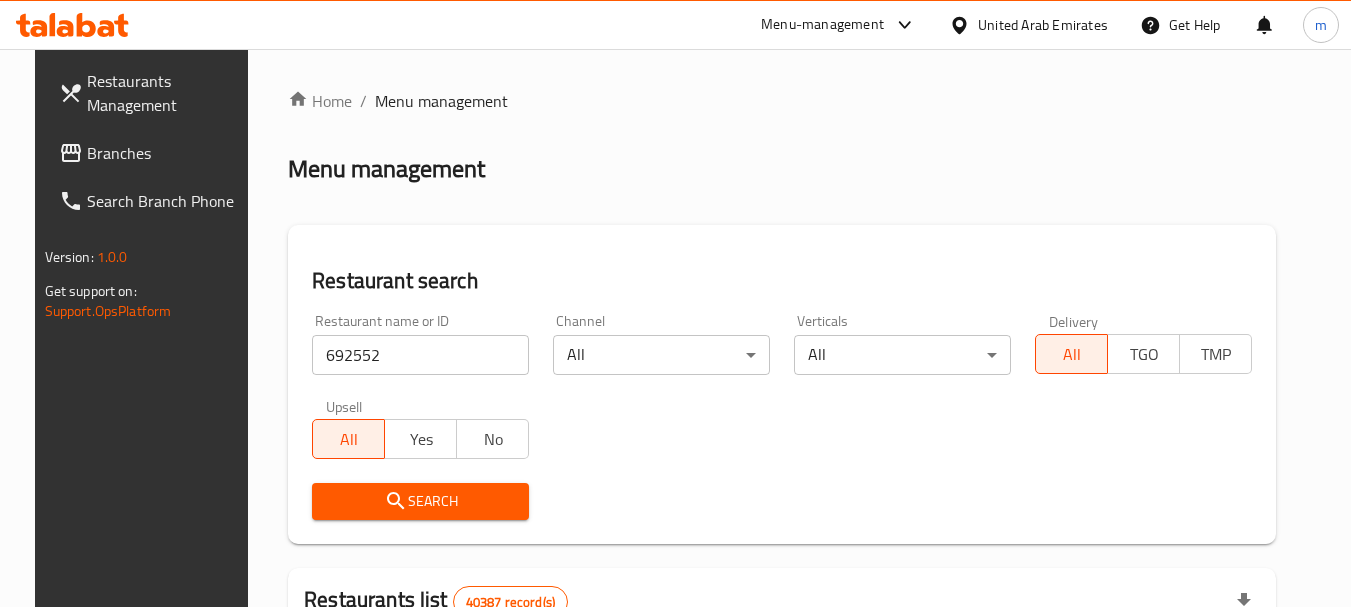 click on "Search" at bounding box center [420, 501] 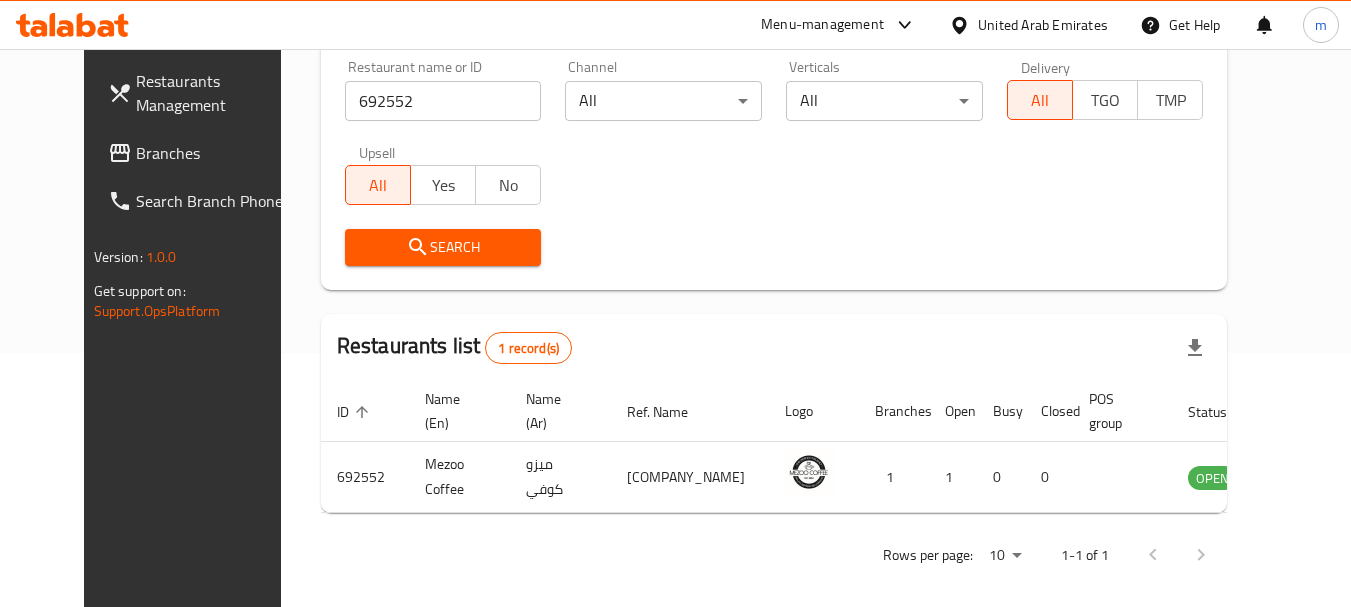 scroll, scrollTop: 285, scrollLeft: 0, axis: vertical 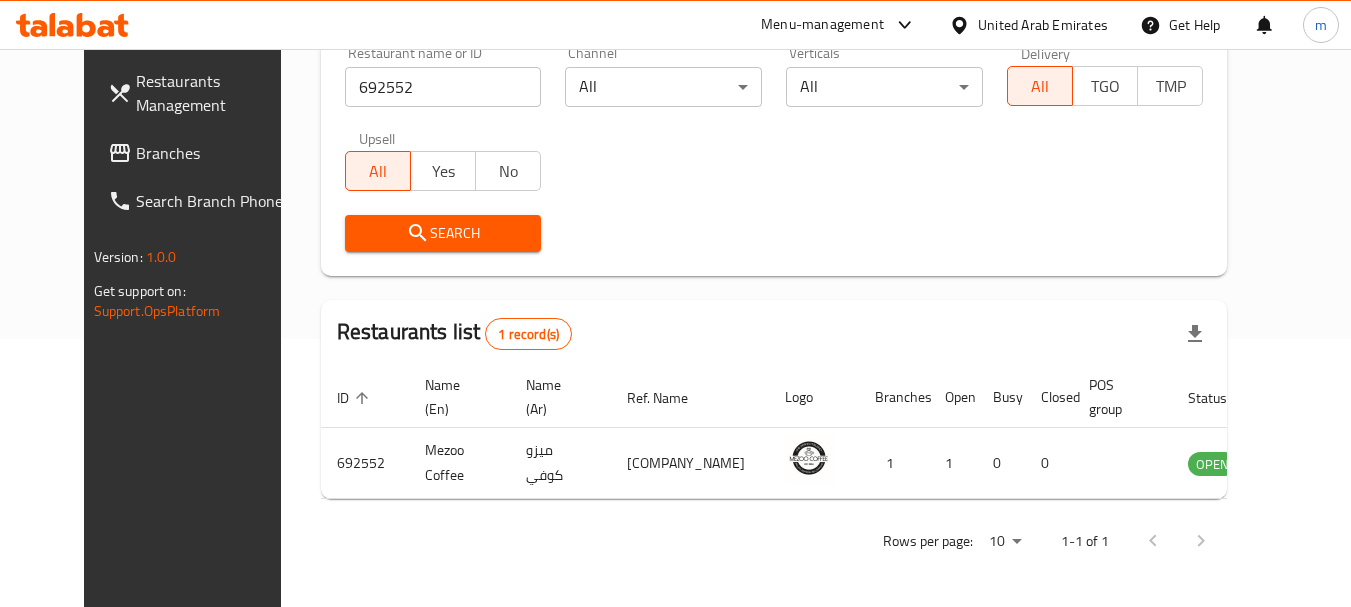 click on "Branches" at bounding box center (215, 153) 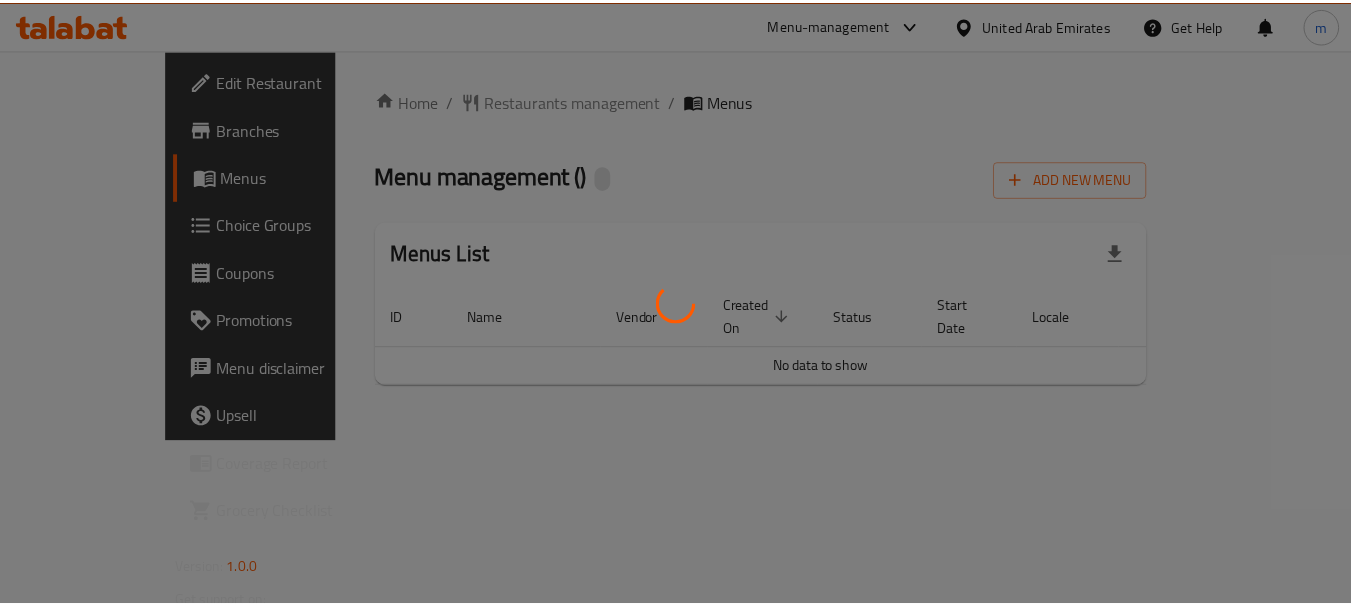 scroll, scrollTop: 0, scrollLeft: 0, axis: both 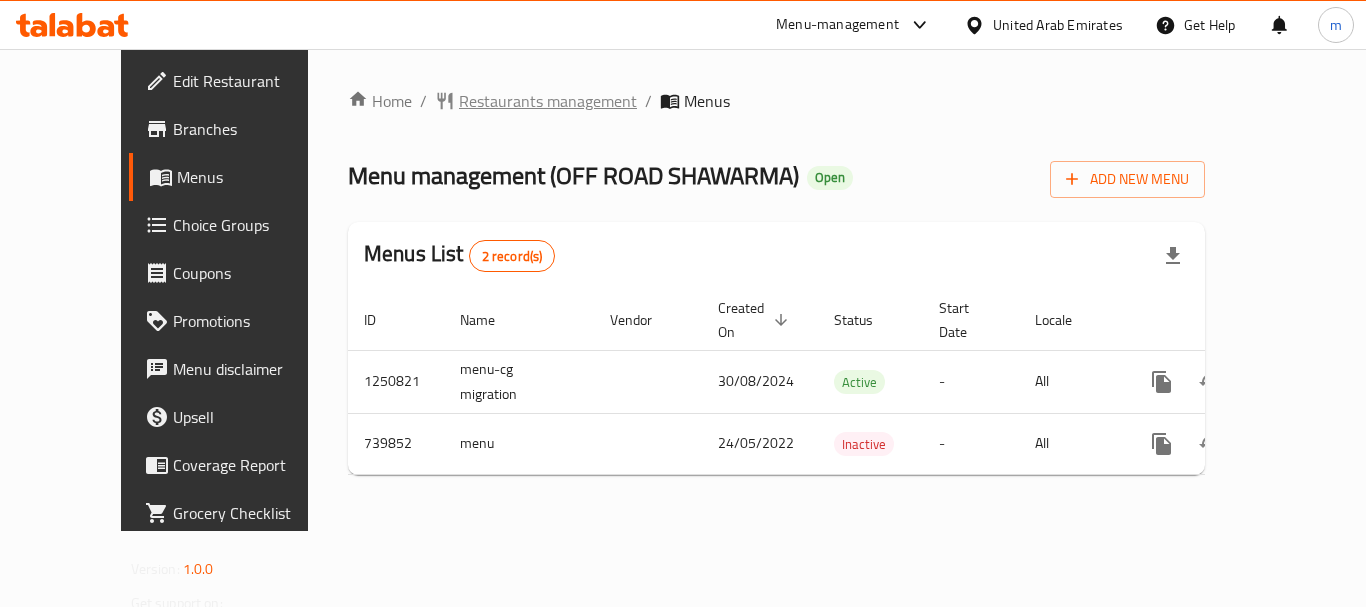 click on "Restaurants management" at bounding box center [548, 101] 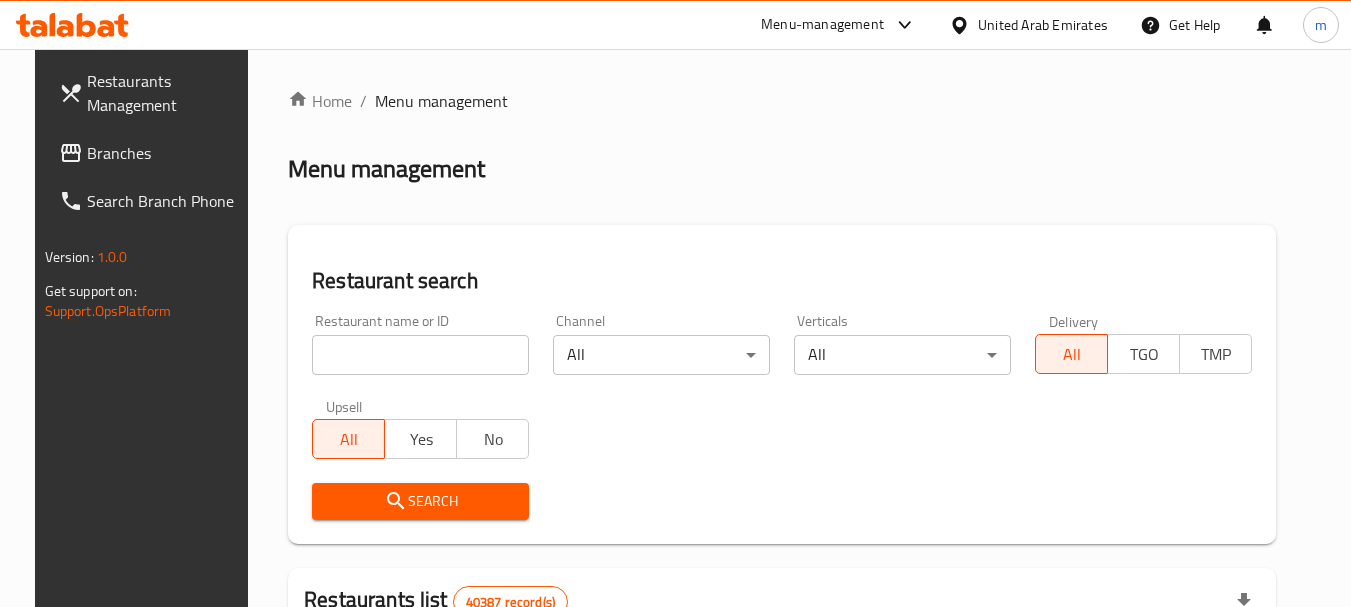 click at bounding box center (420, 355) 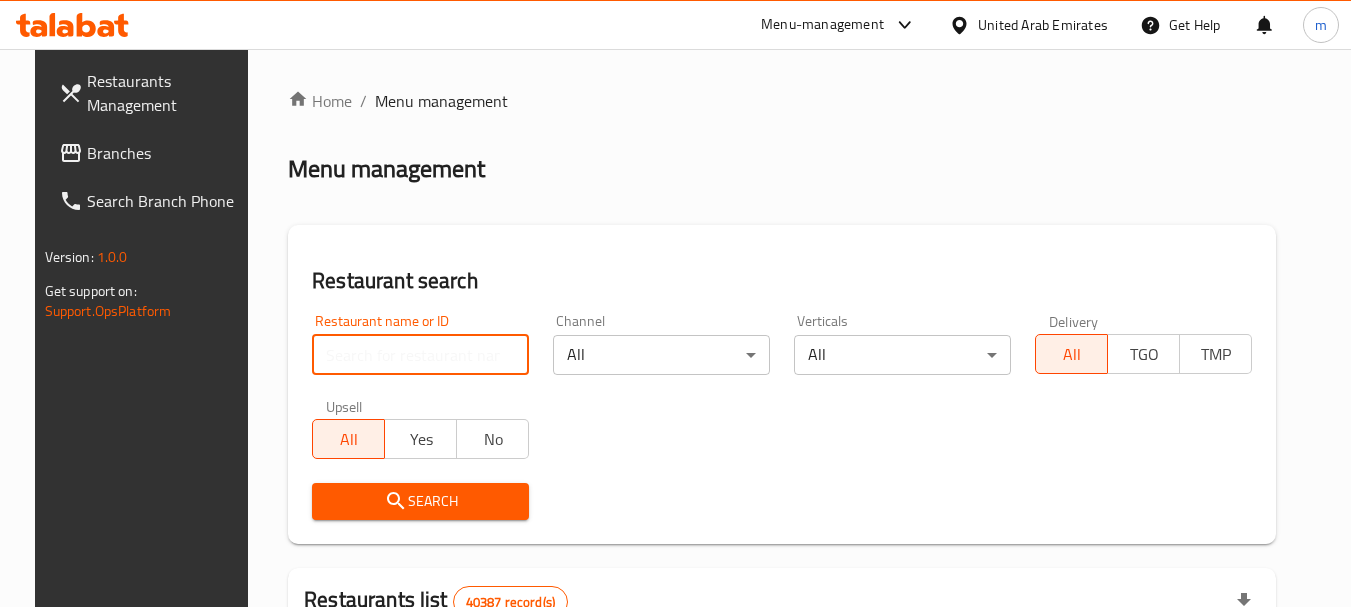 paste on "647922" 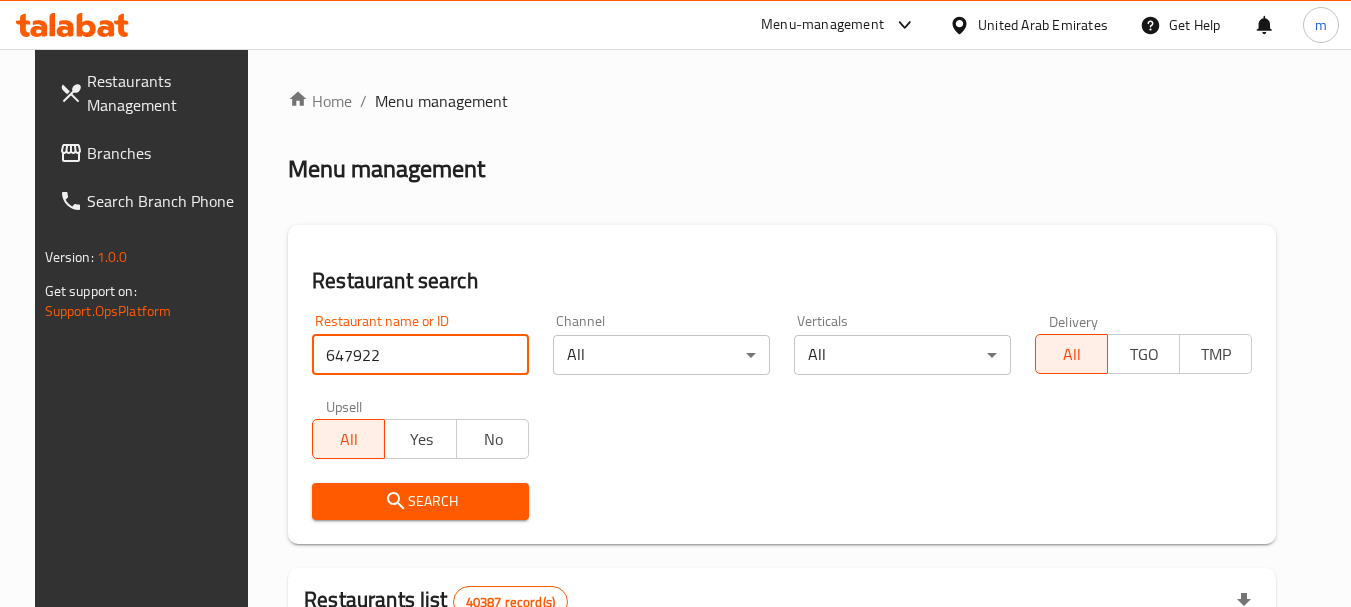 type on "647922" 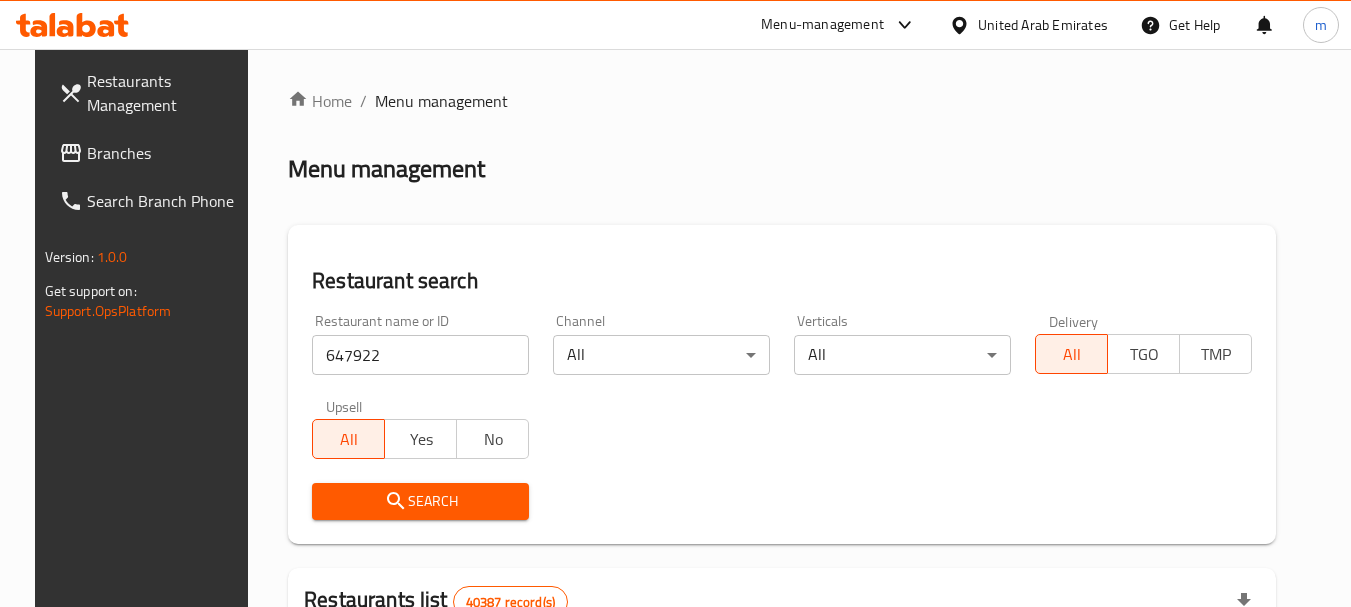 click on "Search" at bounding box center (420, 501) 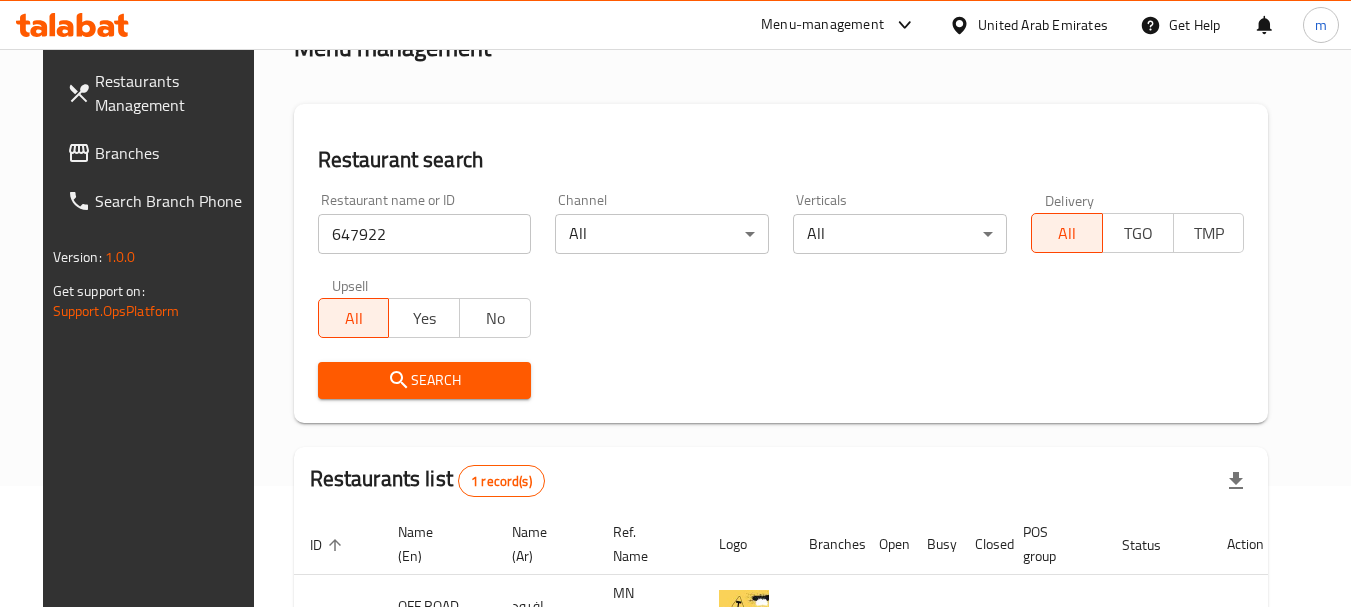 scroll, scrollTop: 260, scrollLeft: 0, axis: vertical 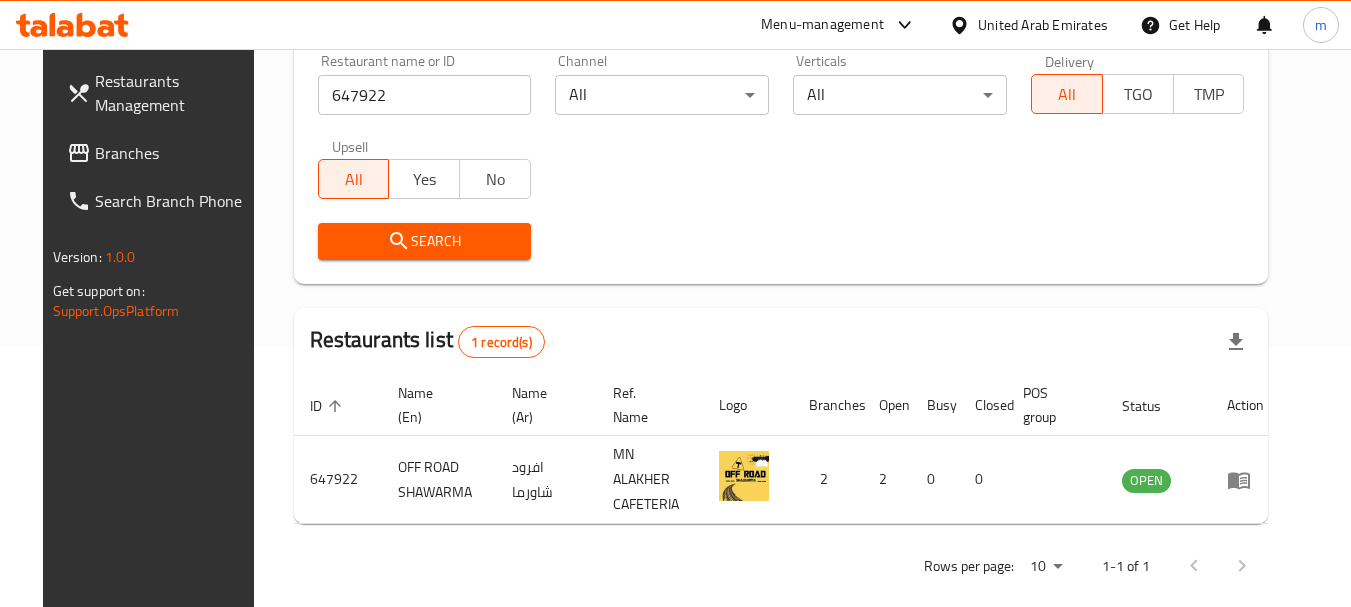 click on "Branches" at bounding box center (174, 153) 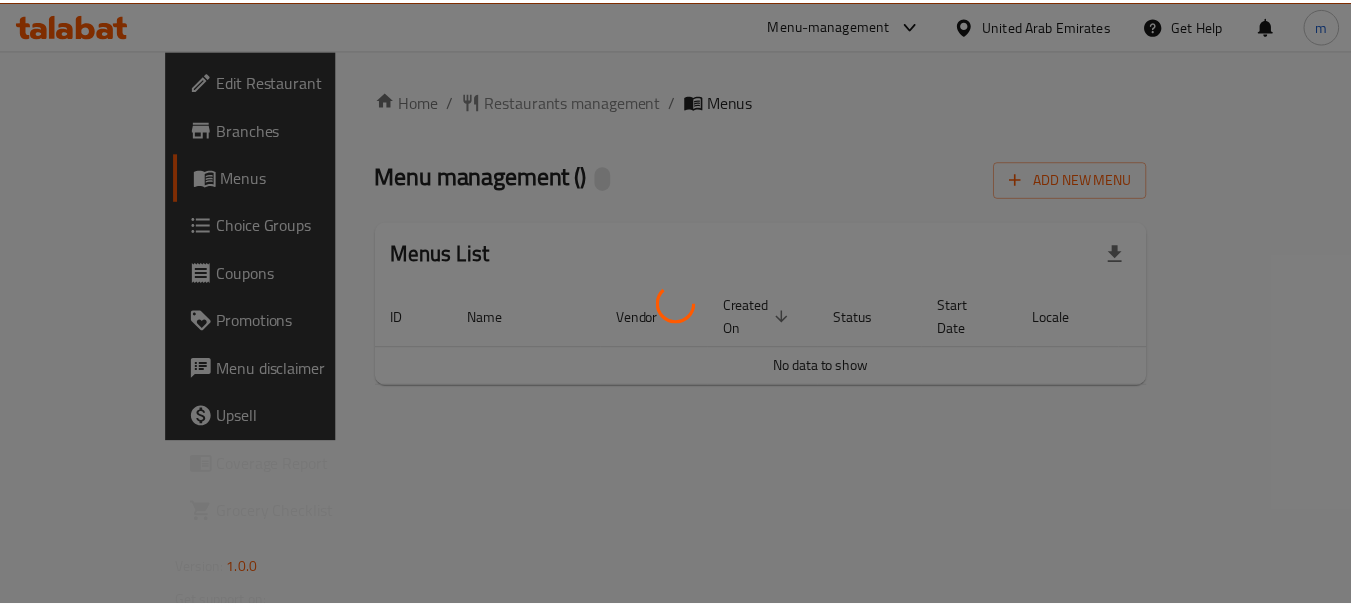 scroll, scrollTop: 0, scrollLeft: 0, axis: both 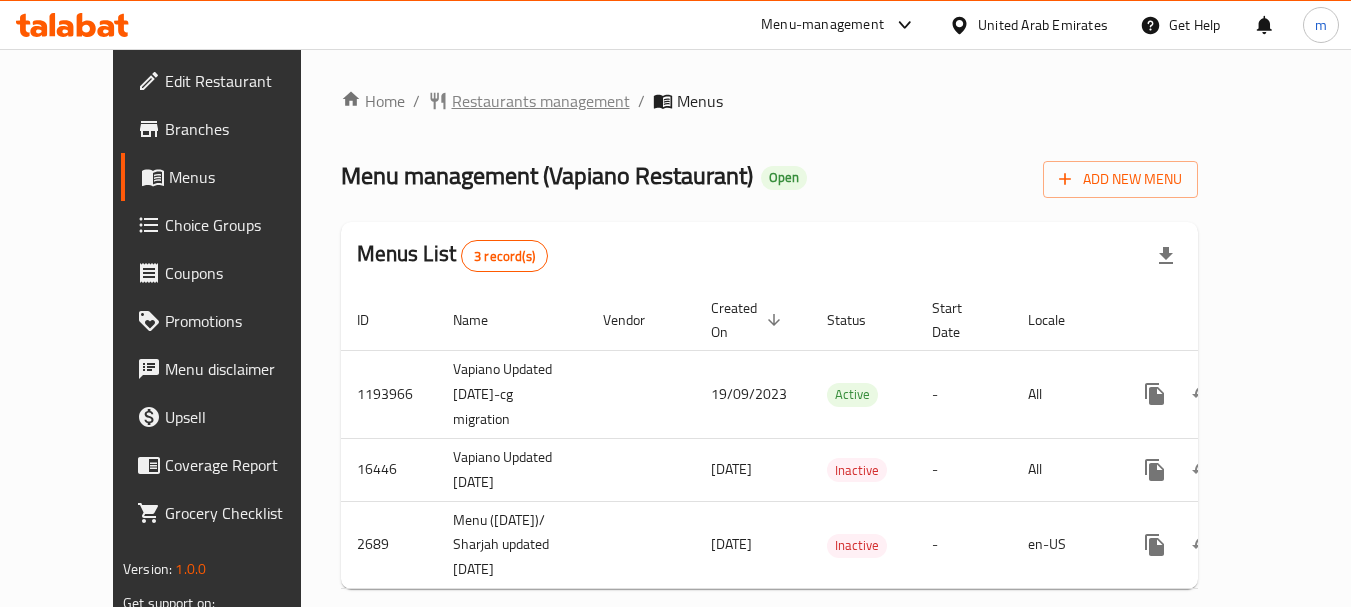 click on "Restaurants management" at bounding box center (541, 101) 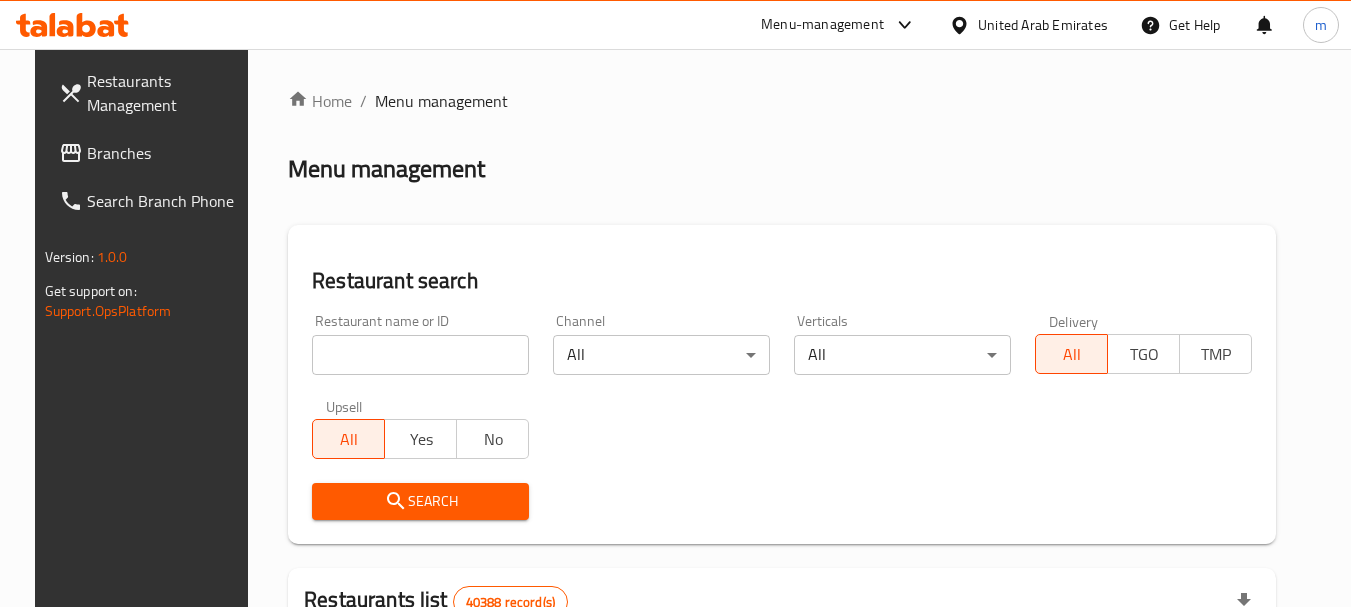 click at bounding box center (420, 355) 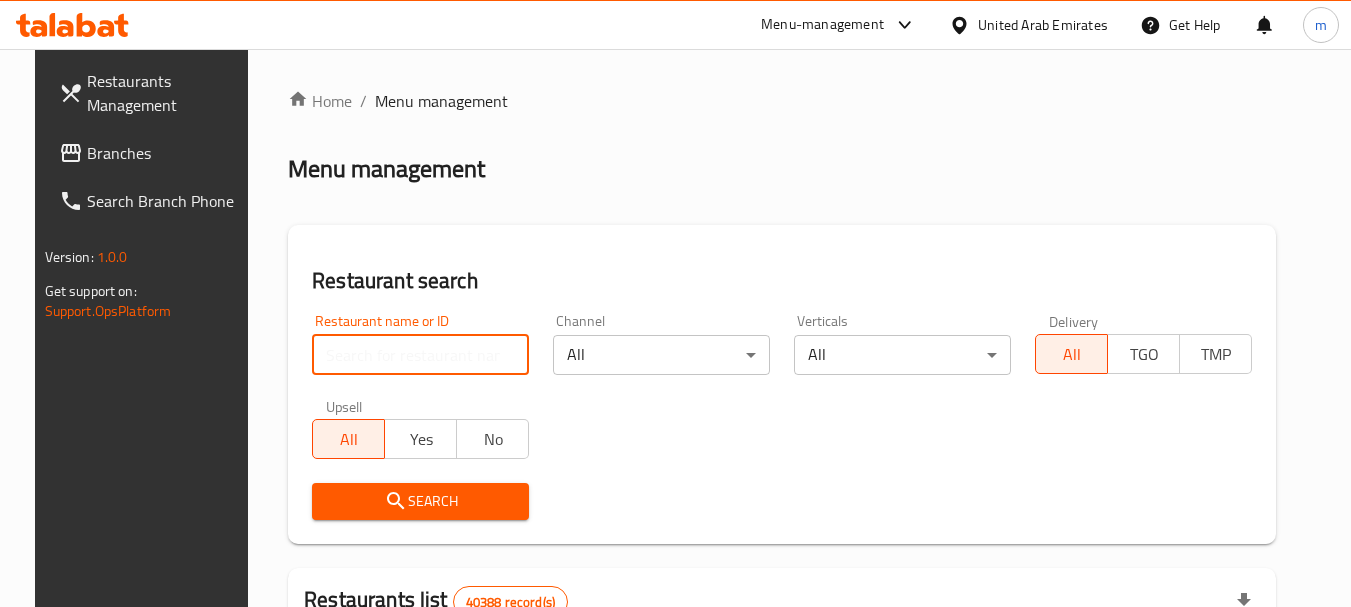 paste on "1804" 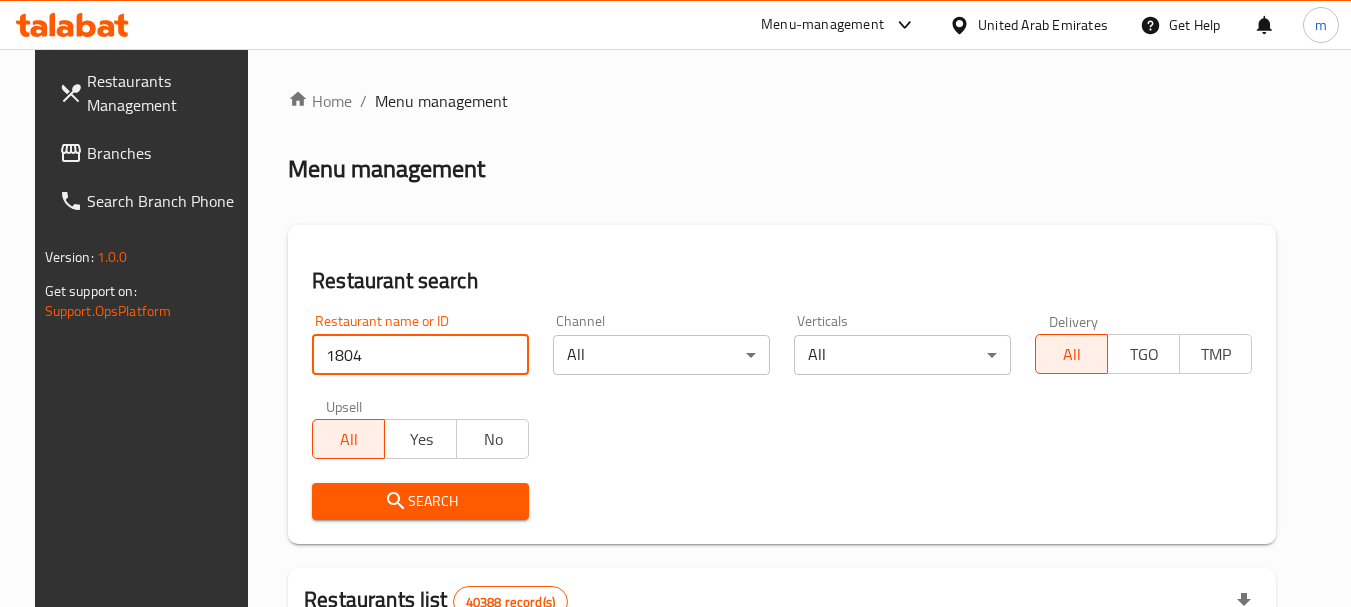 type on "1804" 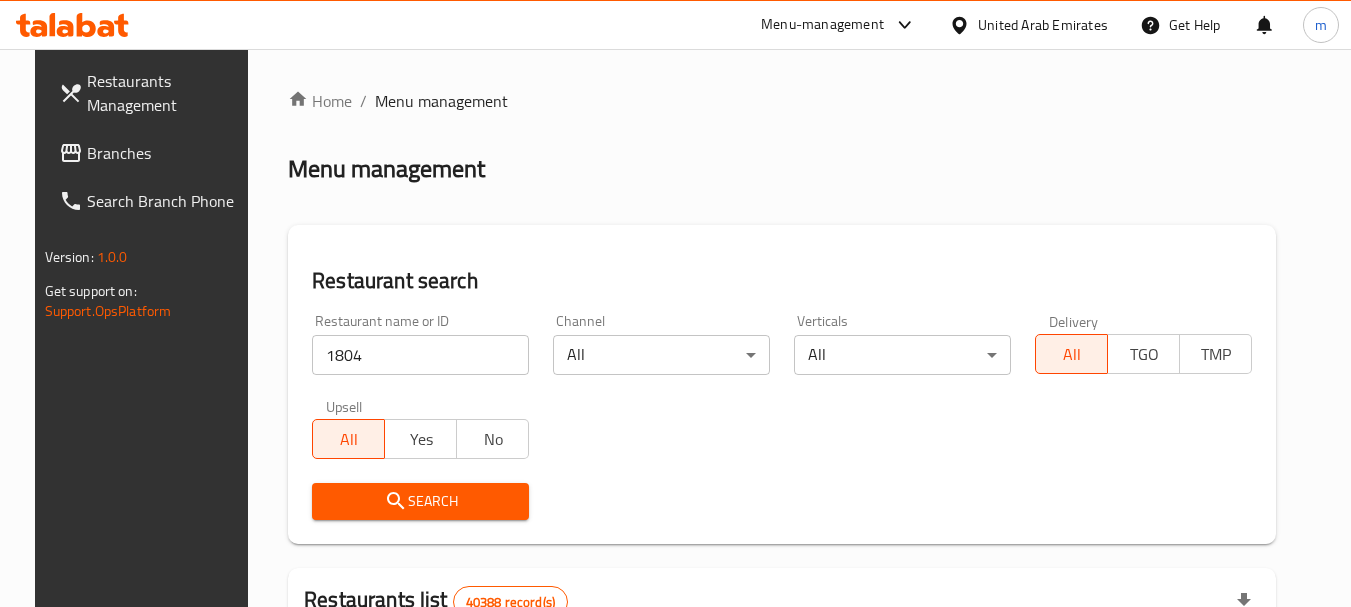 click 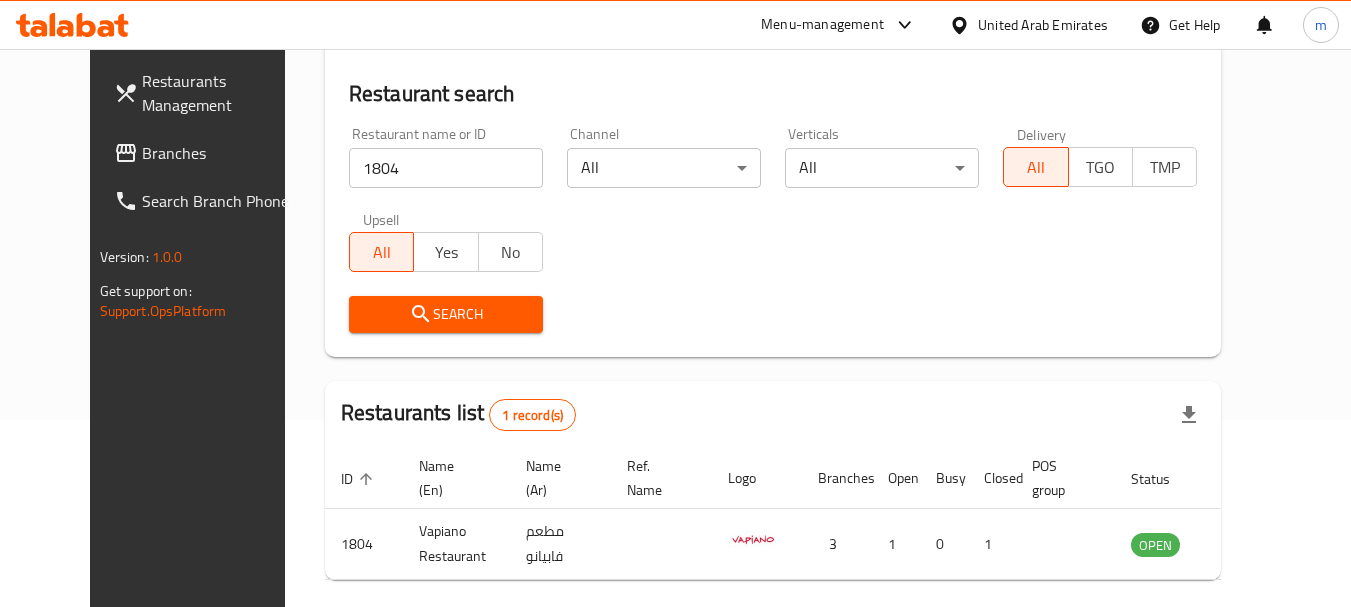 scroll, scrollTop: 268, scrollLeft: 0, axis: vertical 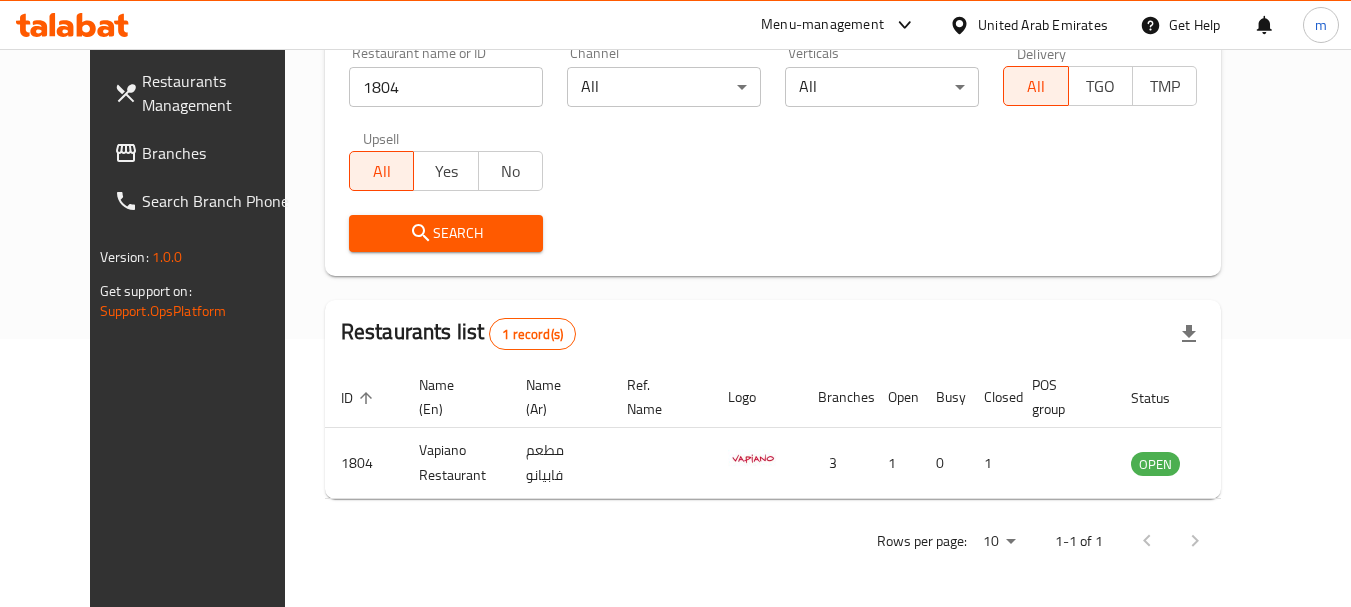 click 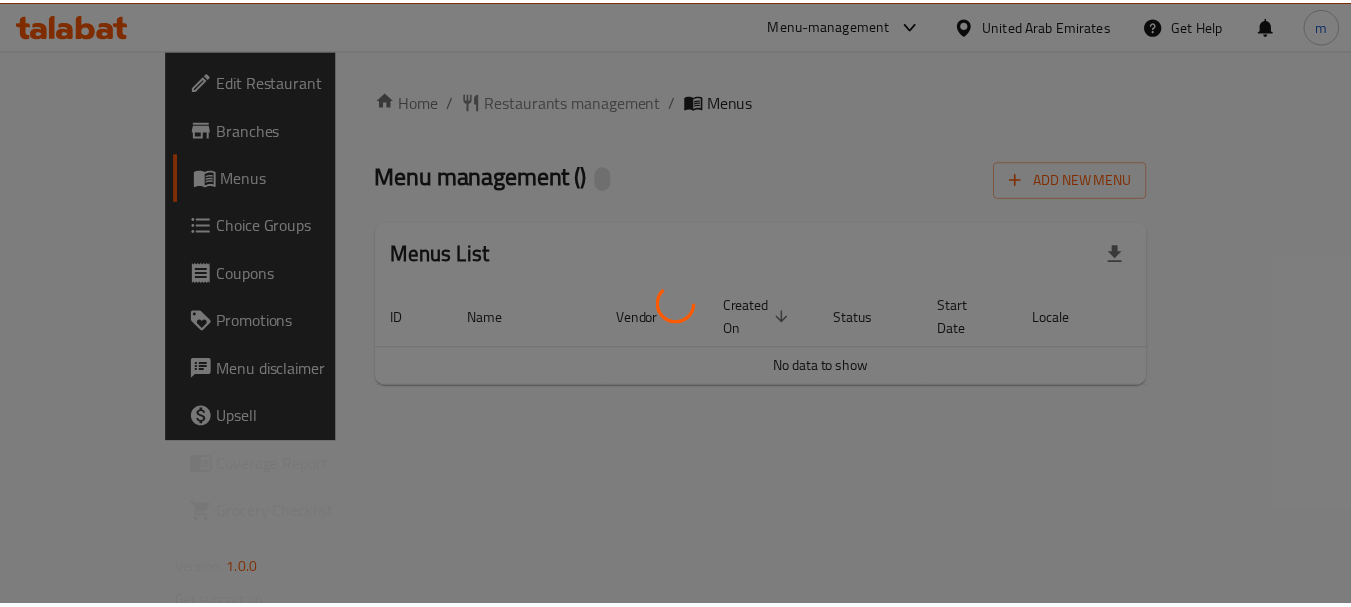 scroll, scrollTop: 0, scrollLeft: 0, axis: both 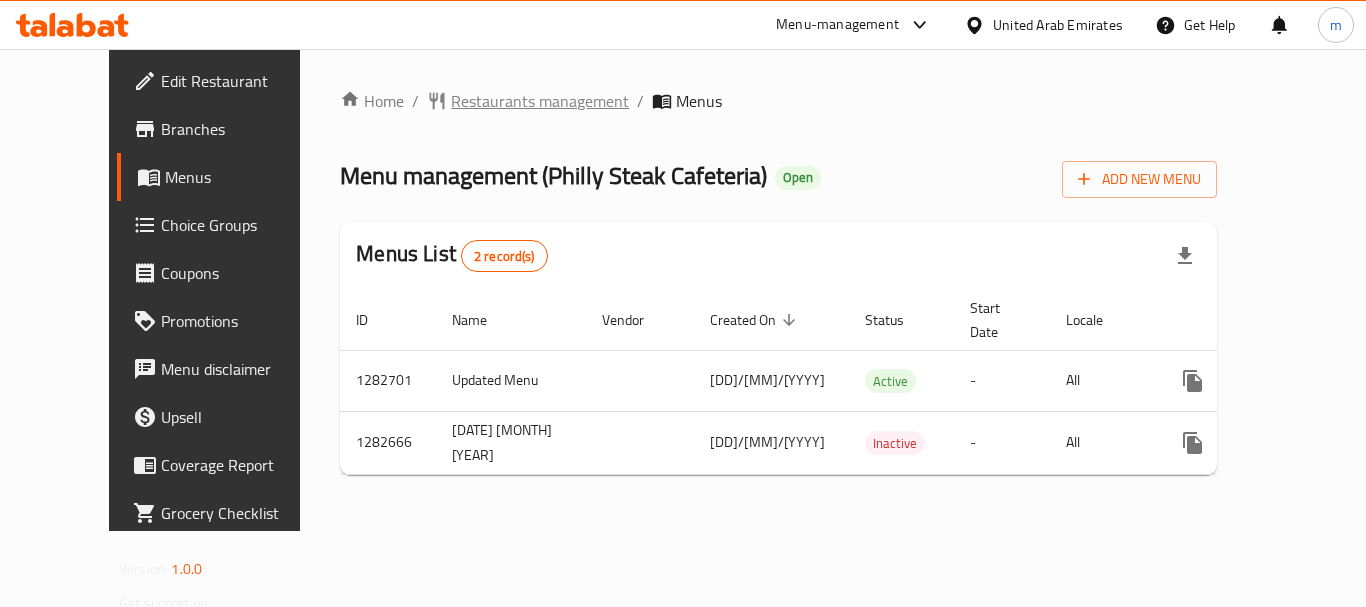 click on "Restaurants management" at bounding box center [540, 101] 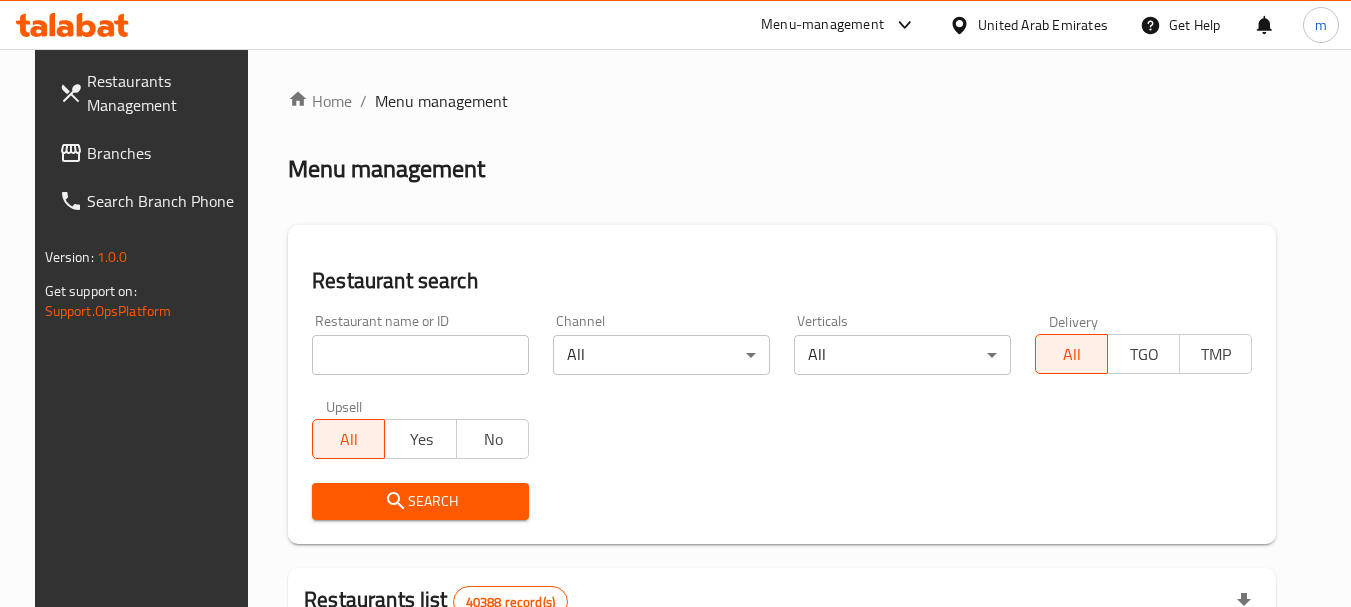 click at bounding box center [420, 355] 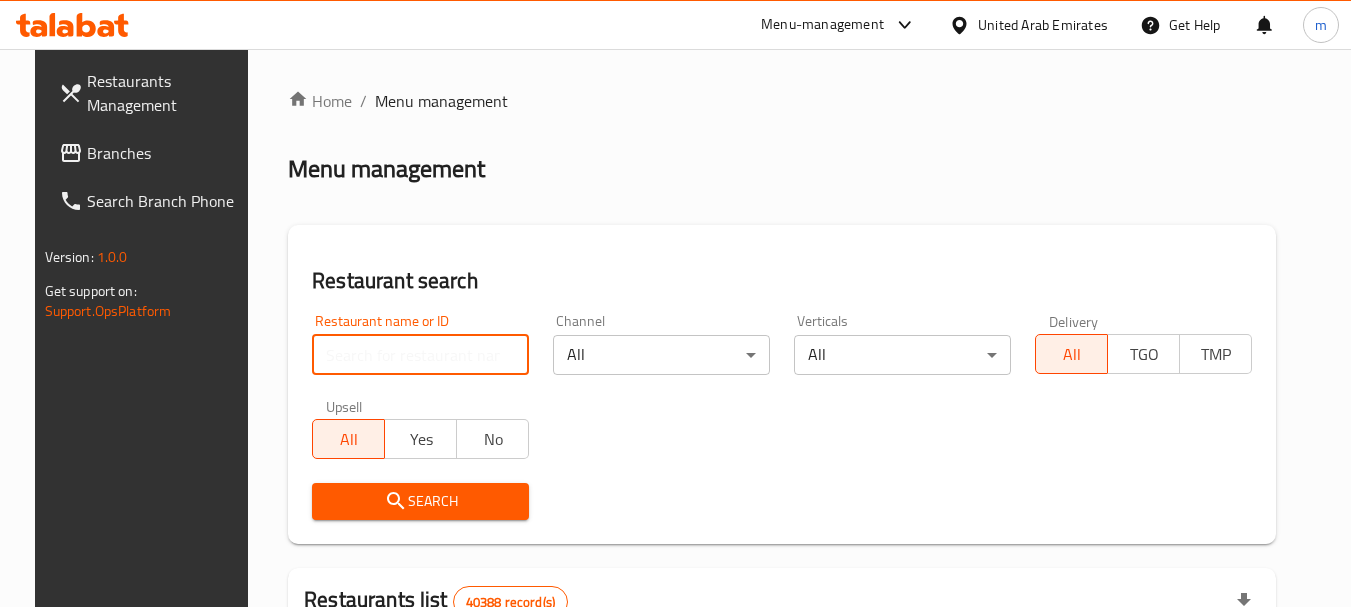 paste on "694930" 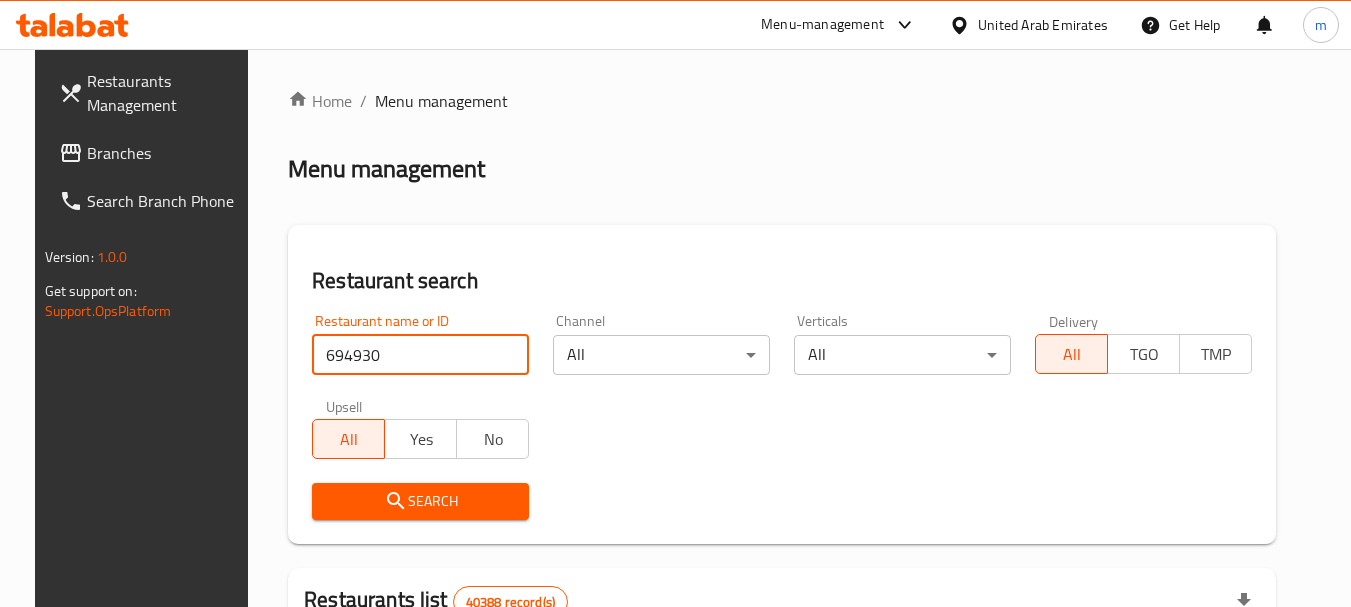 type on "694930" 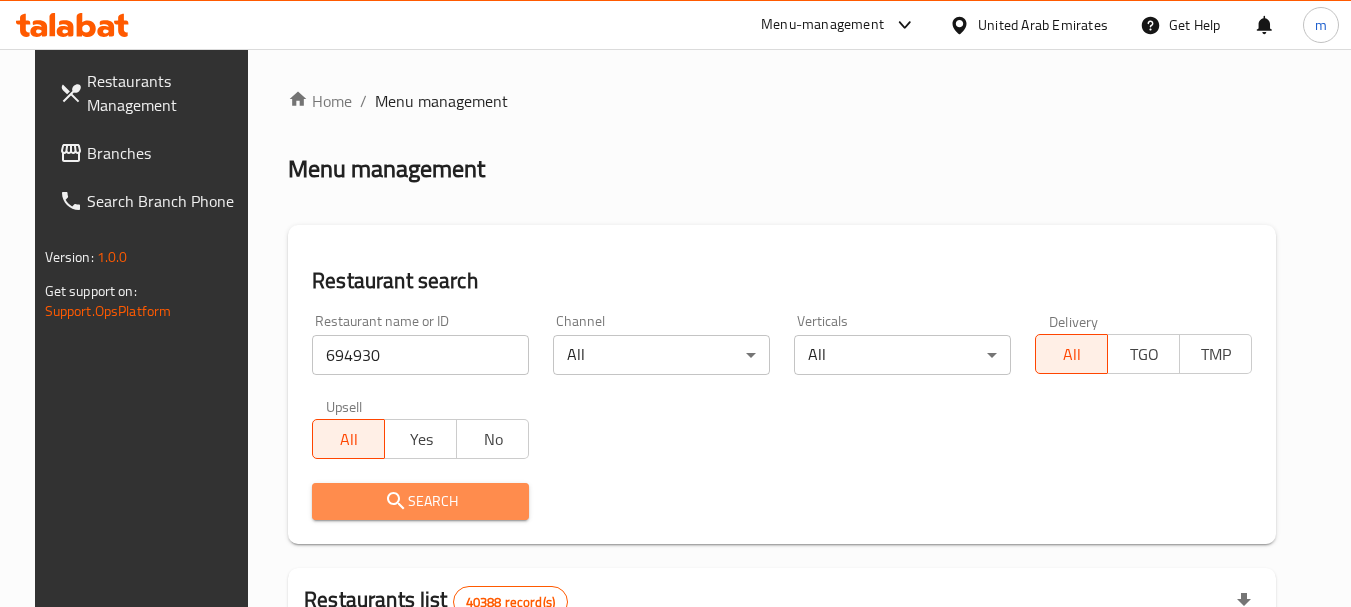 click on "Search" at bounding box center [420, 501] 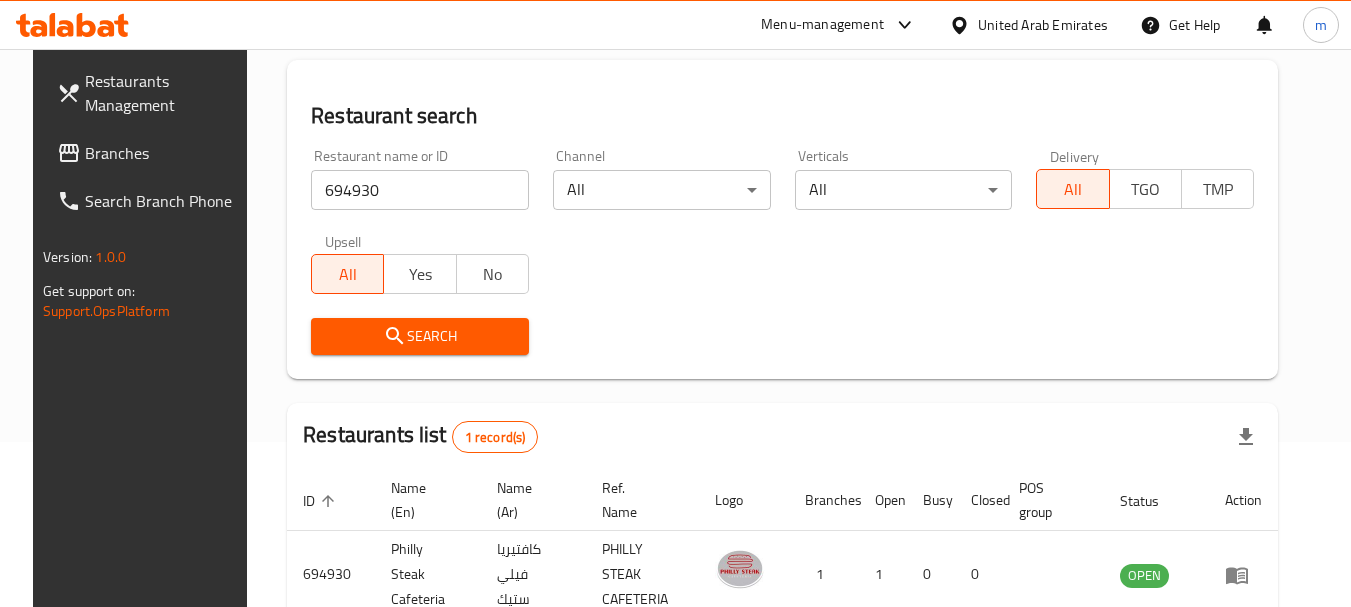 scroll, scrollTop: 260, scrollLeft: 0, axis: vertical 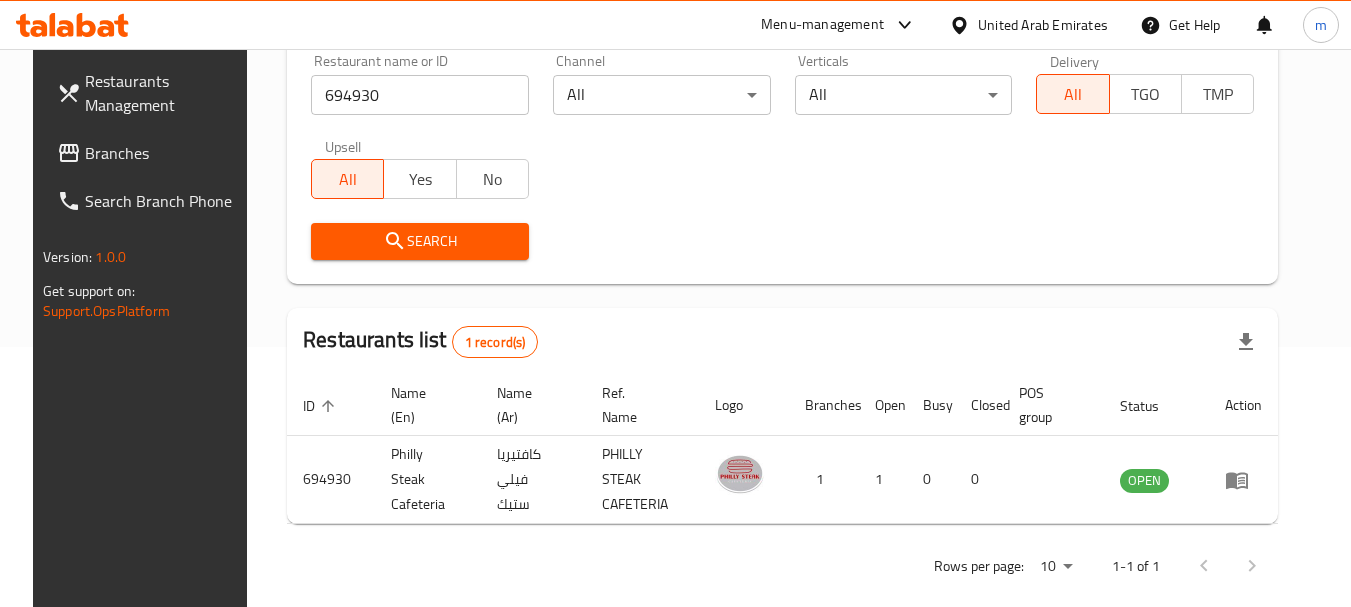 click 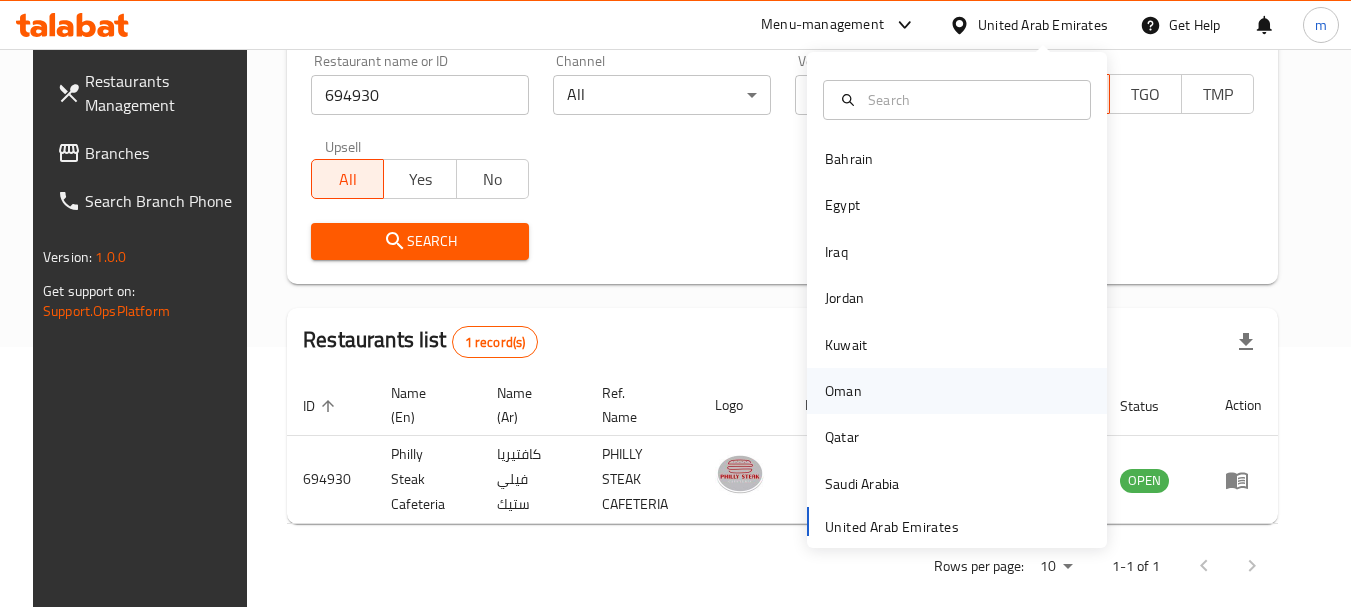 click on "Oman" at bounding box center (843, 391) 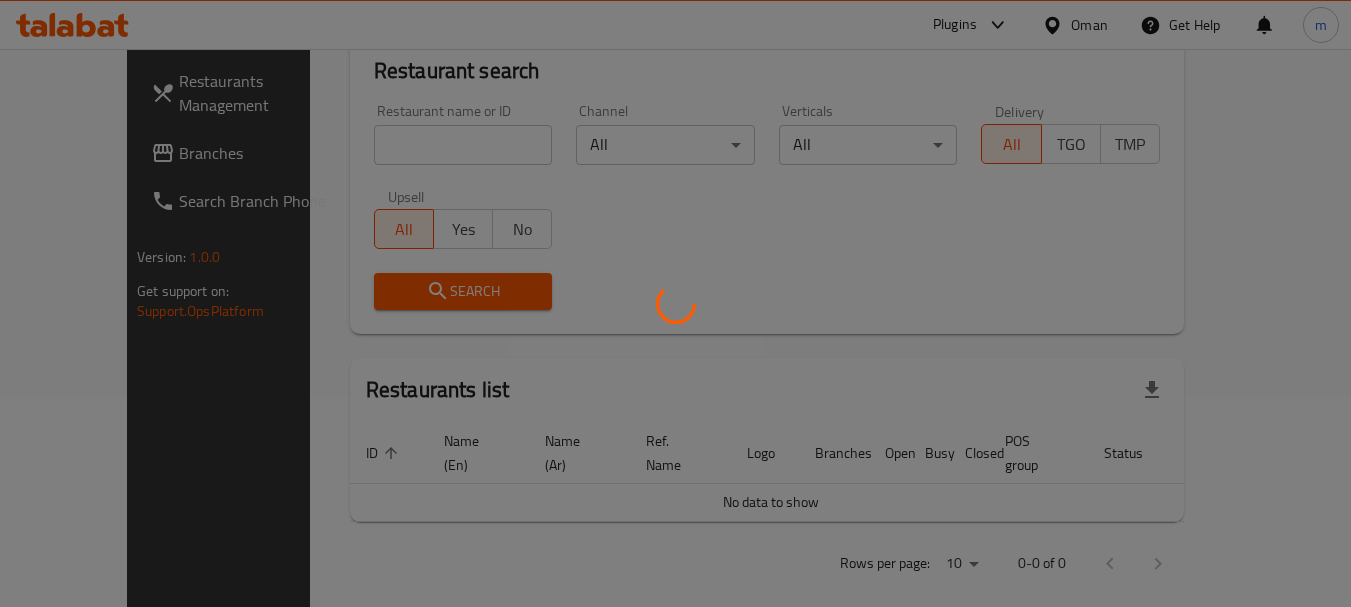 scroll, scrollTop: 260, scrollLeft: 0, axis: vertical 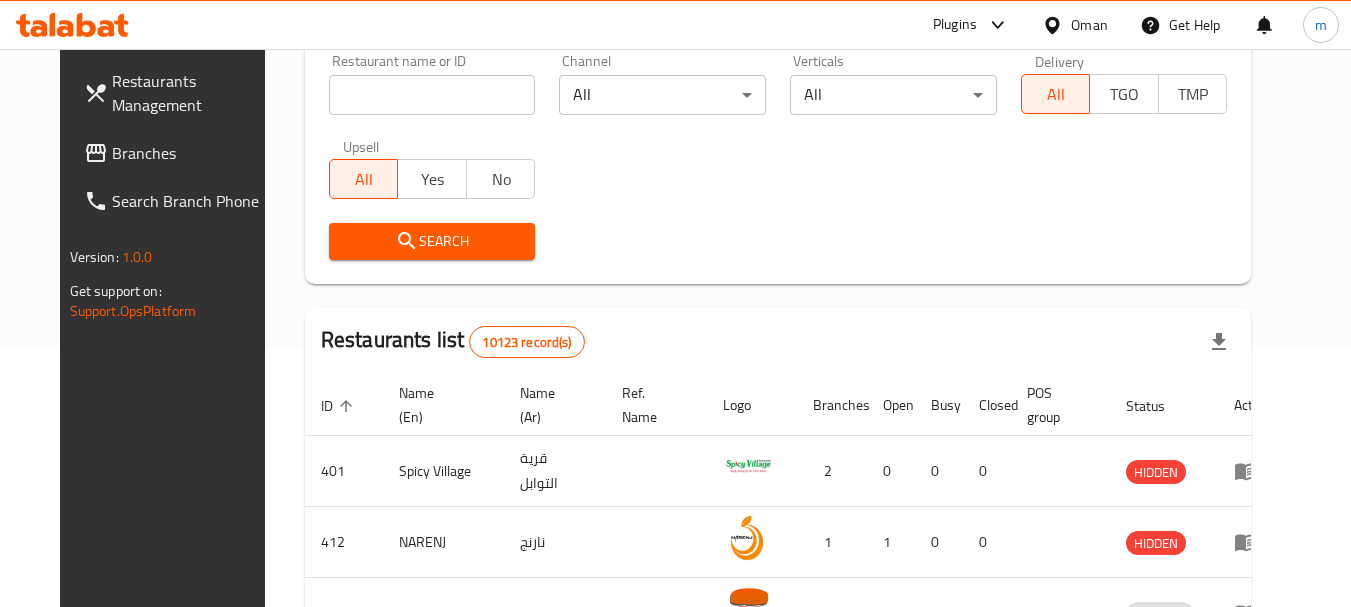 click on "Branches" at bounding box center [177, 153] 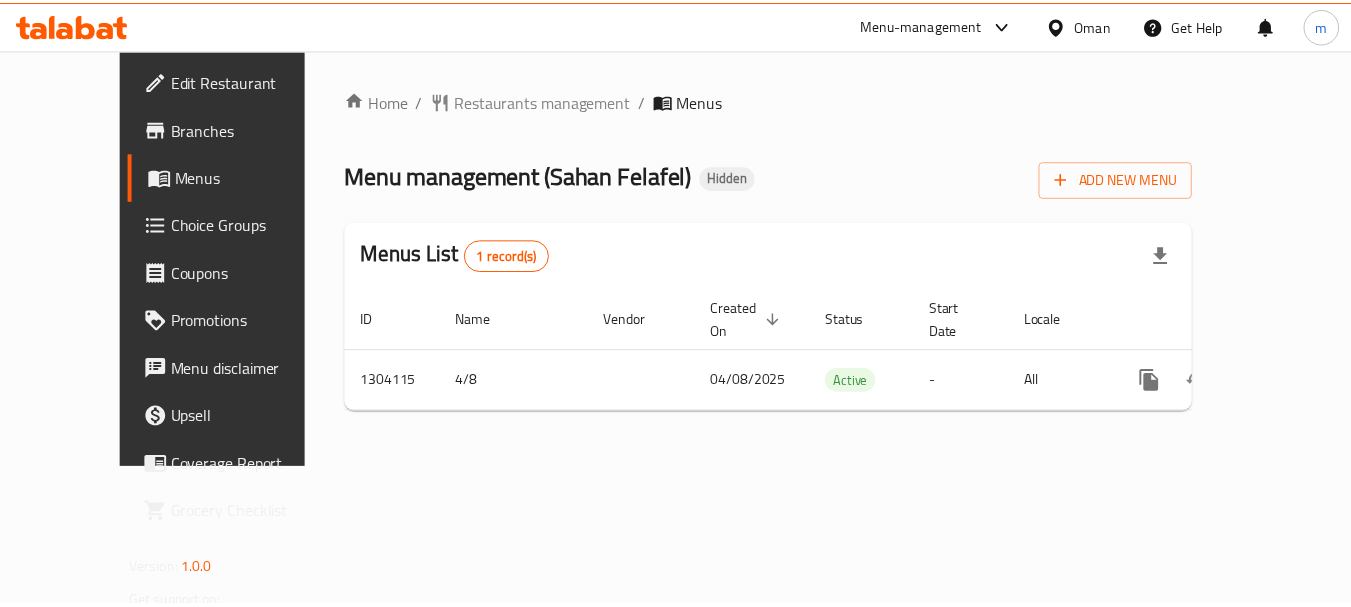 scroll, scrollTop: 0, scrollLeft: 0, axis: both 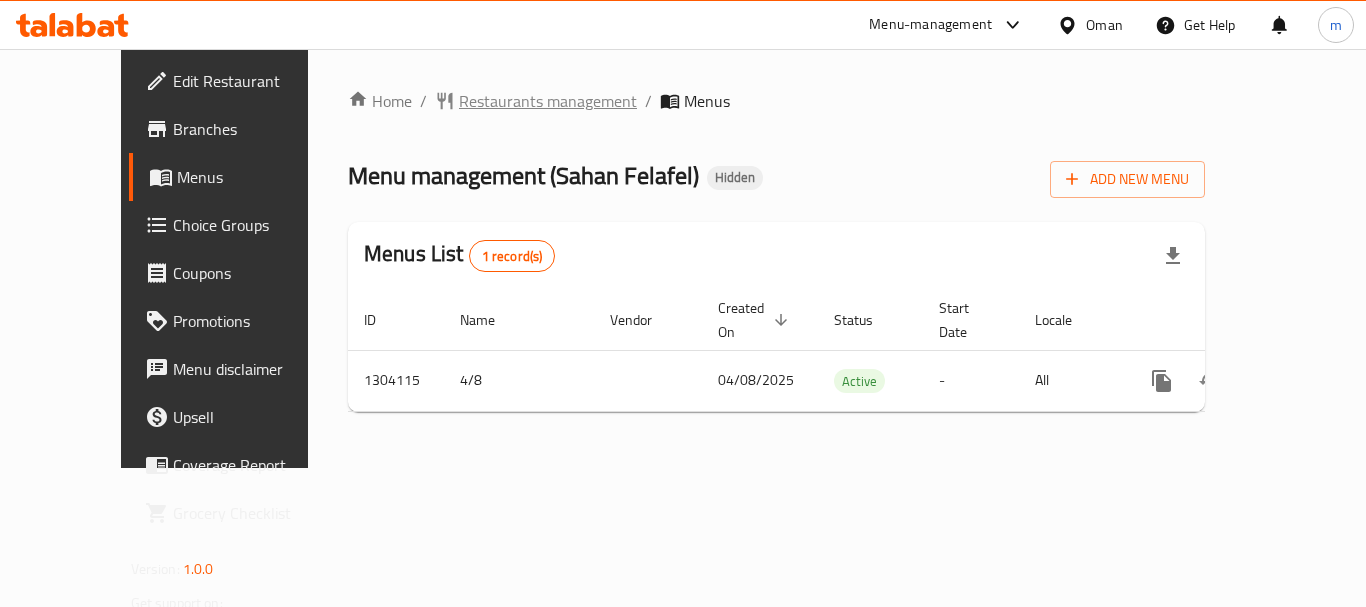 click on "Restaurants management" at bounding box center [548, 101] 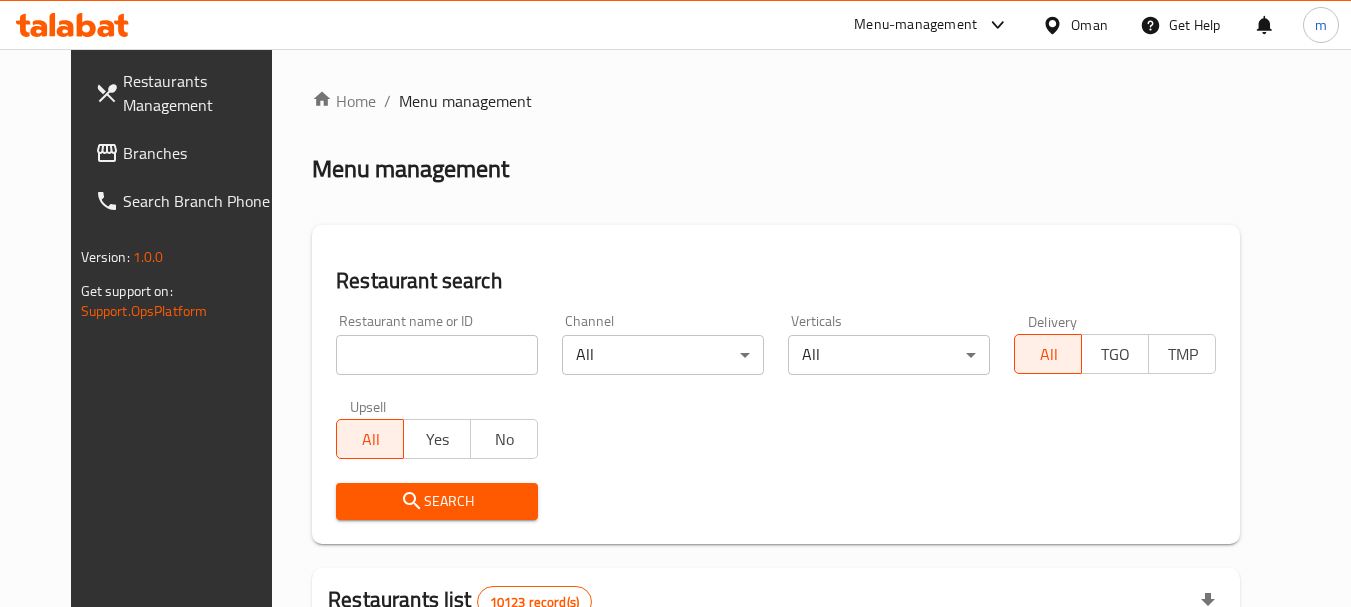 click at bounding box center [437, 355] 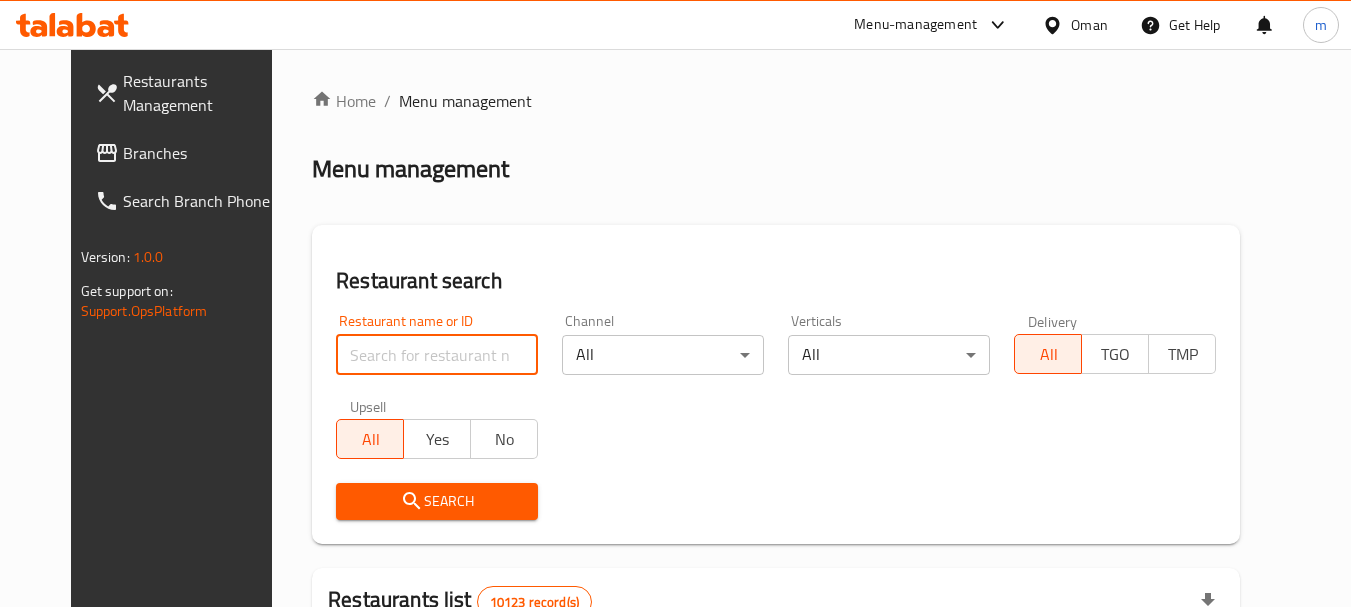 paste on "703095" 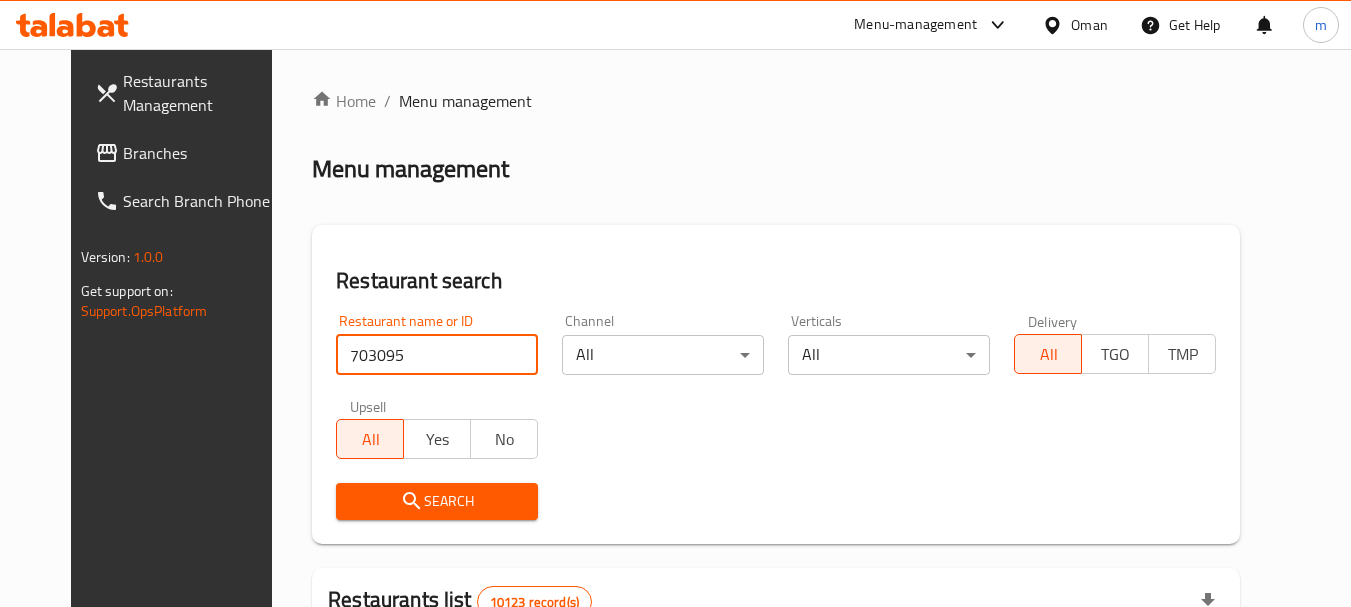 type on "703095" 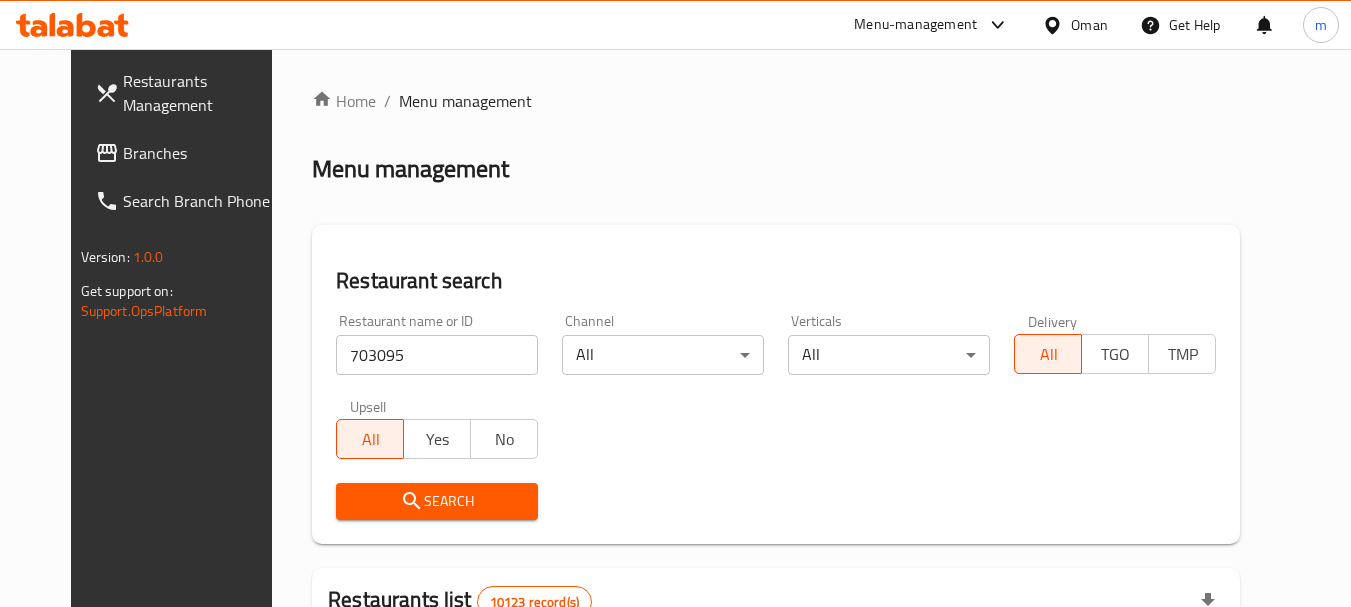 click on "Search" at bounding box center [437, 501] 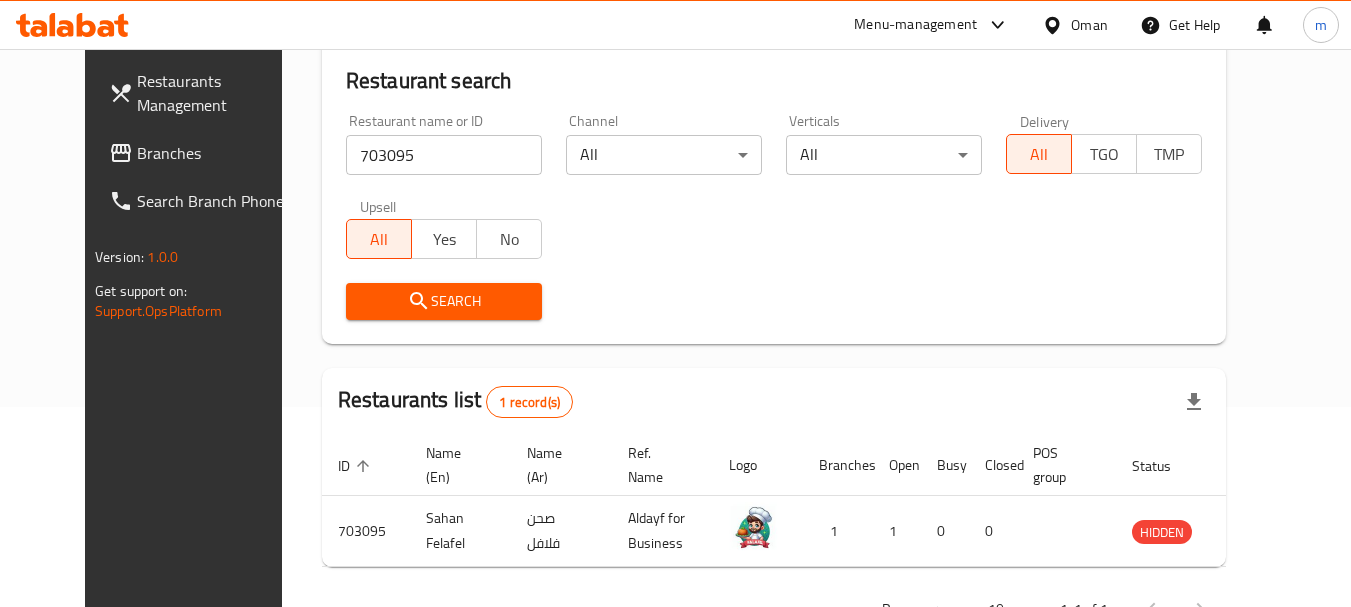 scroll, scrollTop: 0, scrollLeft: 0, axis: both 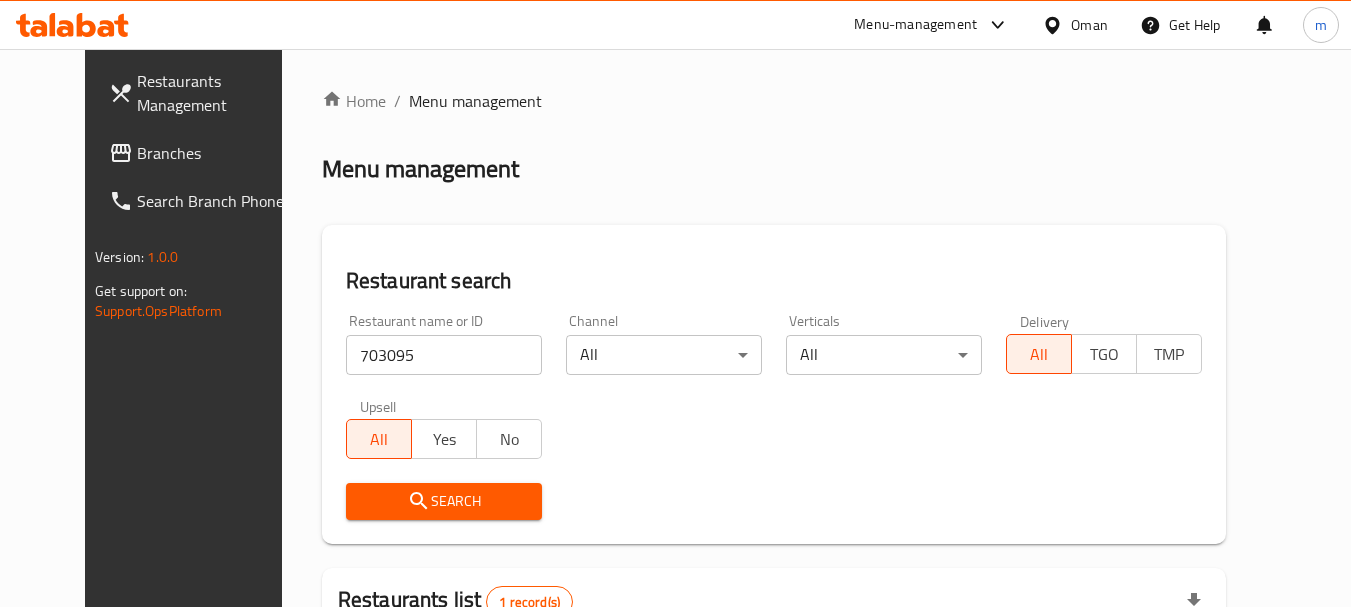 click 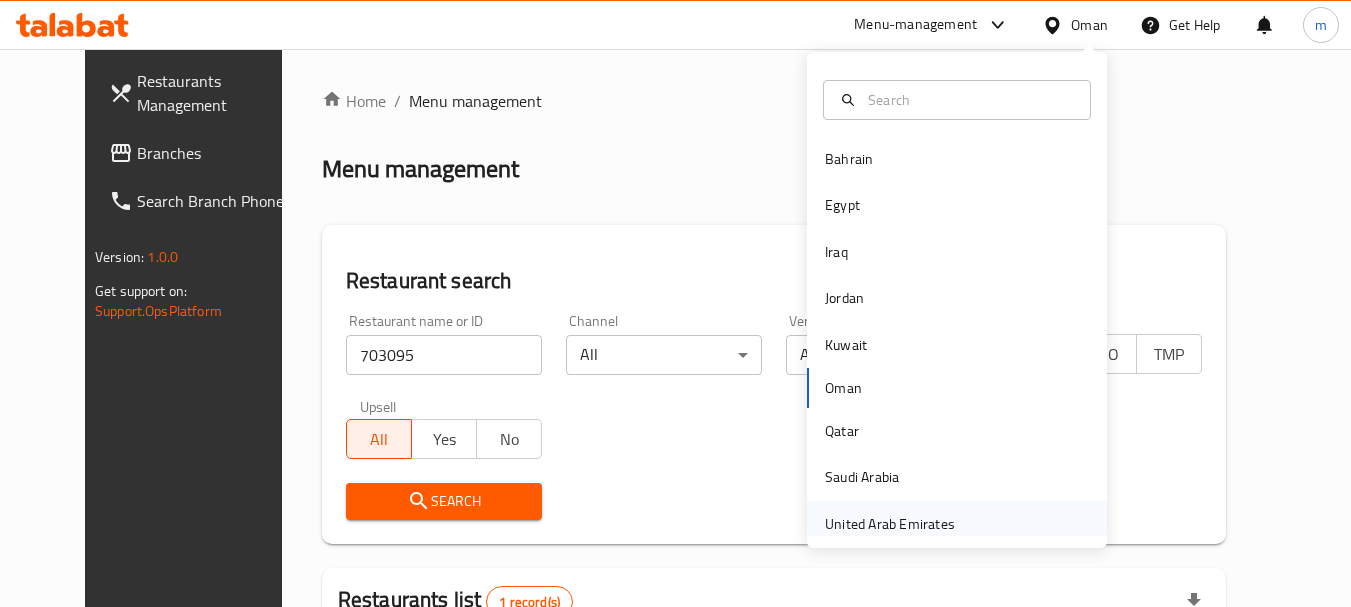 click on "United Arab Emirates" at bounding box center [890, 524] 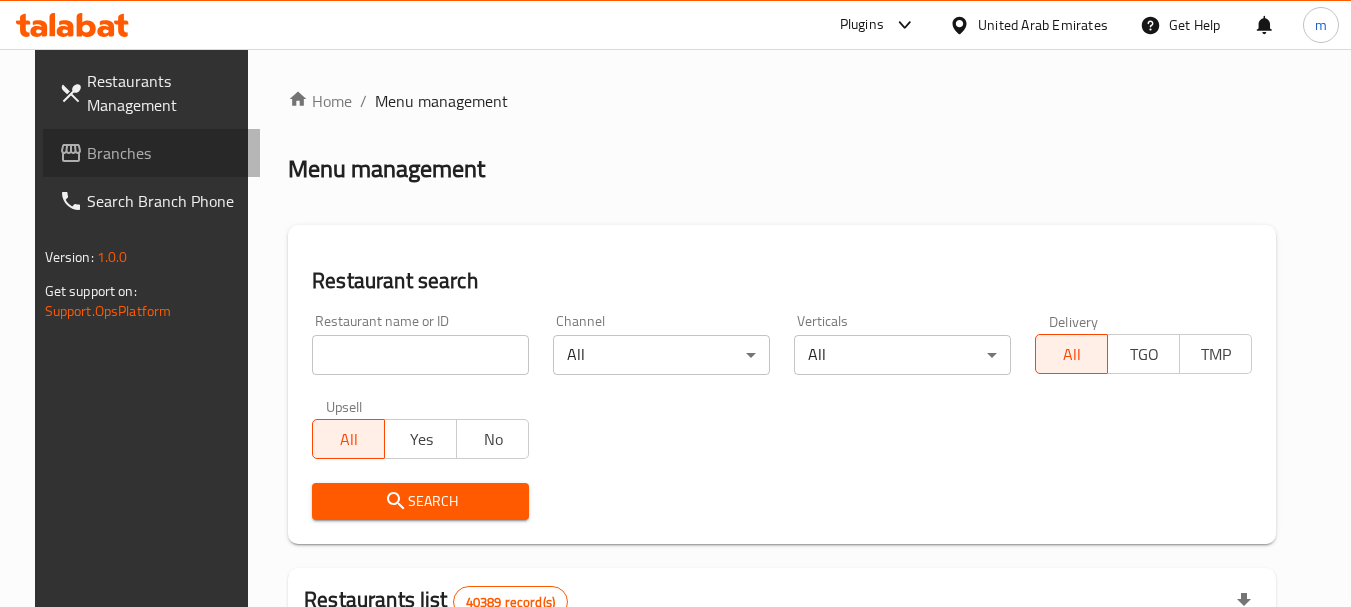 click on "Branches" at bounding box center [166, 153] 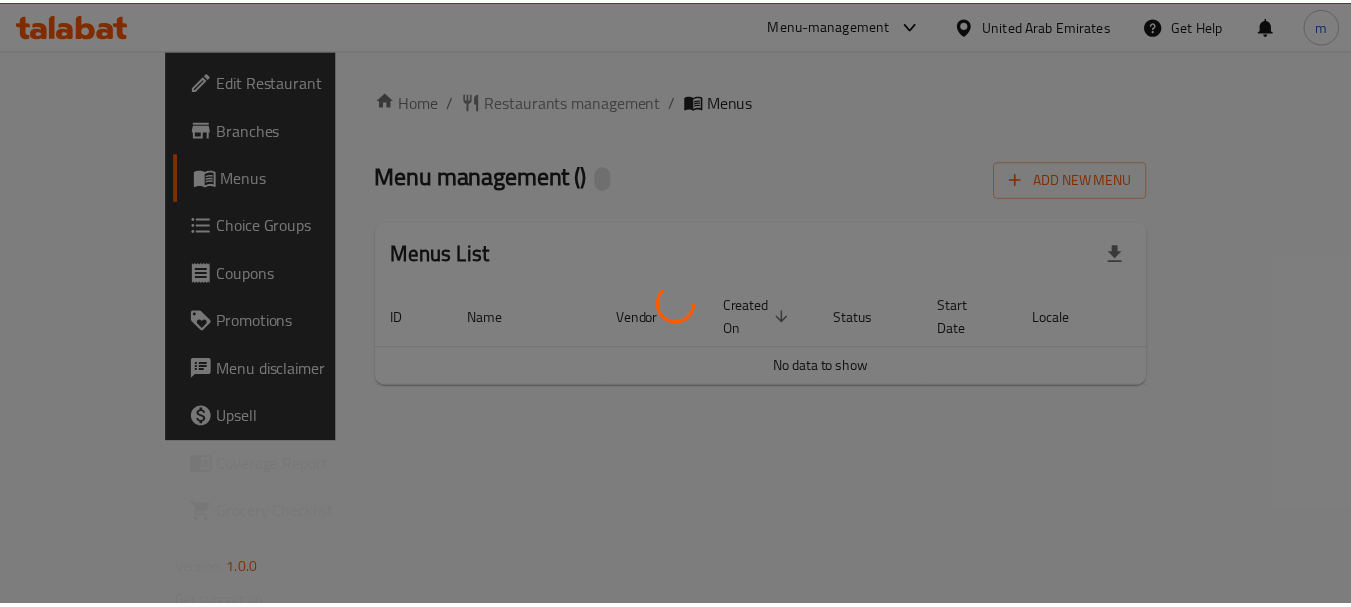 scroll, scrollTop: 0, scrollLeft: 0, axis: both 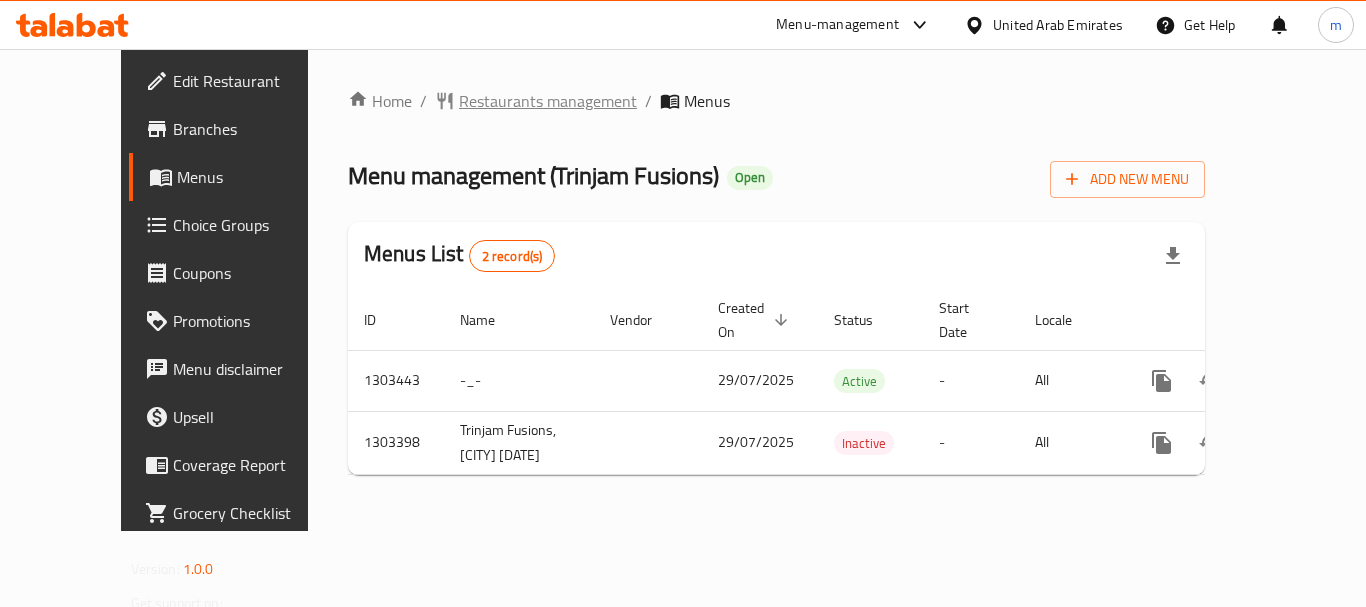click on "Restaurants management" at bounding box center [548, 101] 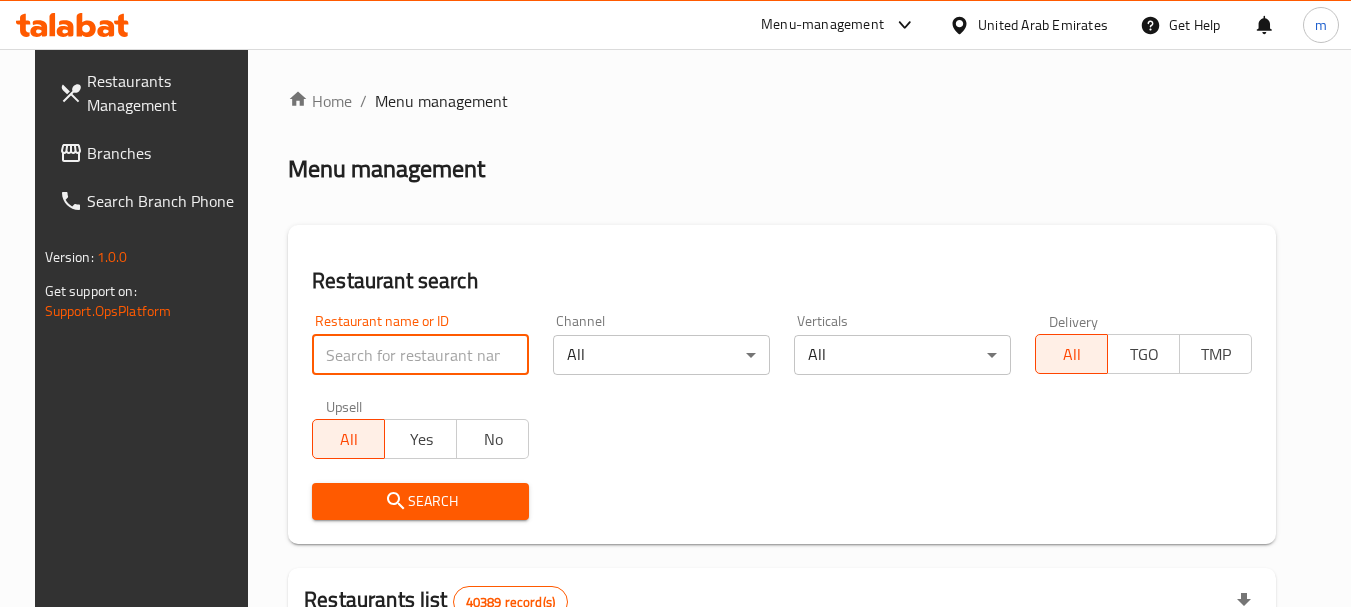 click at bounding box center (420, 355) 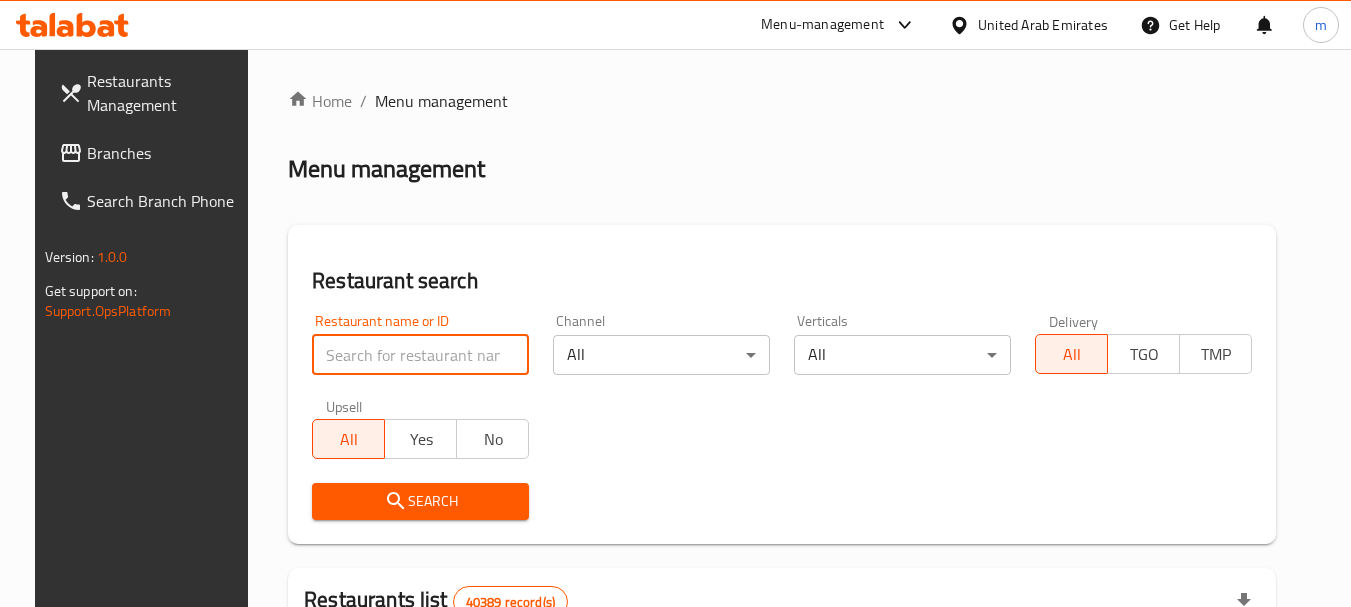 paste on "702819" 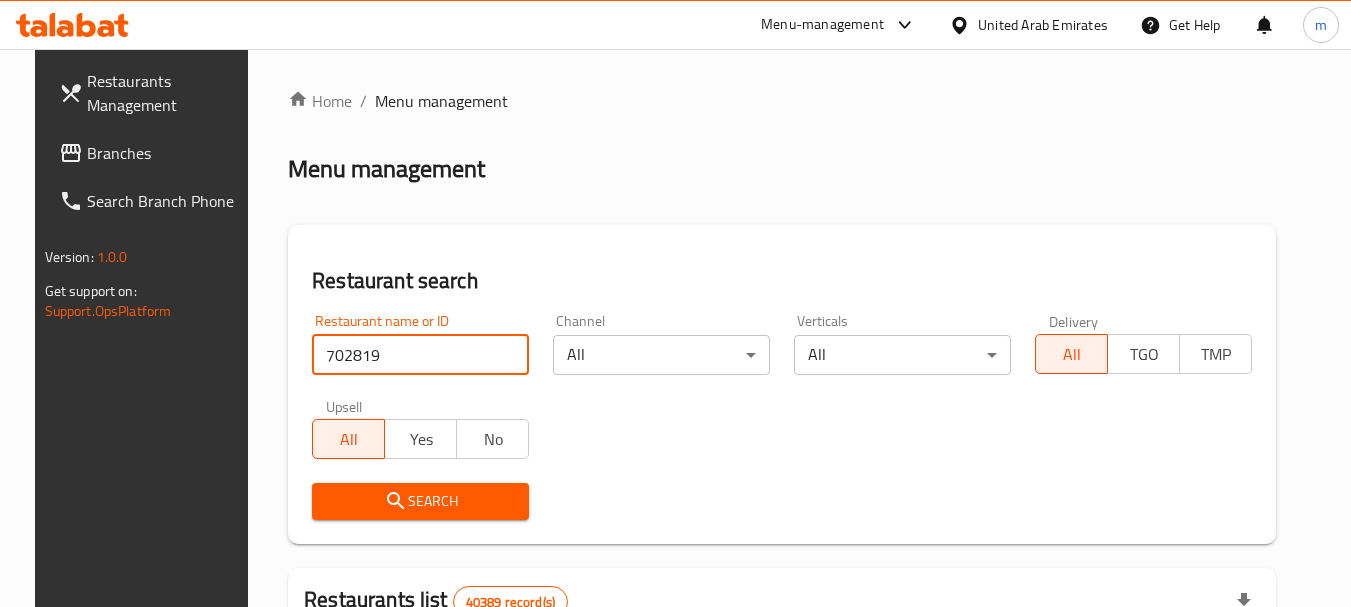 type on "702819" 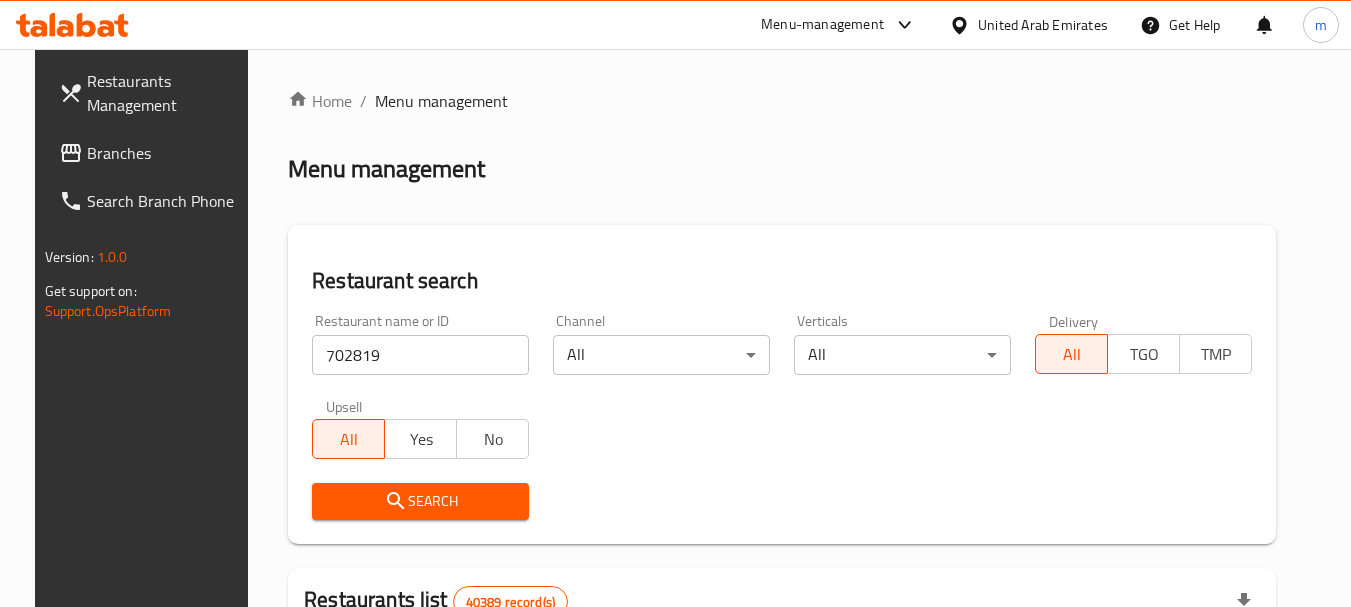click on "Search" at bounding box center [420, 501] 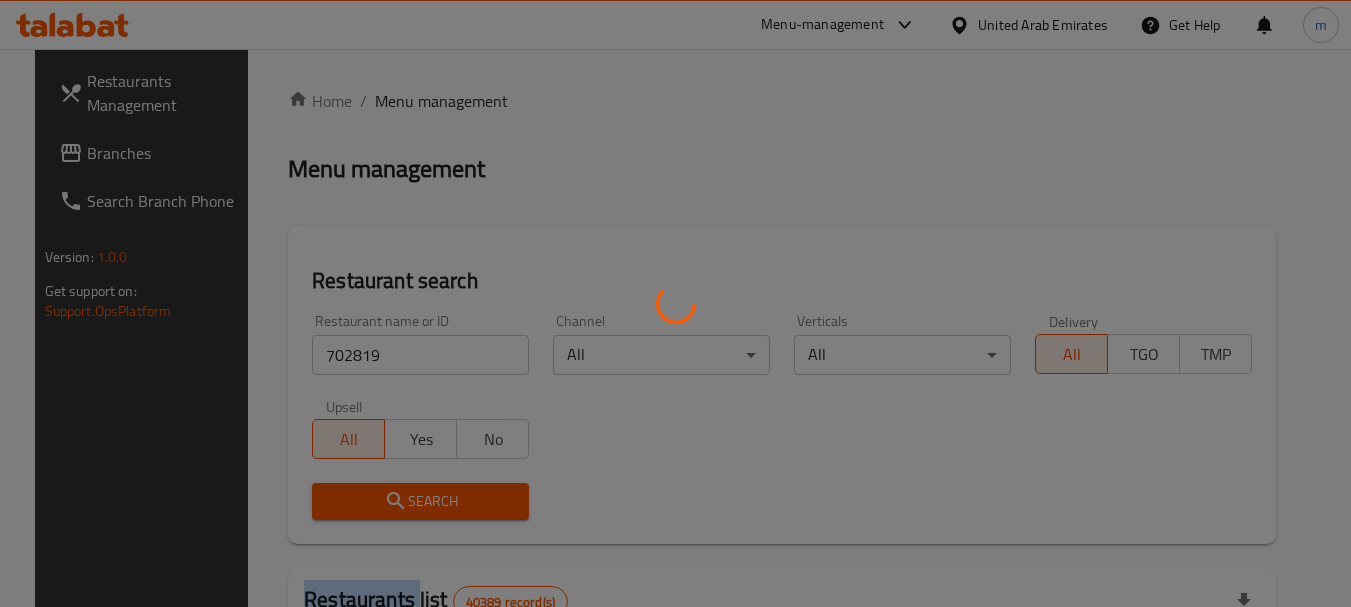 click at bounding box center (675, 303) 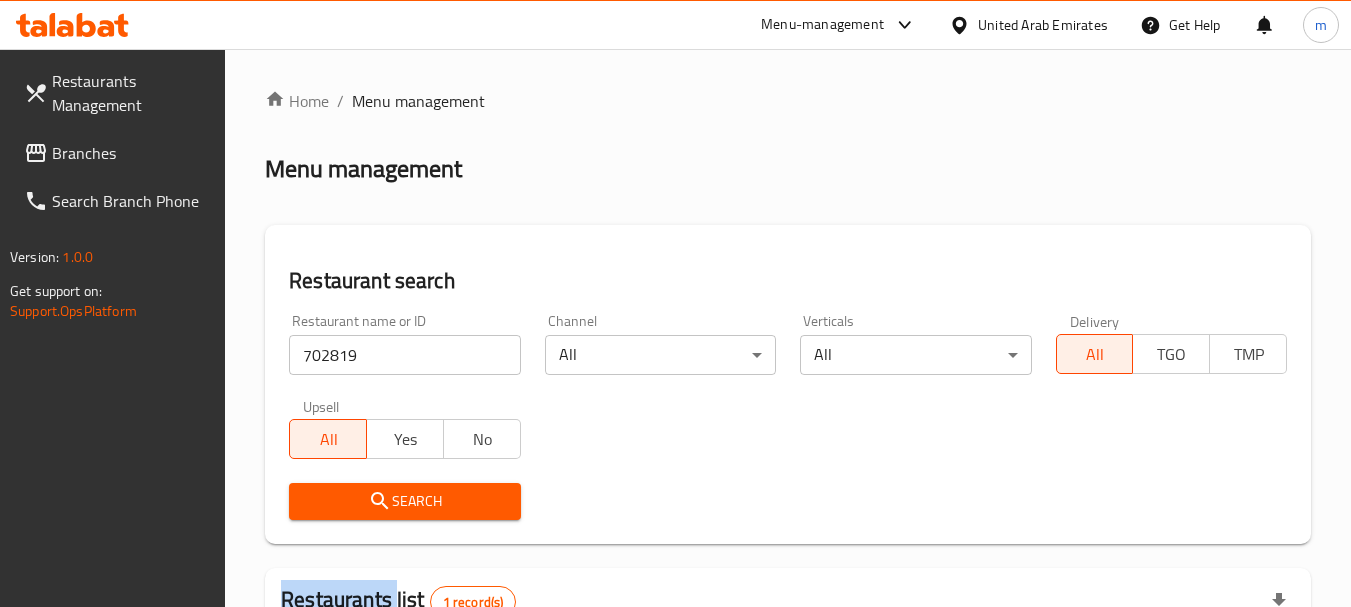 scroll, scrollTop: 285, scrollLeft: 0, axis: vertical 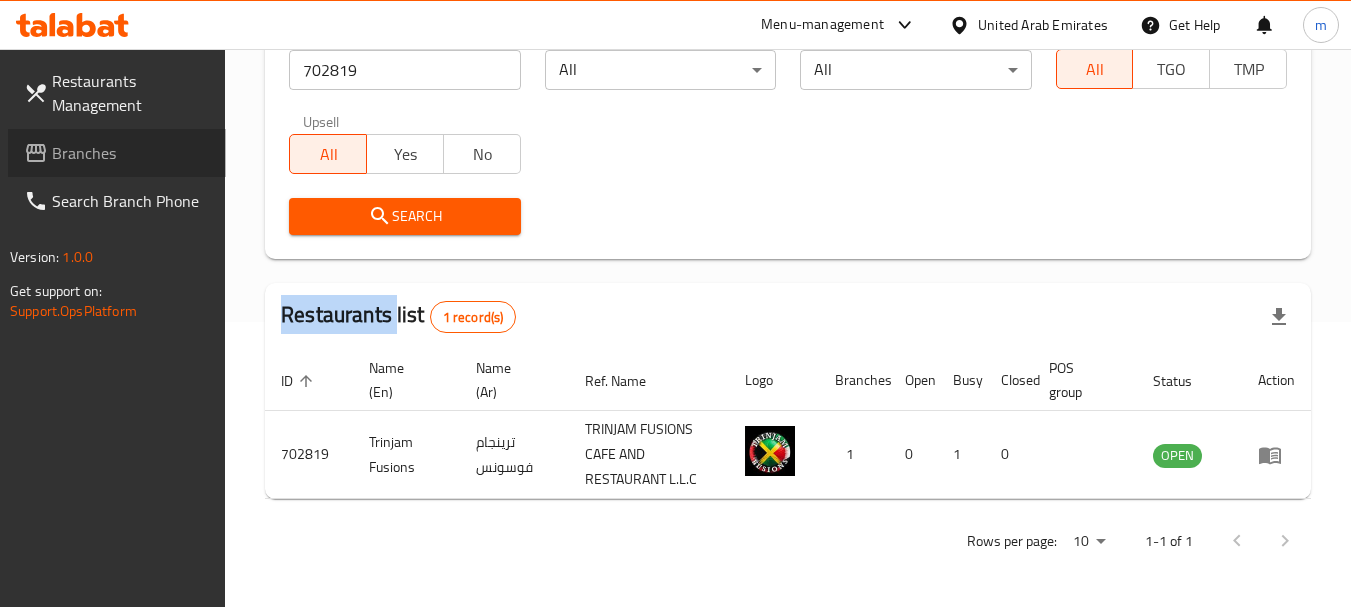 click on "Branches" at bounding box center (131, 153) 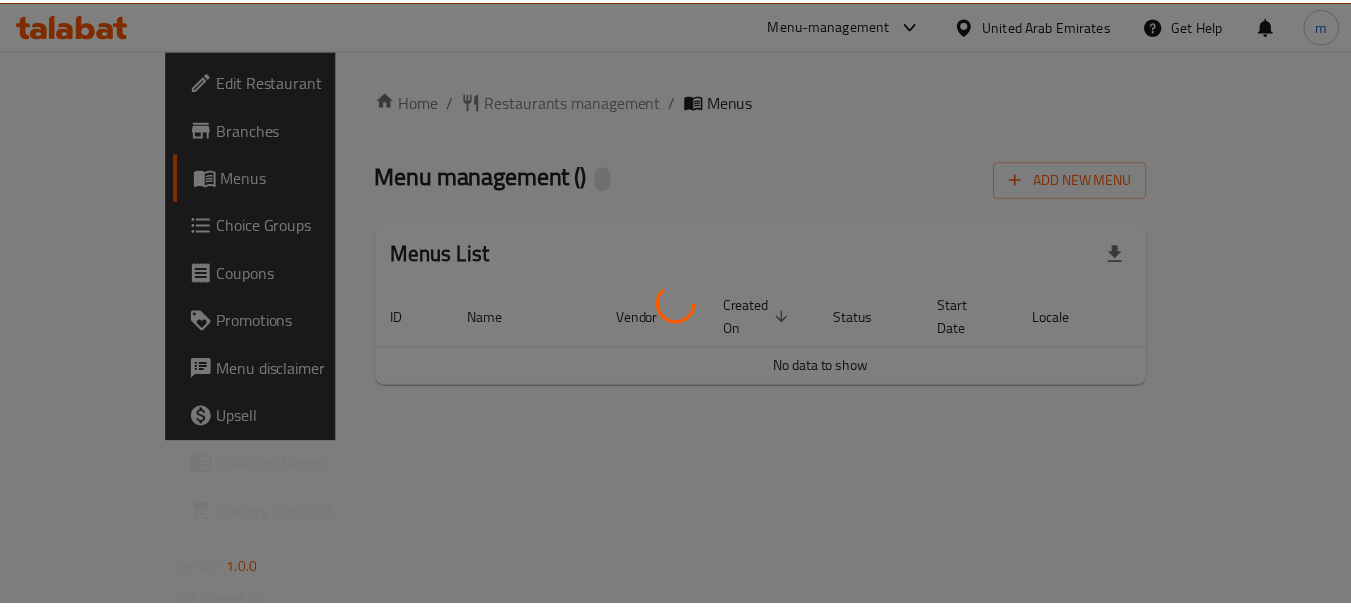 scroll, scrollTop: 0, scrollLeft: 0, axis: both 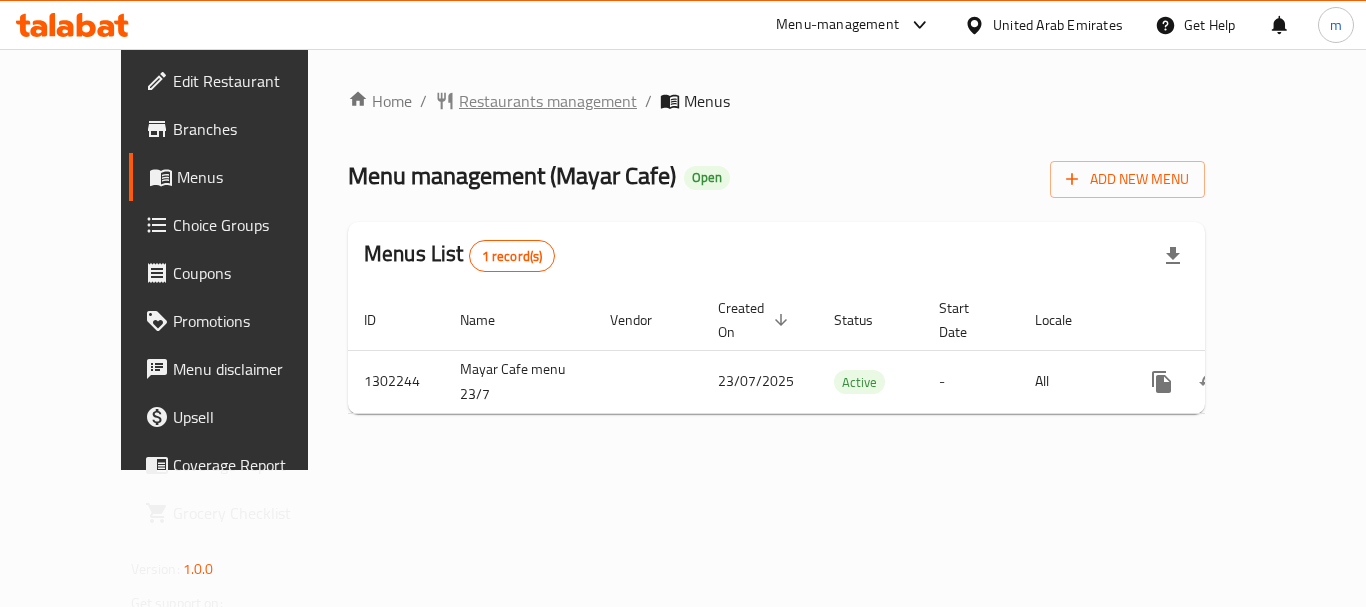 click on "Restaurants management" at bounding box center (548, 101) 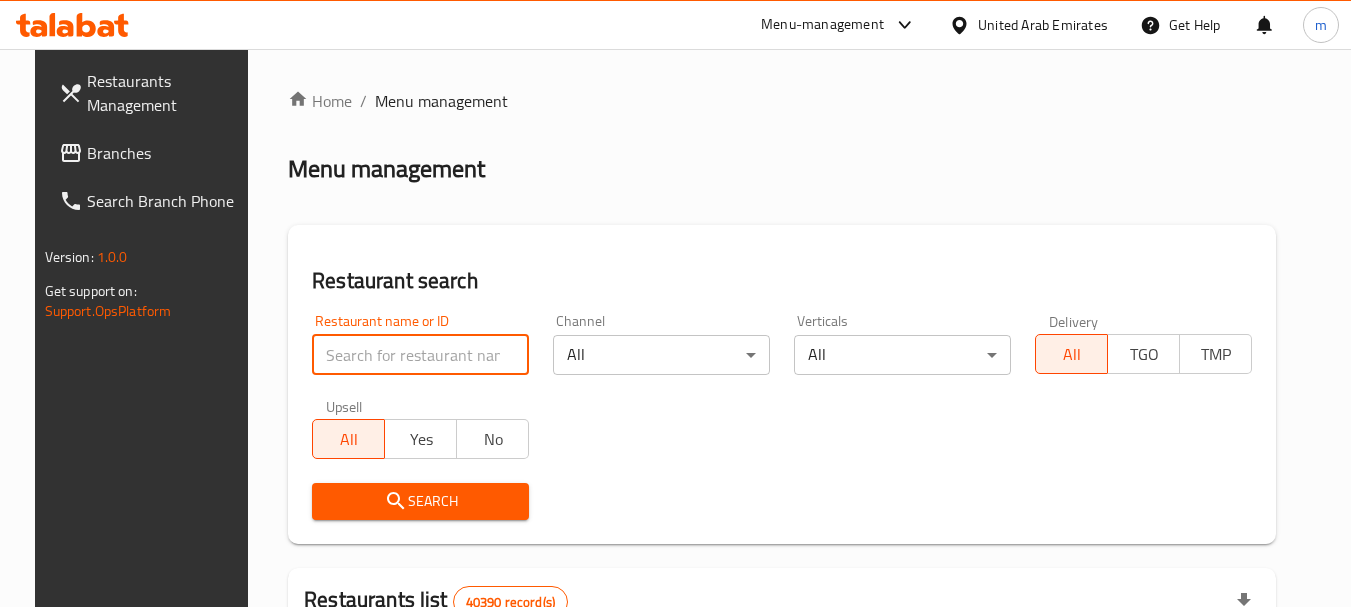 click at bounding box center [420, 355] 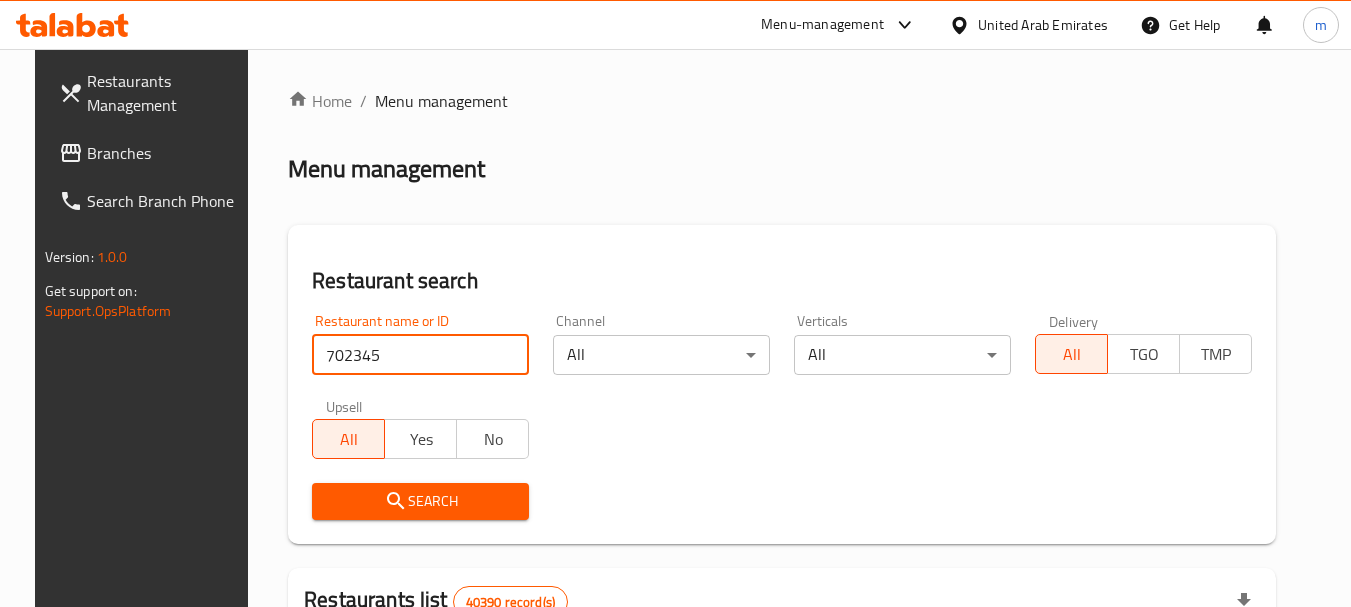 type on "702345" 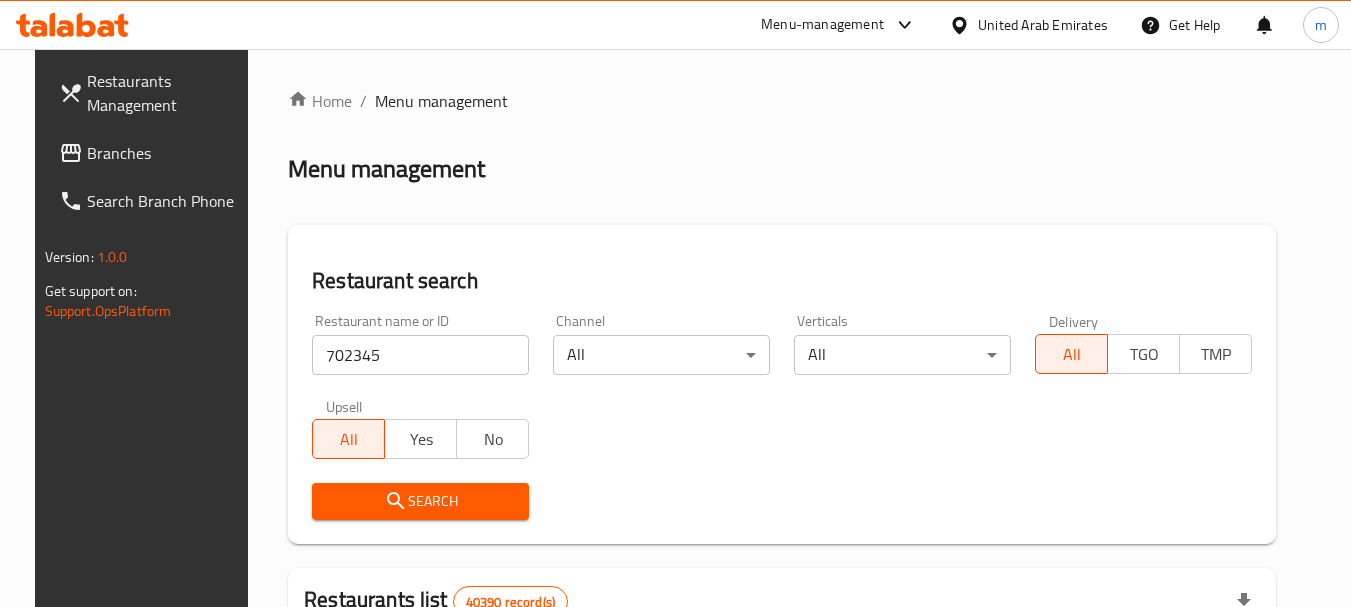click 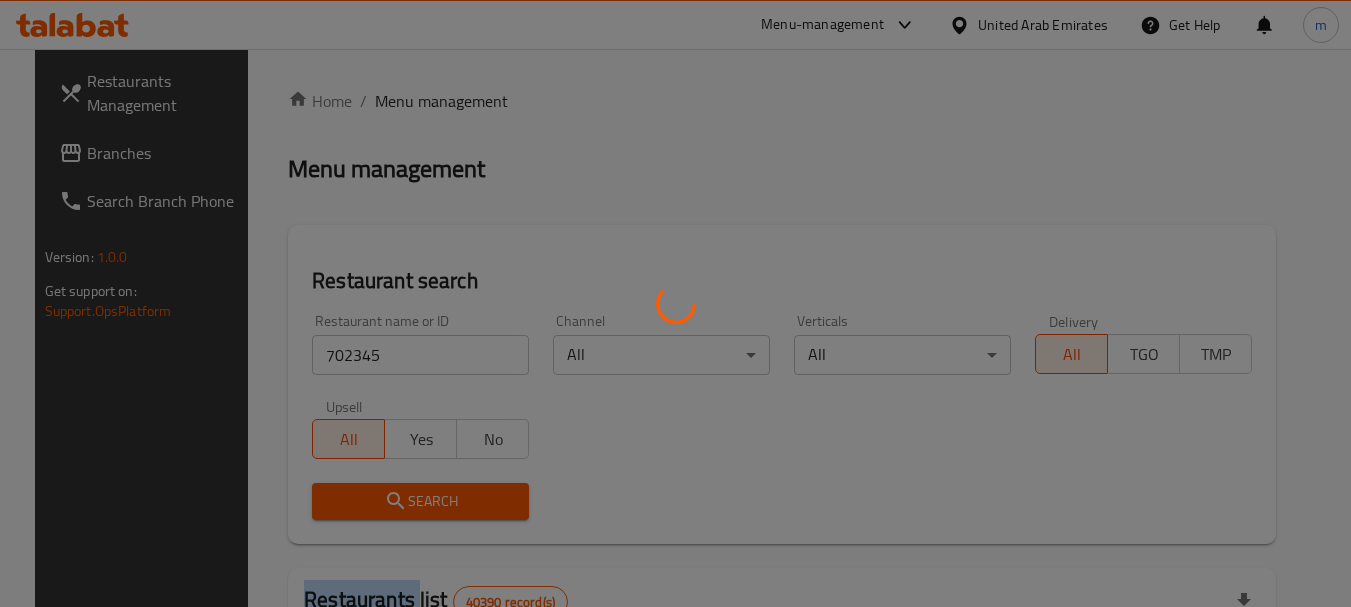 click at bounding box center [675, 303] 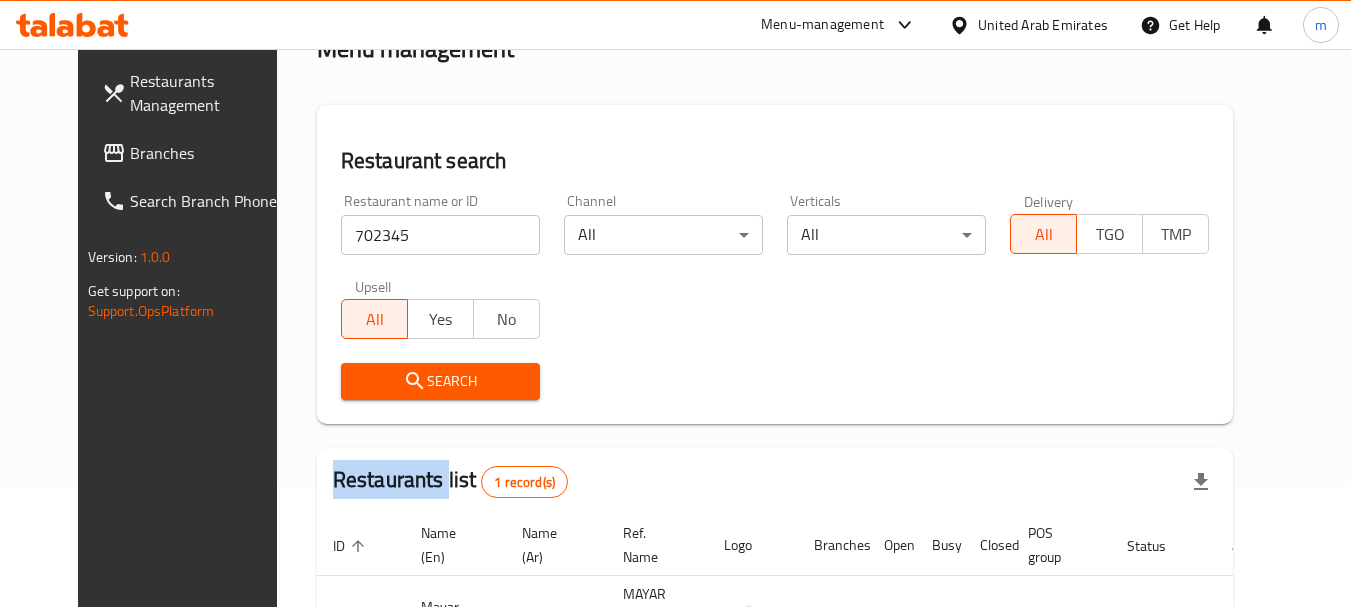 scroll, scrollTop: 260, scrollLeft: 0, axis: vertical 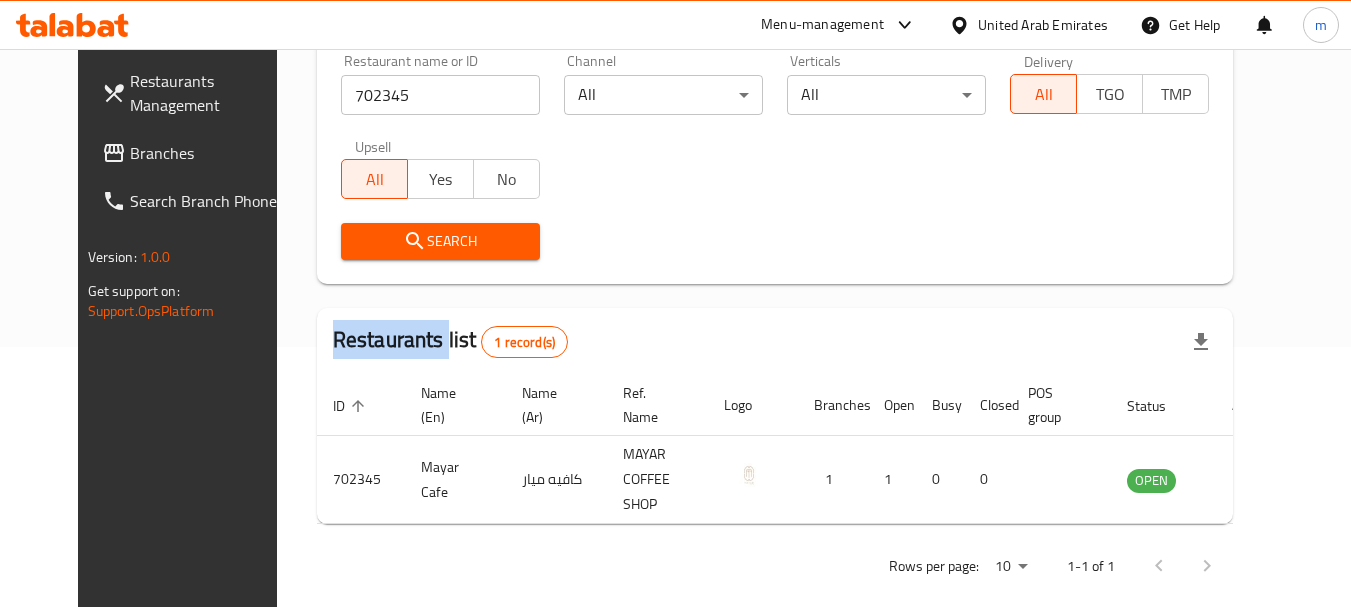 click on "Branches" at bounding box center [209, 153] 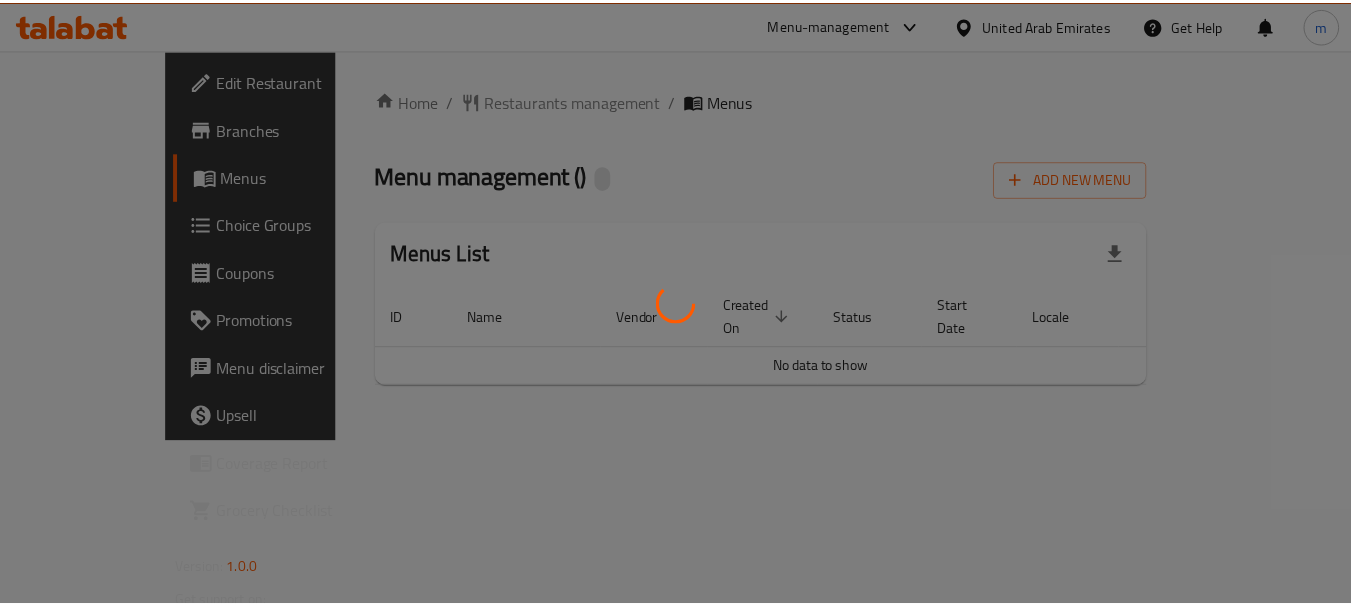 scroll, scrollTop: 0, scrollLeft: 0, axis: both 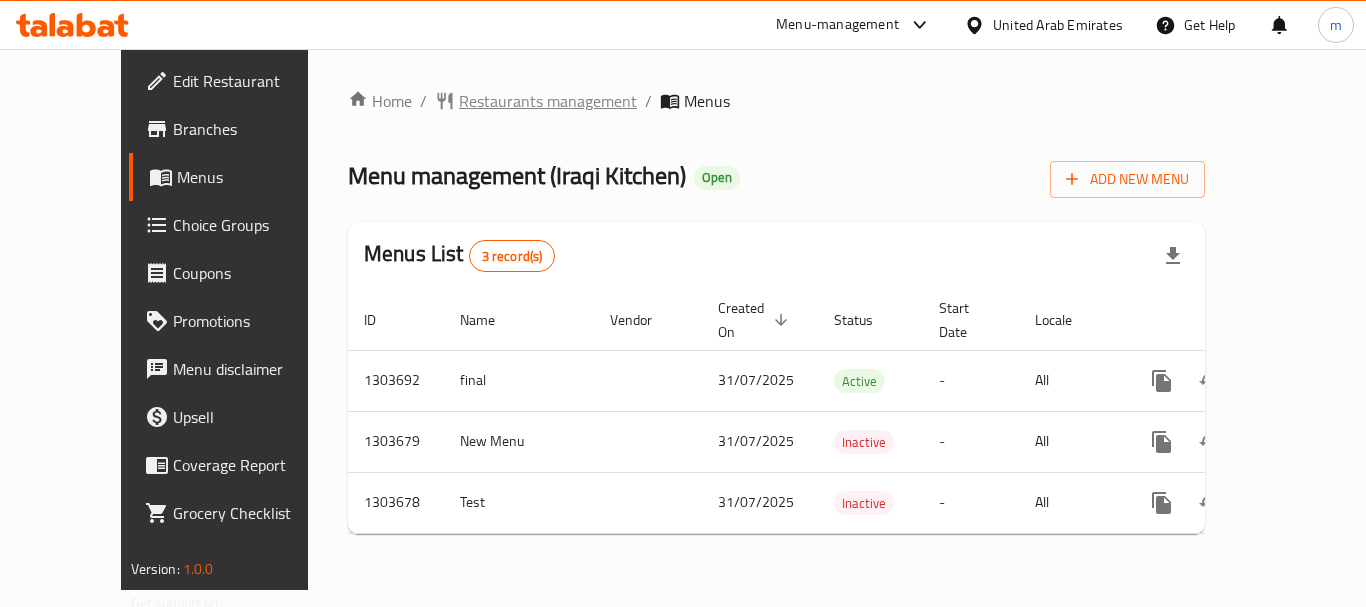click on "Restaurants management" at bounding box center [548, 101] 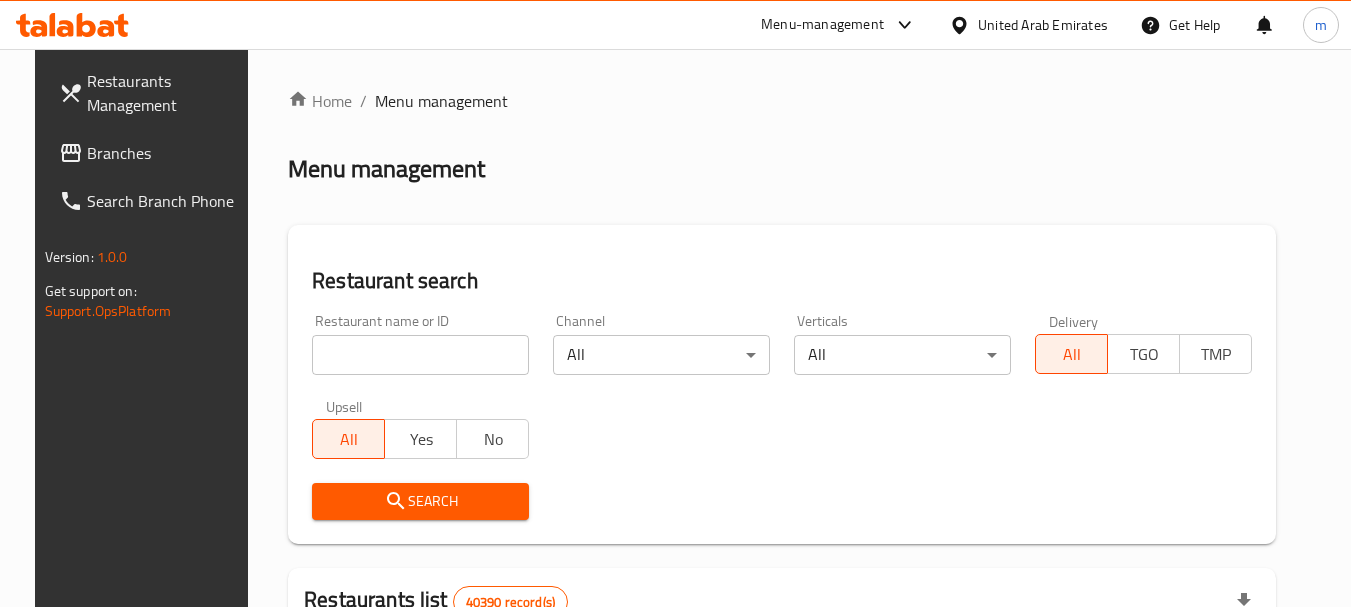 click at bounding box center (420, 355) 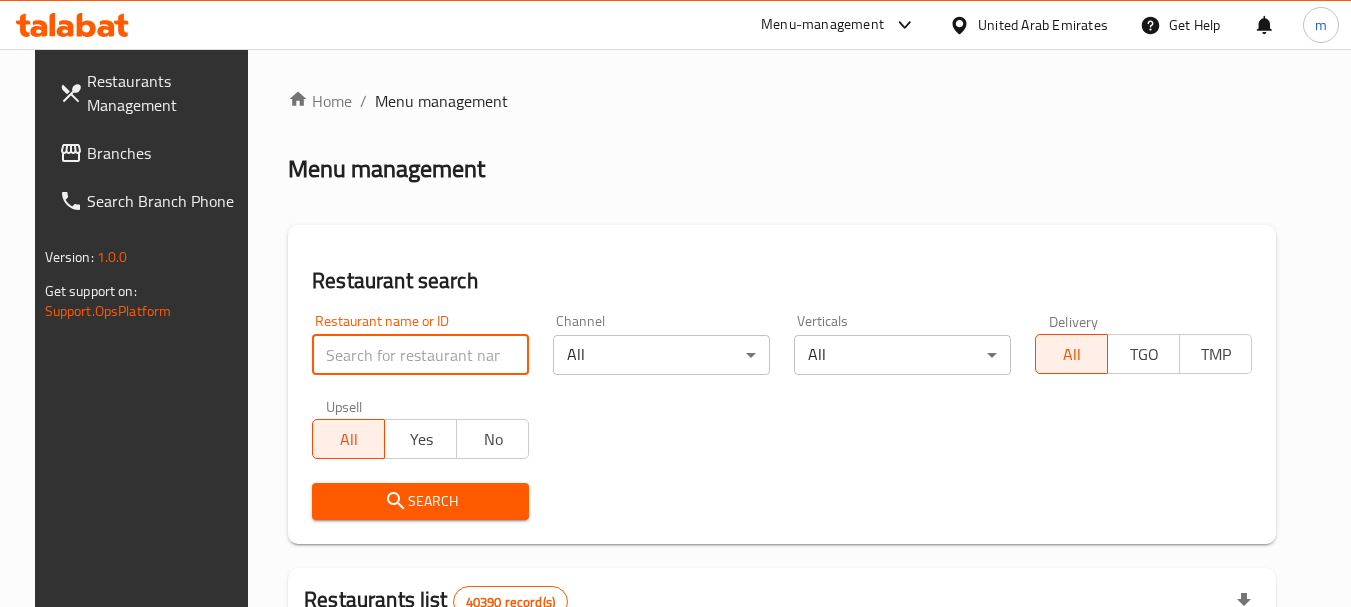 click at bounding box center [420, 355] 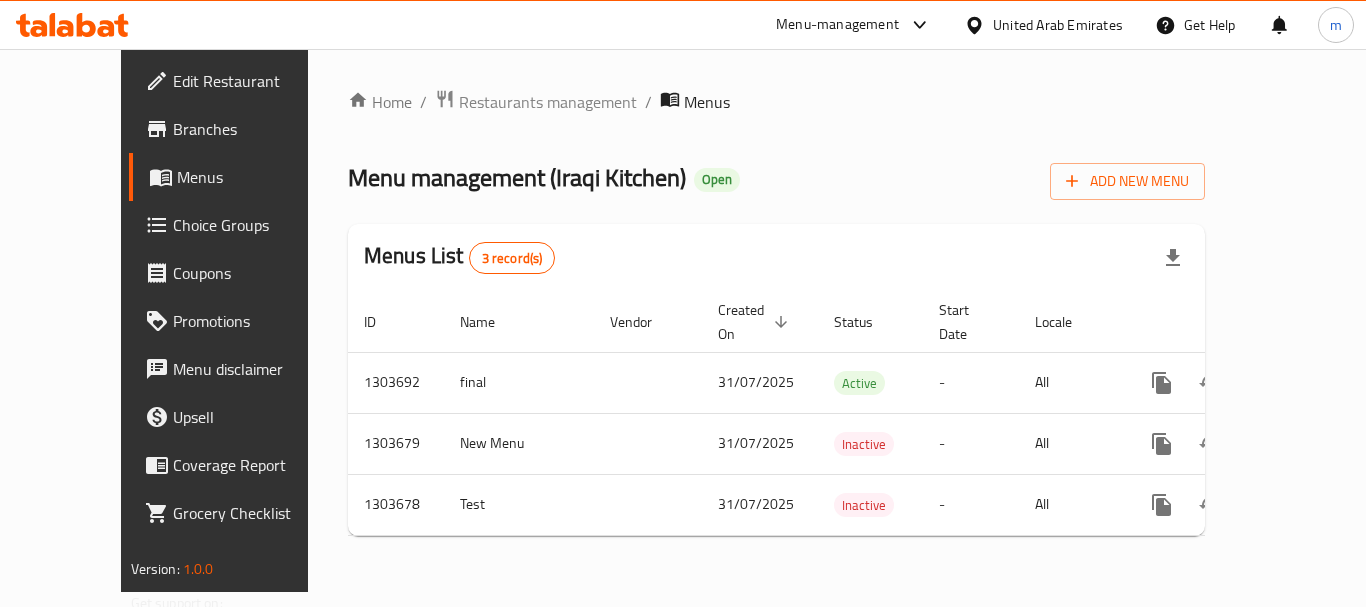 scroll, scrollTop: 0, scrollLeft: 0, axis: both 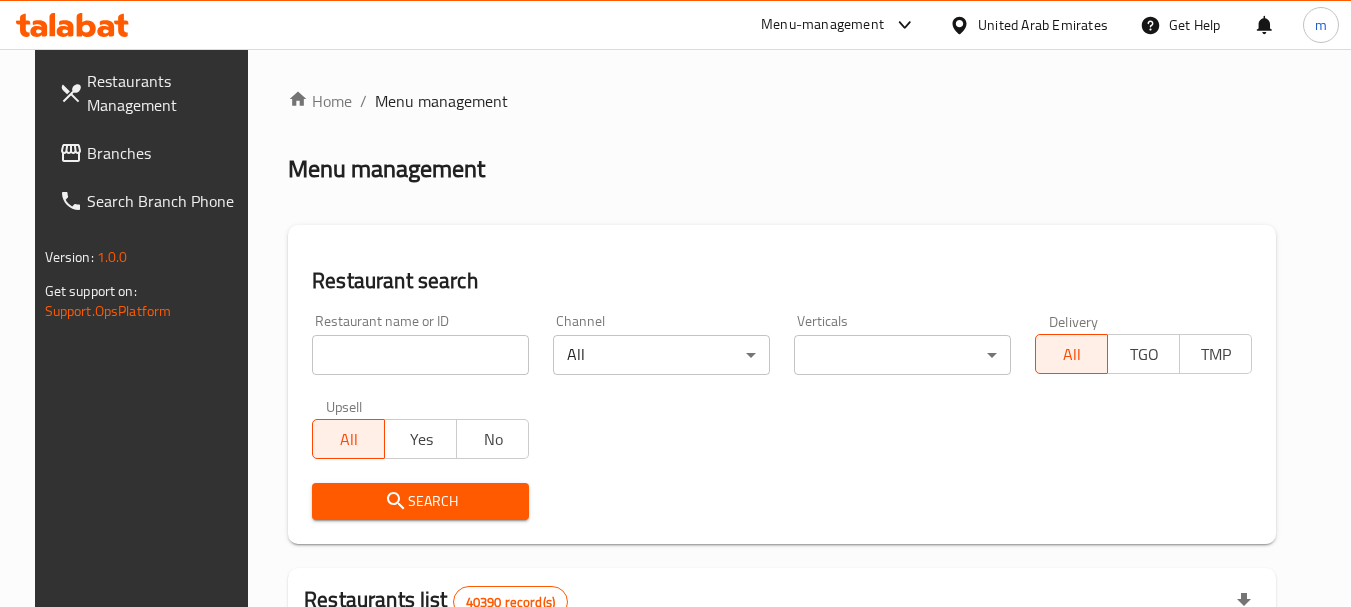 click at bounding box center (420, 355) 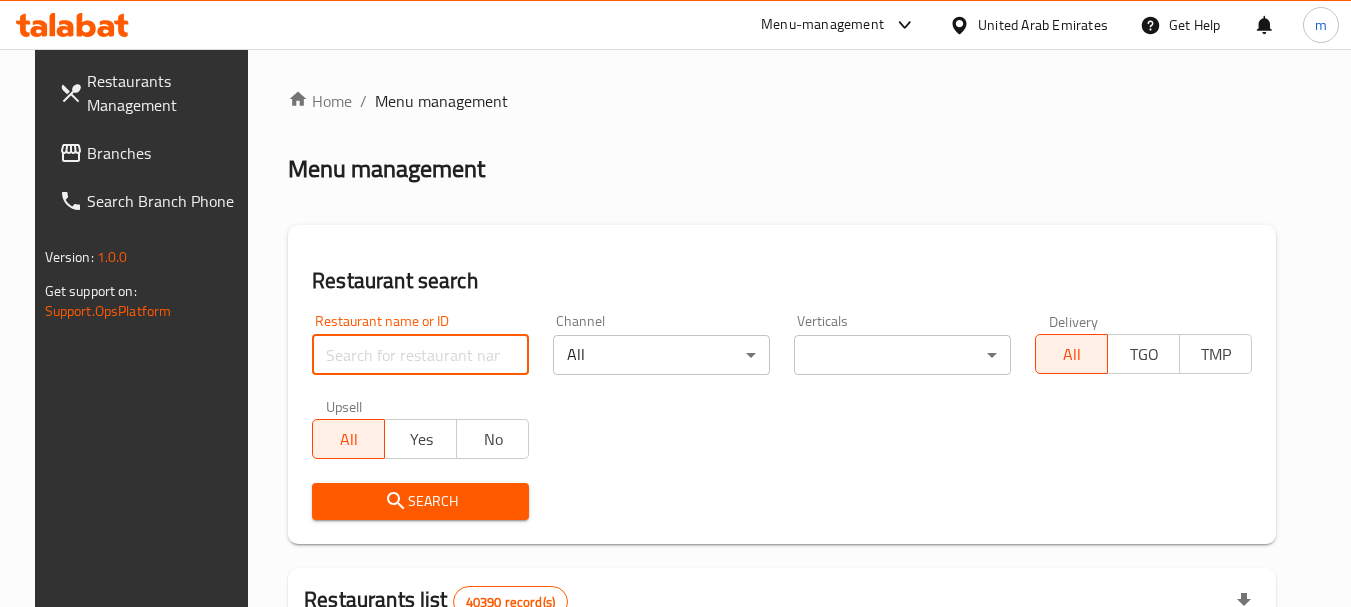paste on "702926" 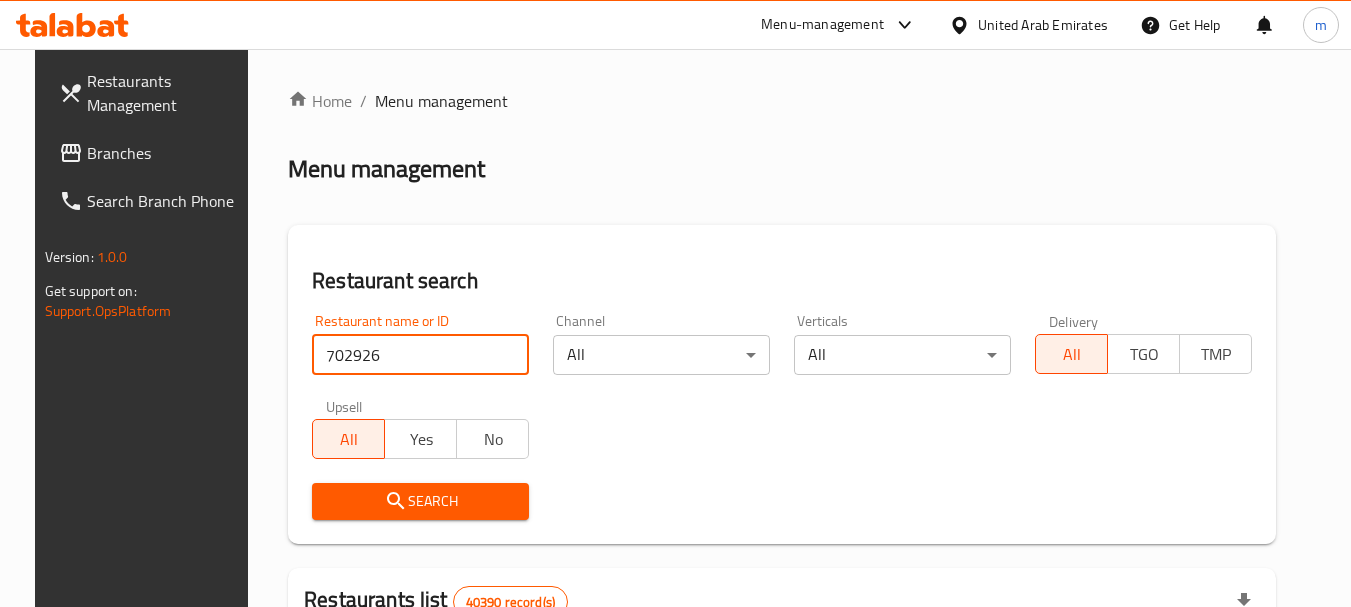type on "702926" 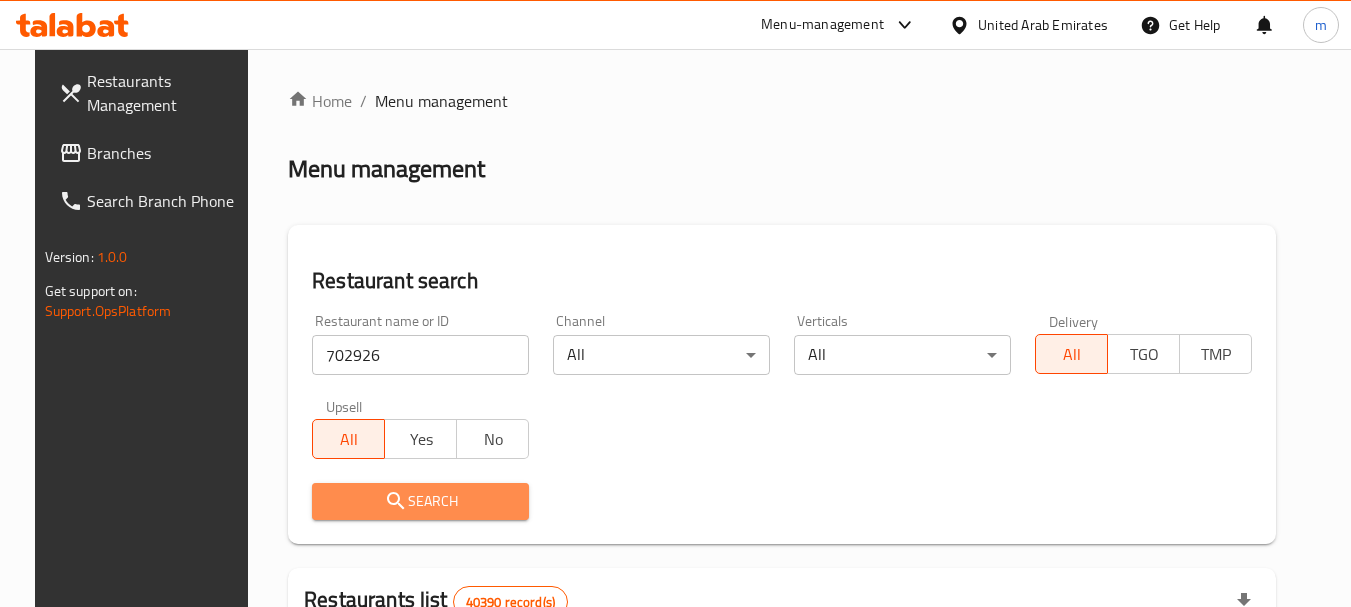 click on "Search" at bounding box center [420, 501] 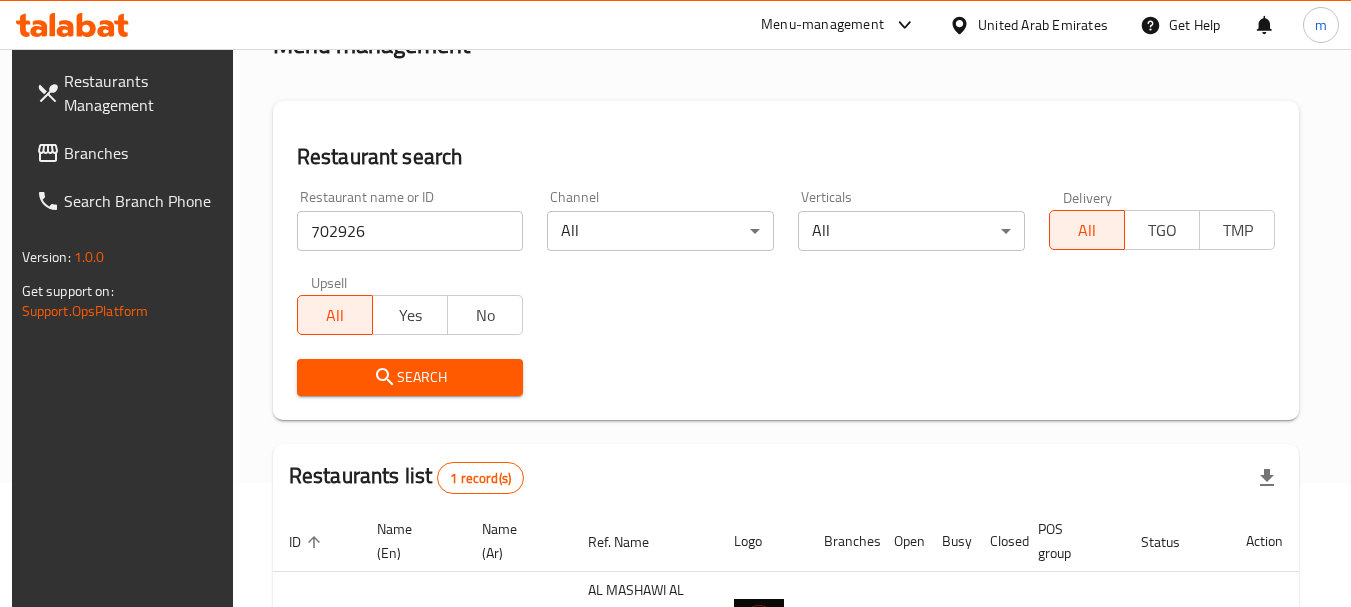 scroll, scrollTop: 285, scrollLeft: 0, axis: vertical 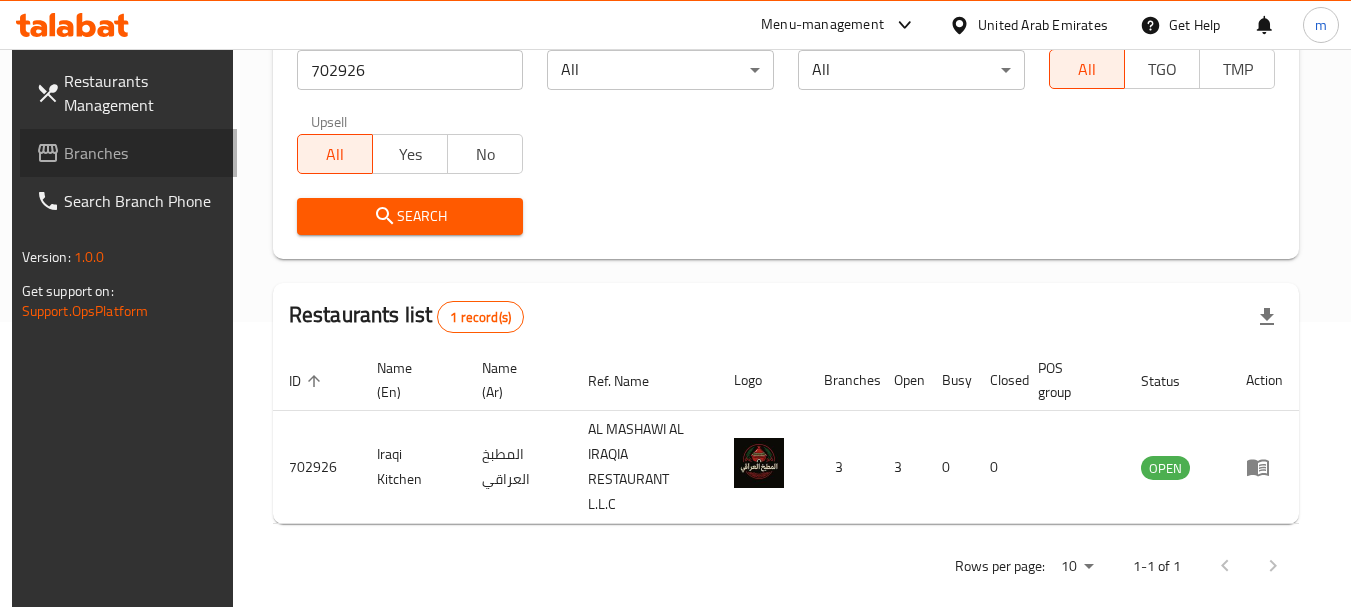 click on "Branches" at bounding box center (143, 153) 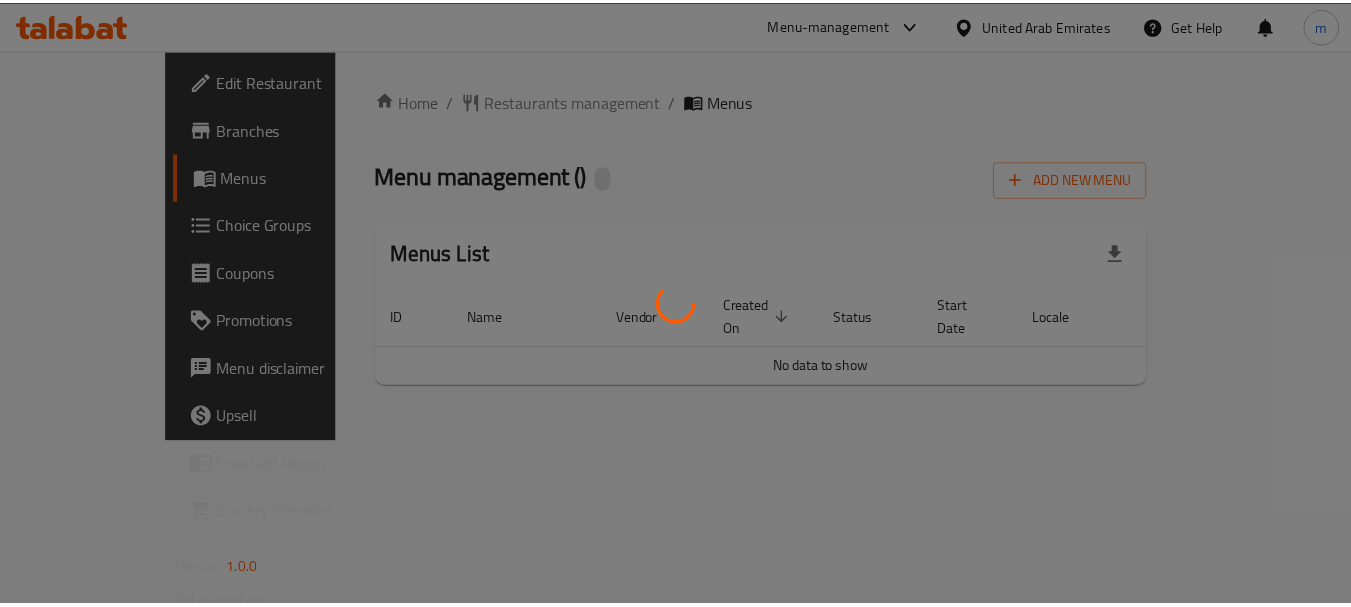 scroll, scrollTop: 0, scrollLeft: 0, axis: both 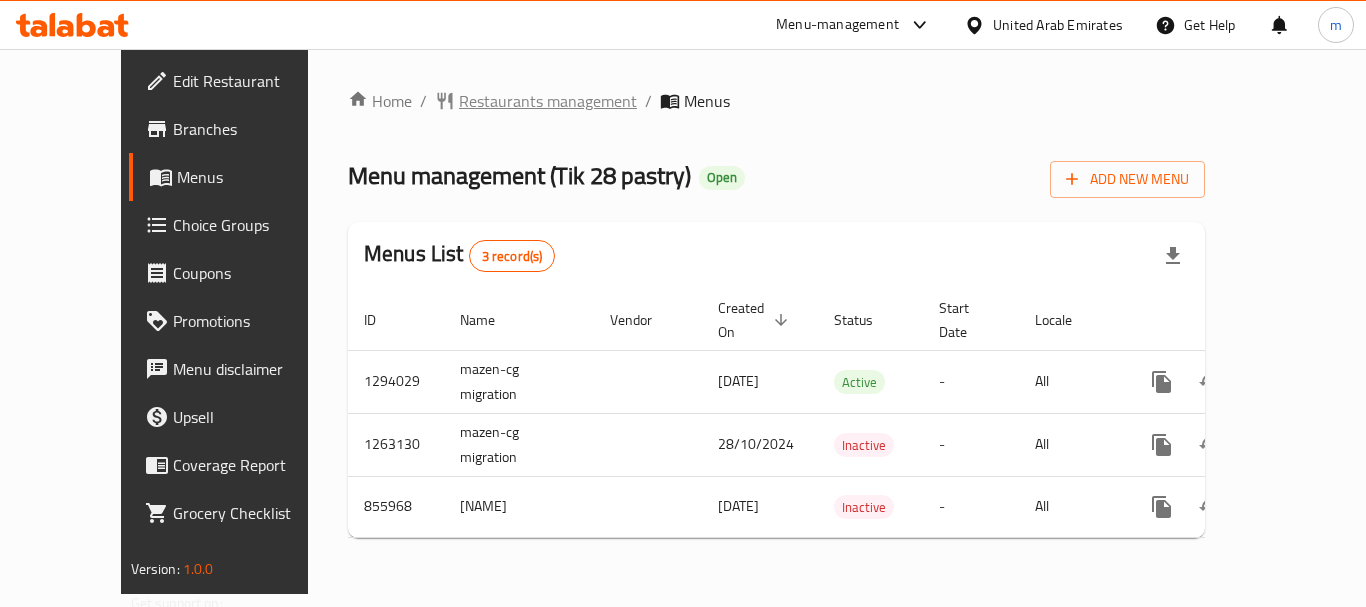click on "Restaurants management" at bounding box center [548, 101] 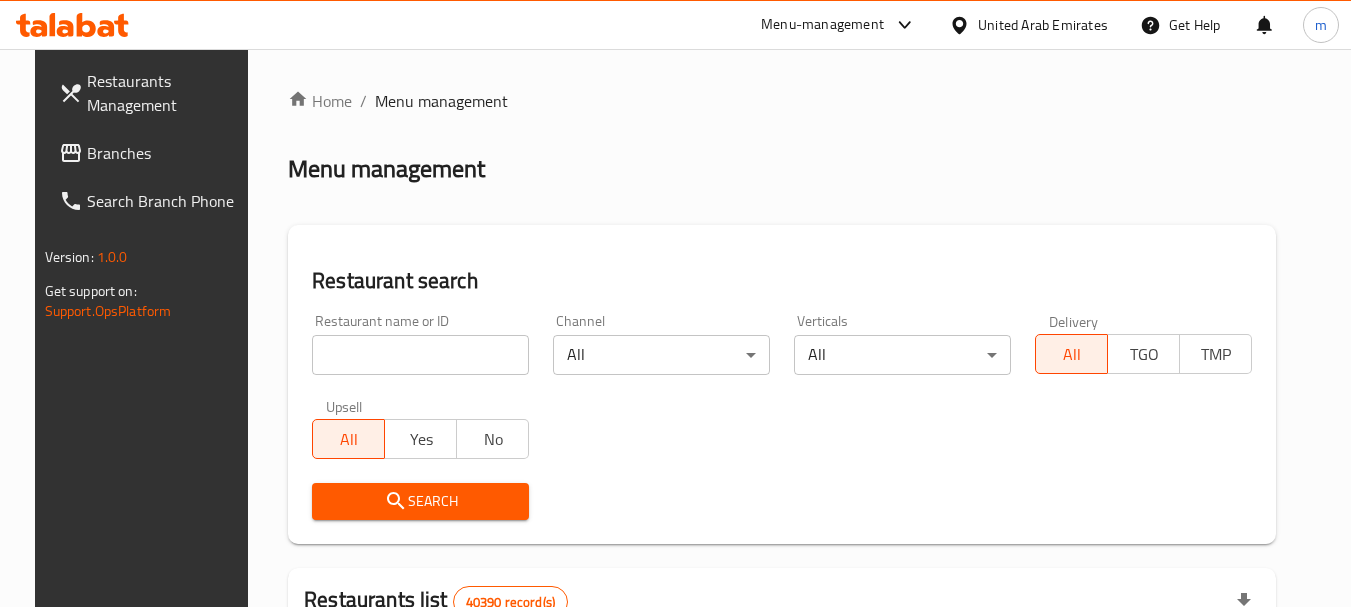 click at bounding box center (420, 355) 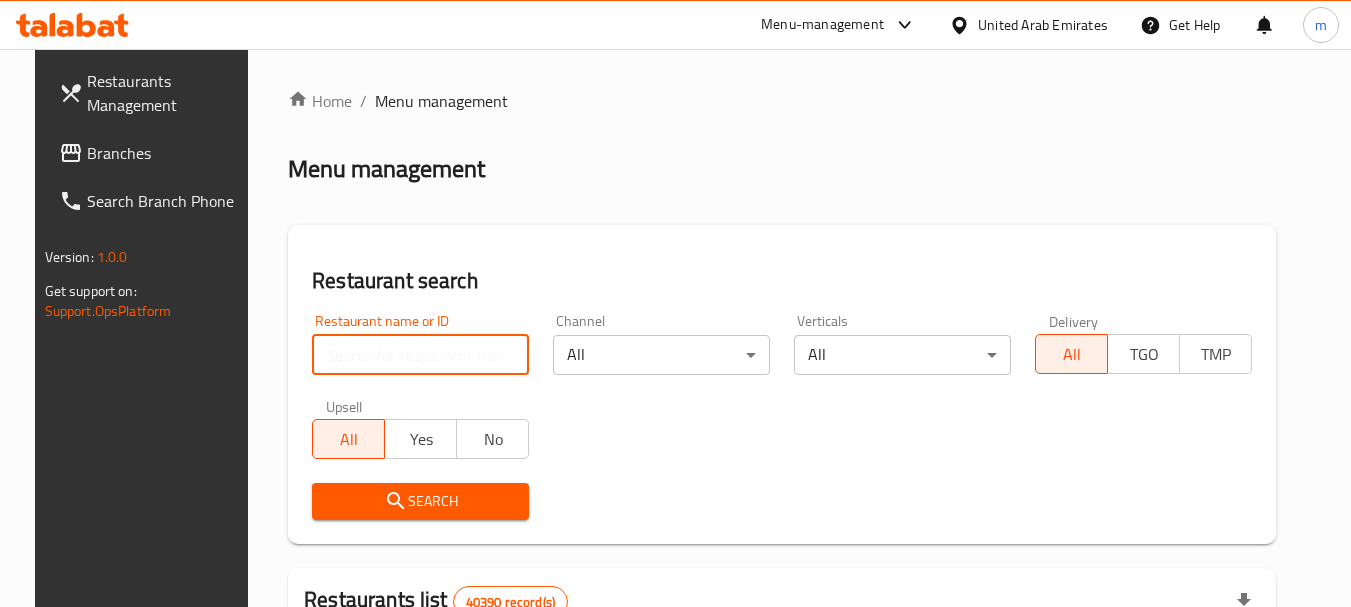 paste on "/656609" 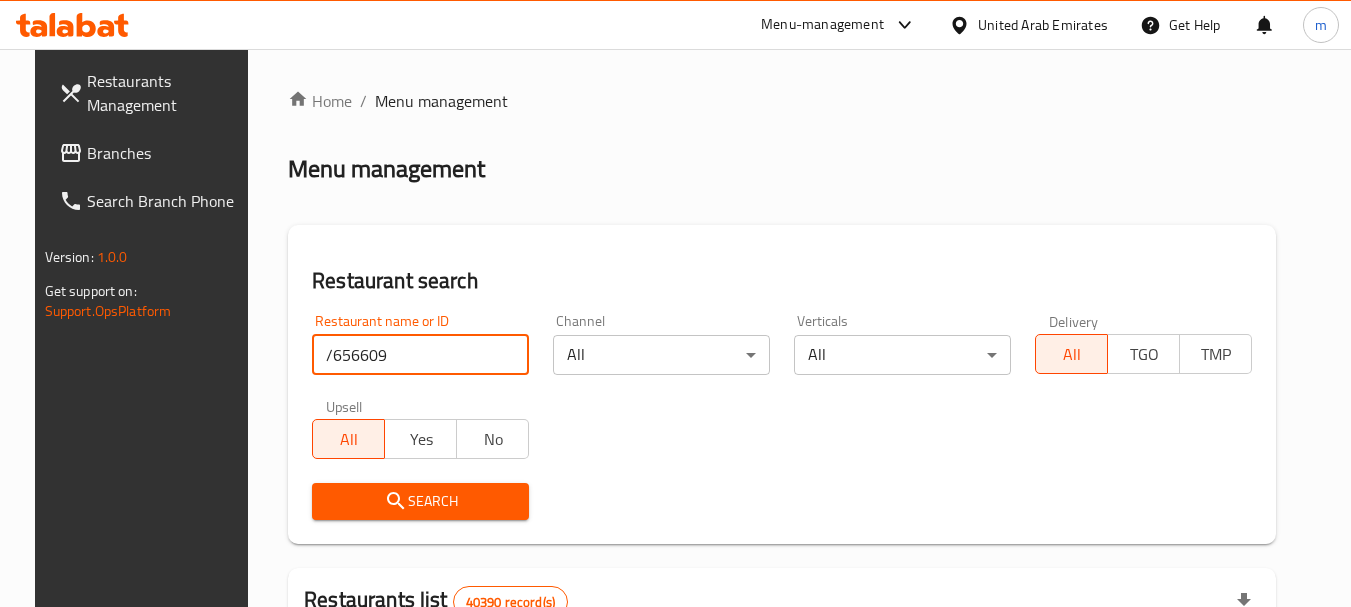 click on "/656609" at bounding box center [420, 355] 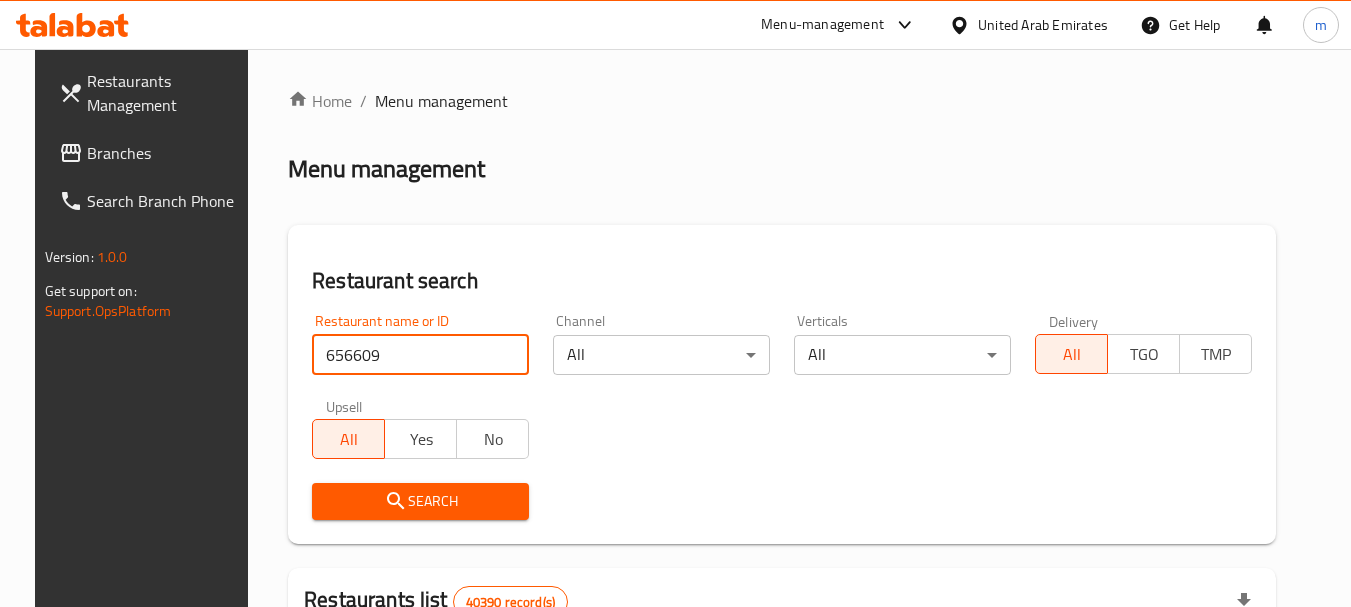 type on "656609" 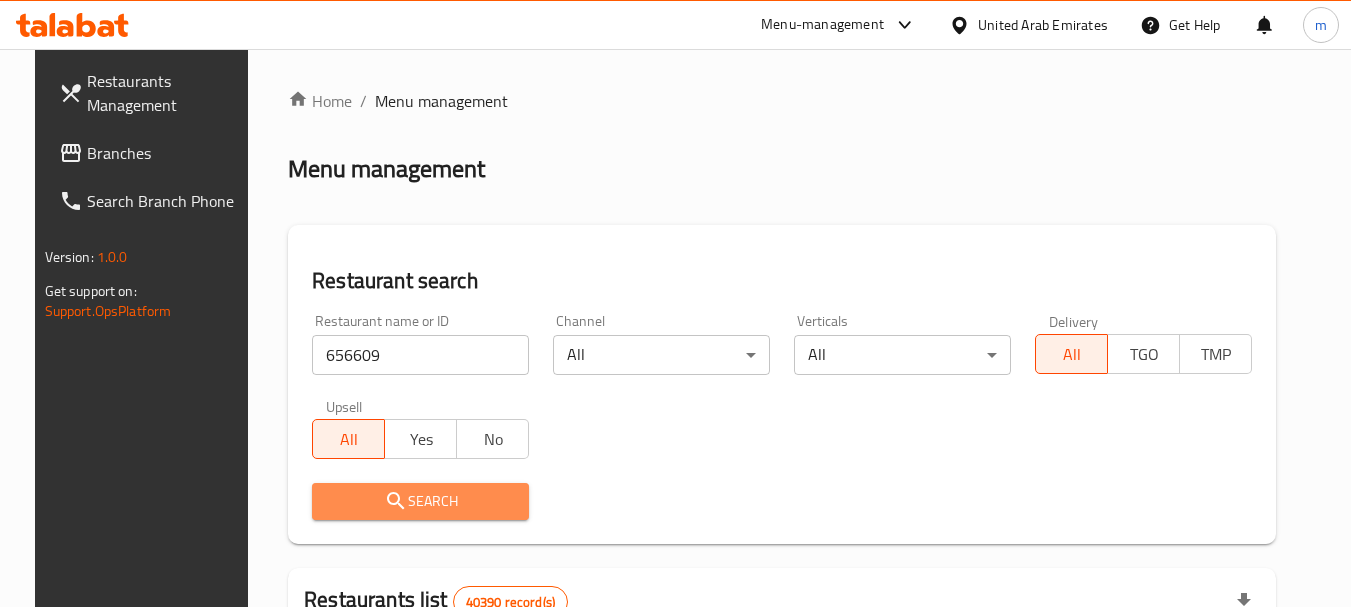 click on "Search" at bounding box center [420, 501] 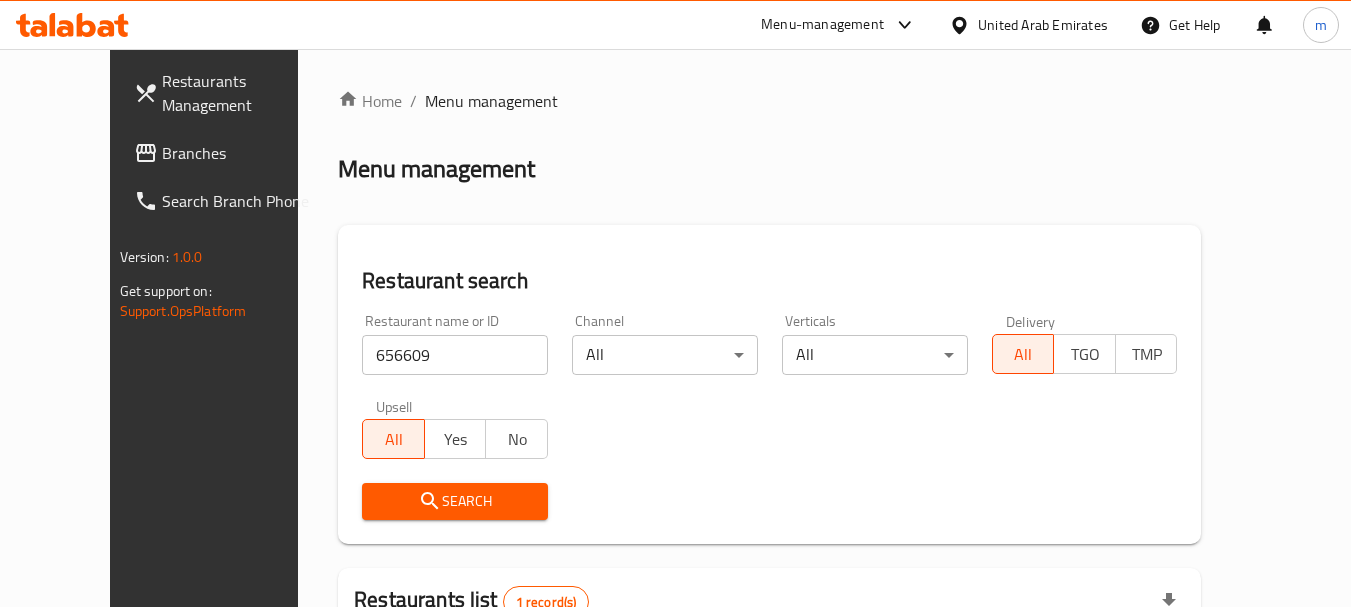 click 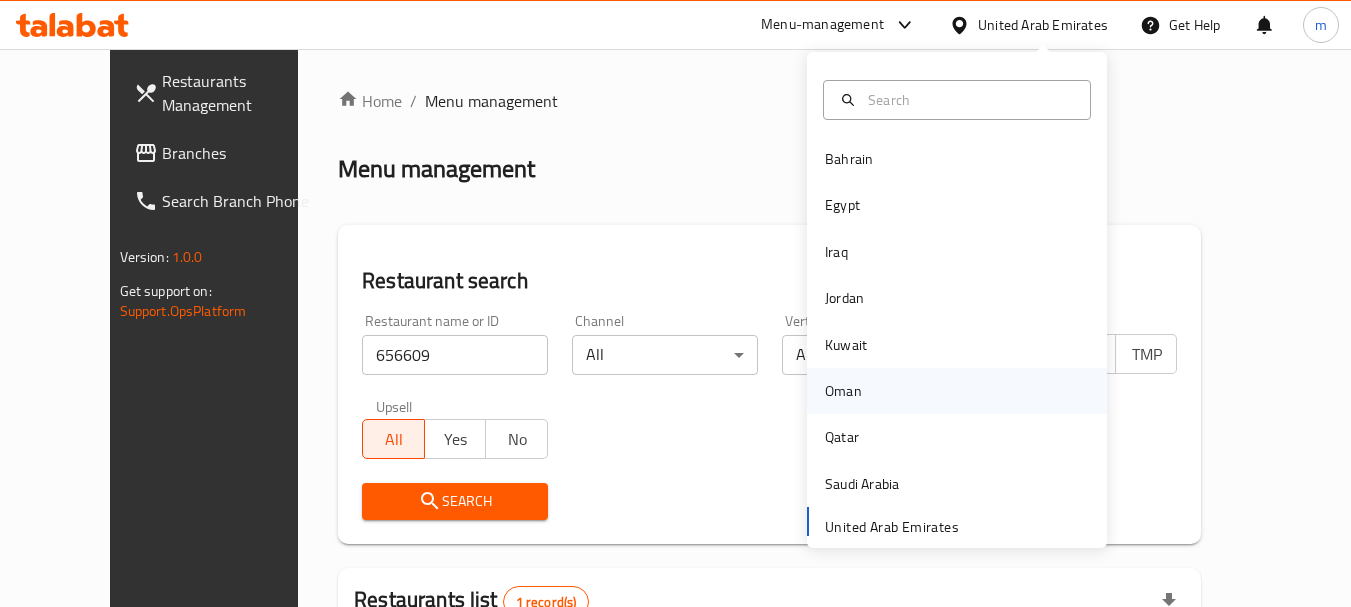 click on "Oman" at bounding box center [843, 391] 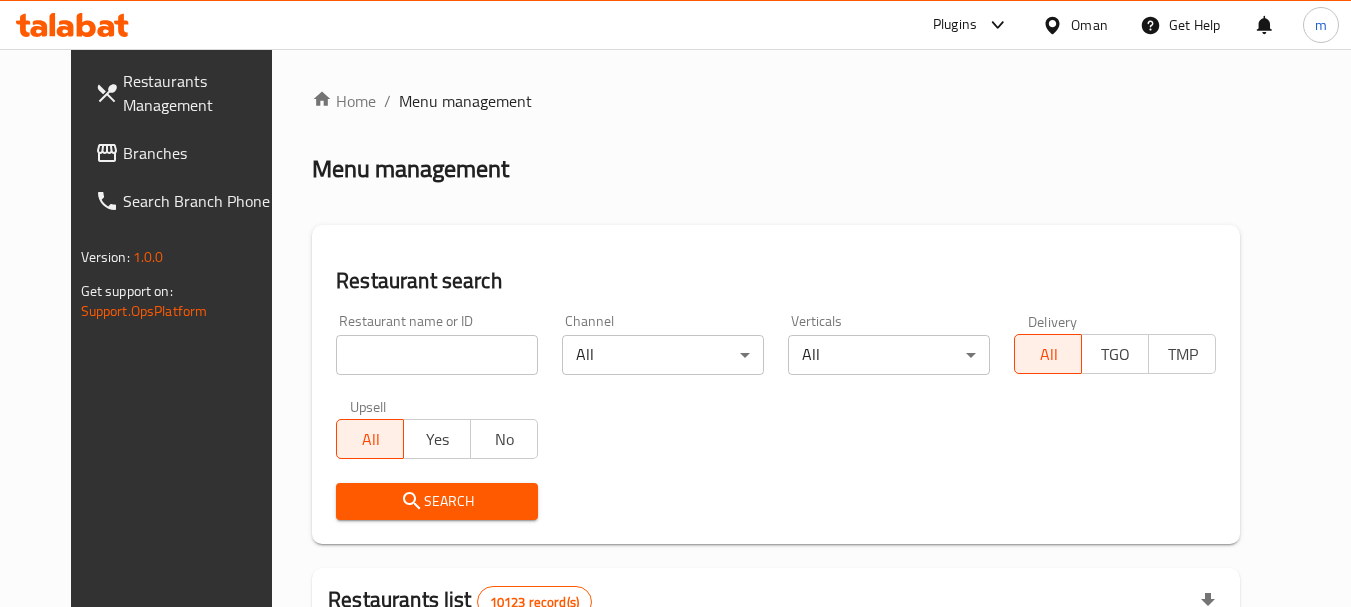click on "Branches" at bounding box center (202, 153) 